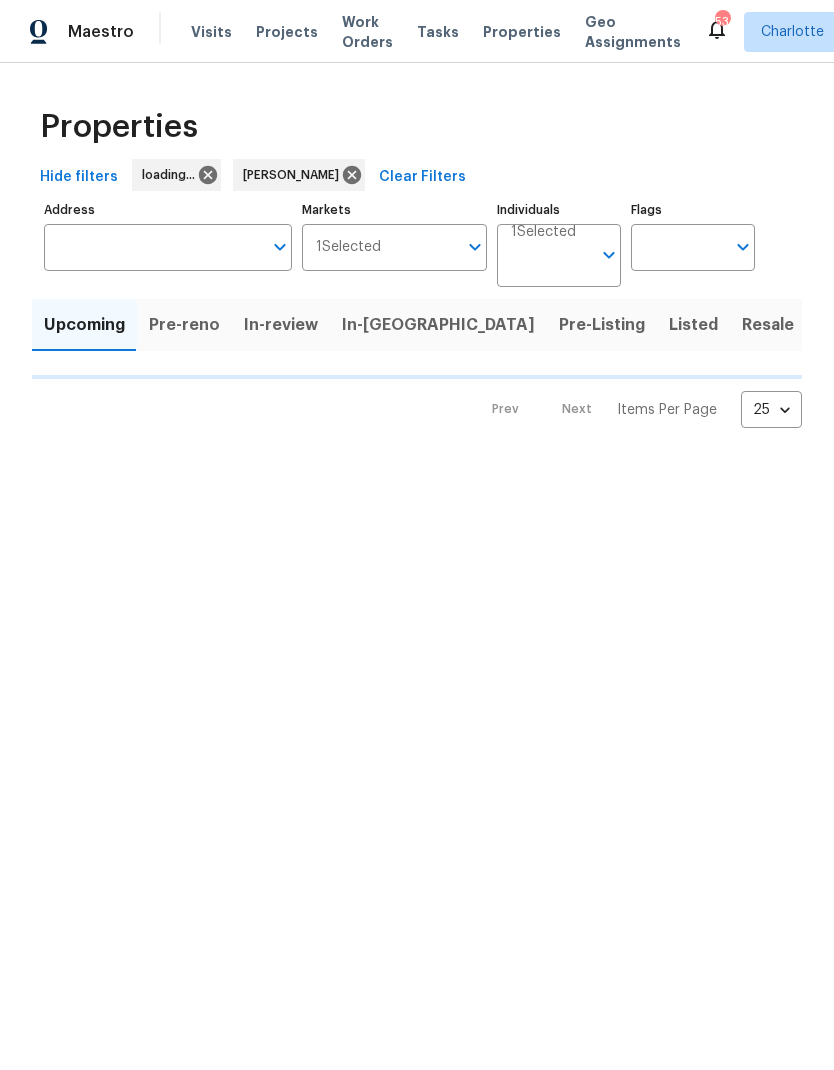scroll, scrollTop: 0, scrollLeft: 0, axis: both 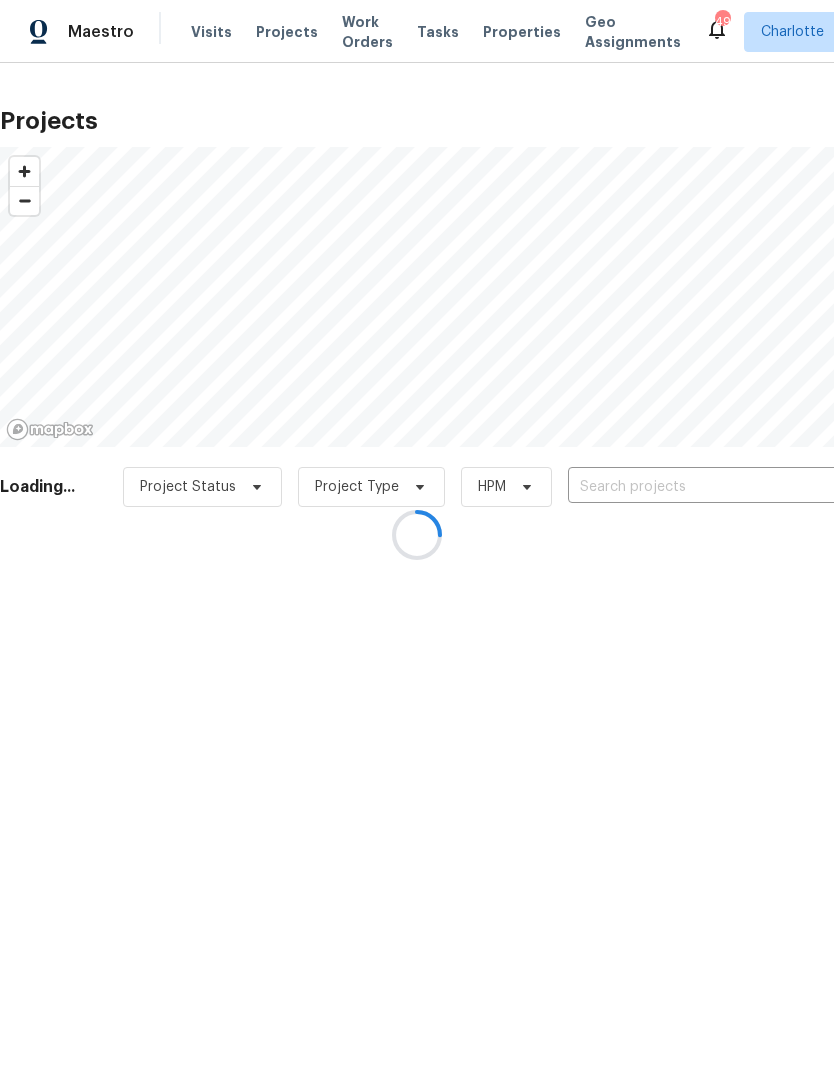 click at bounding box center [417, 535] 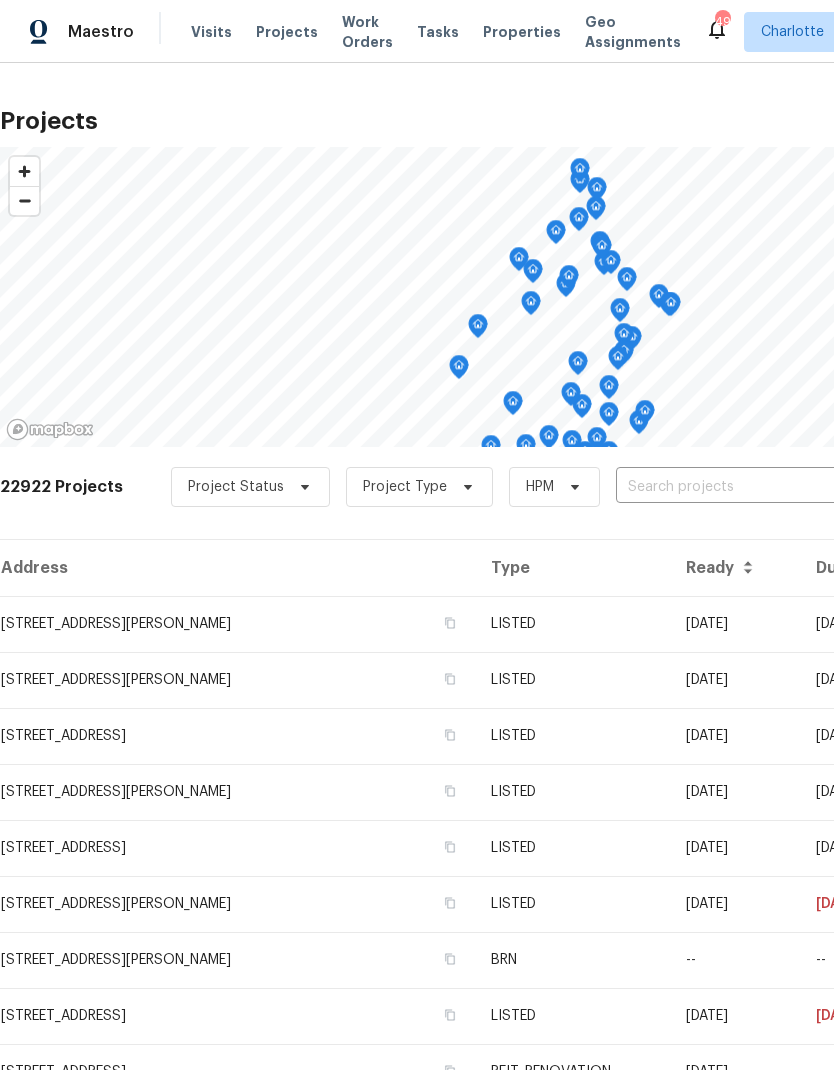click at bounding box center (730, 487) 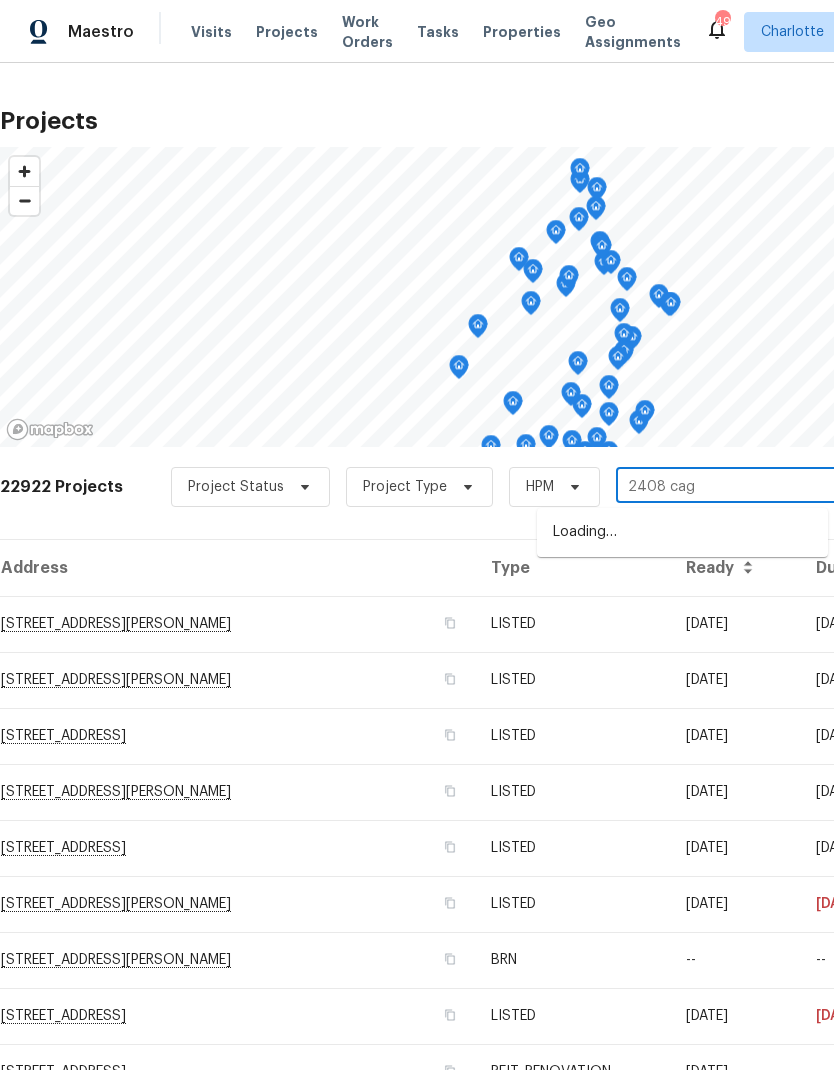 type on "2408 cagl" 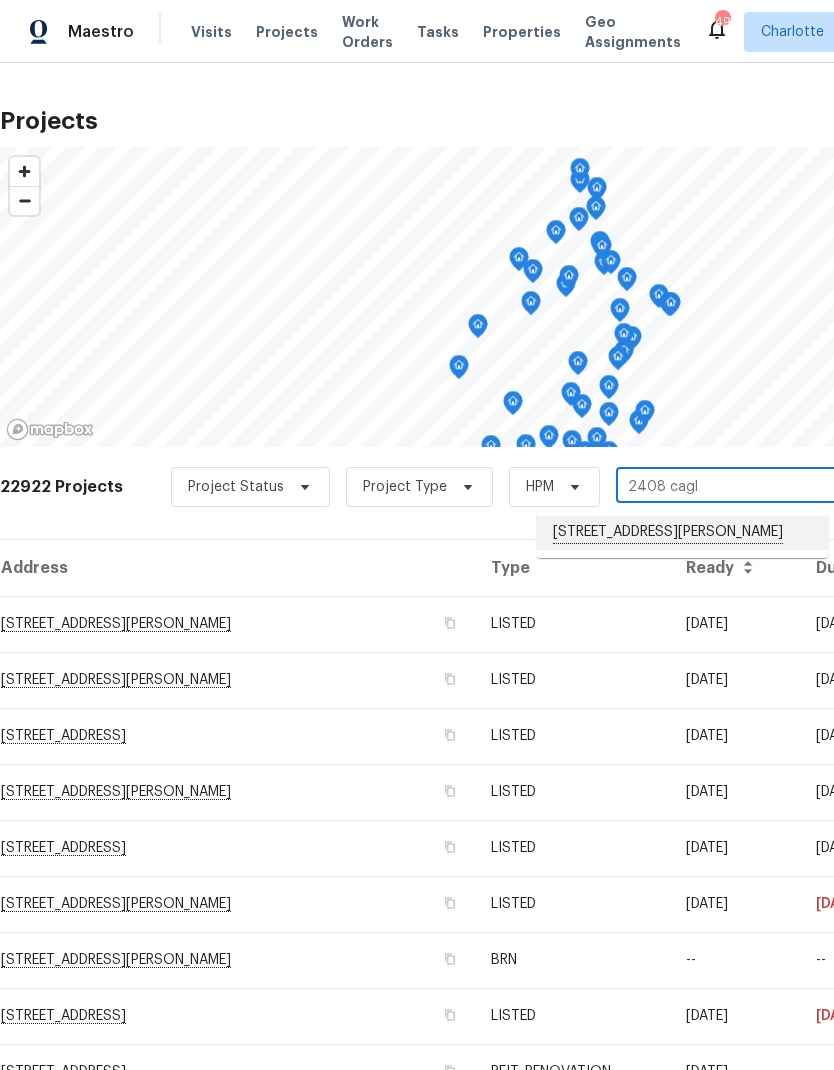 click on "2408 Cagle Ct, Gastonia, NC 28056" at bounding box center [682, 533] 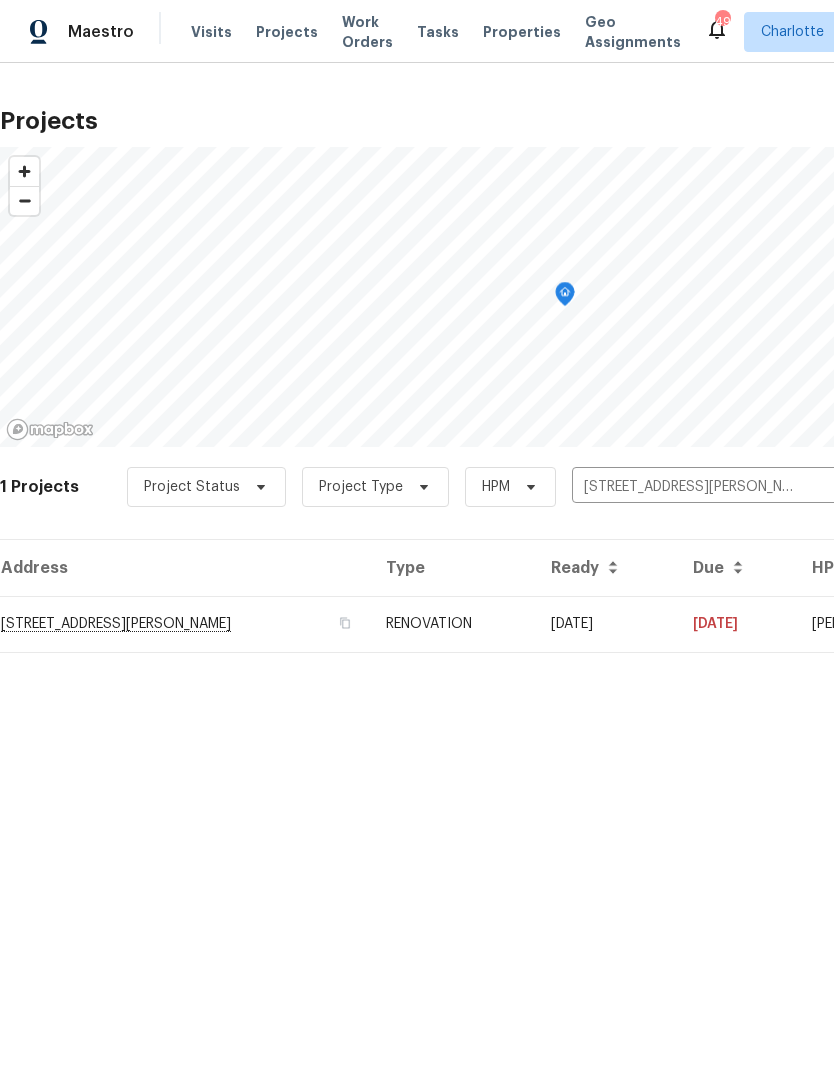 click on "07/02/25" at bounding box center (606, 624) 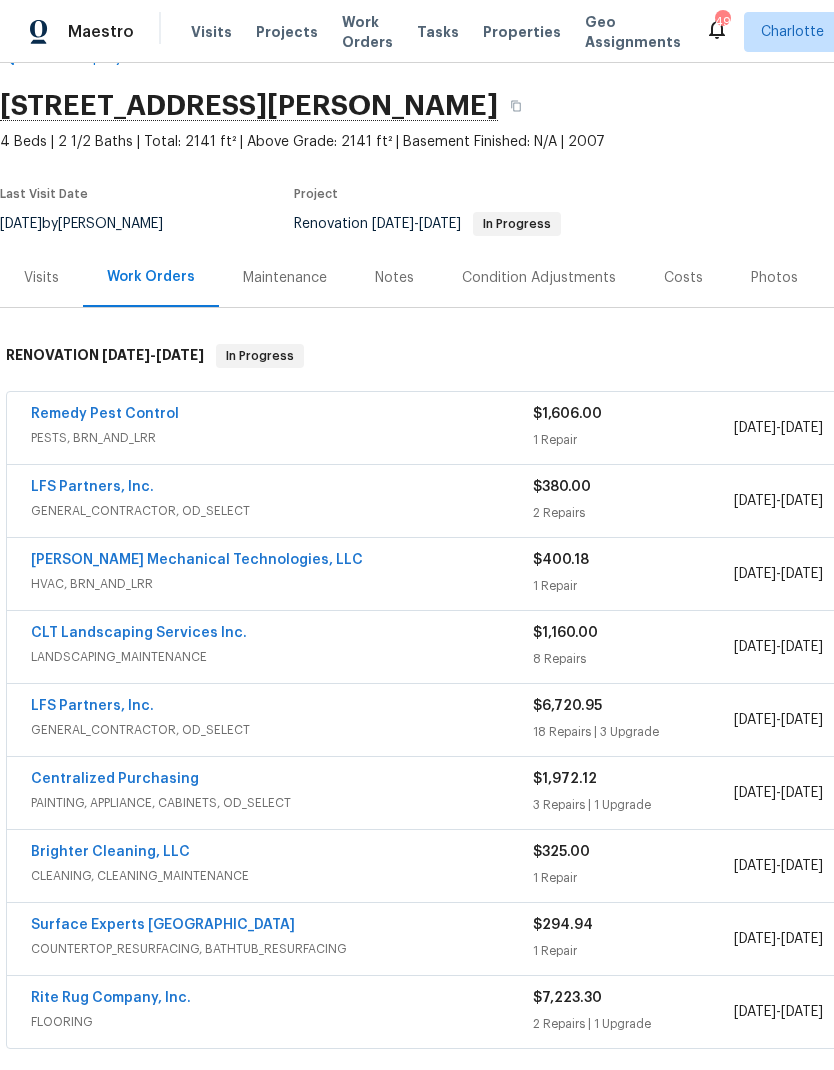 scroll, scrollTop: 54, scrollLeft: 0, axis: vertical 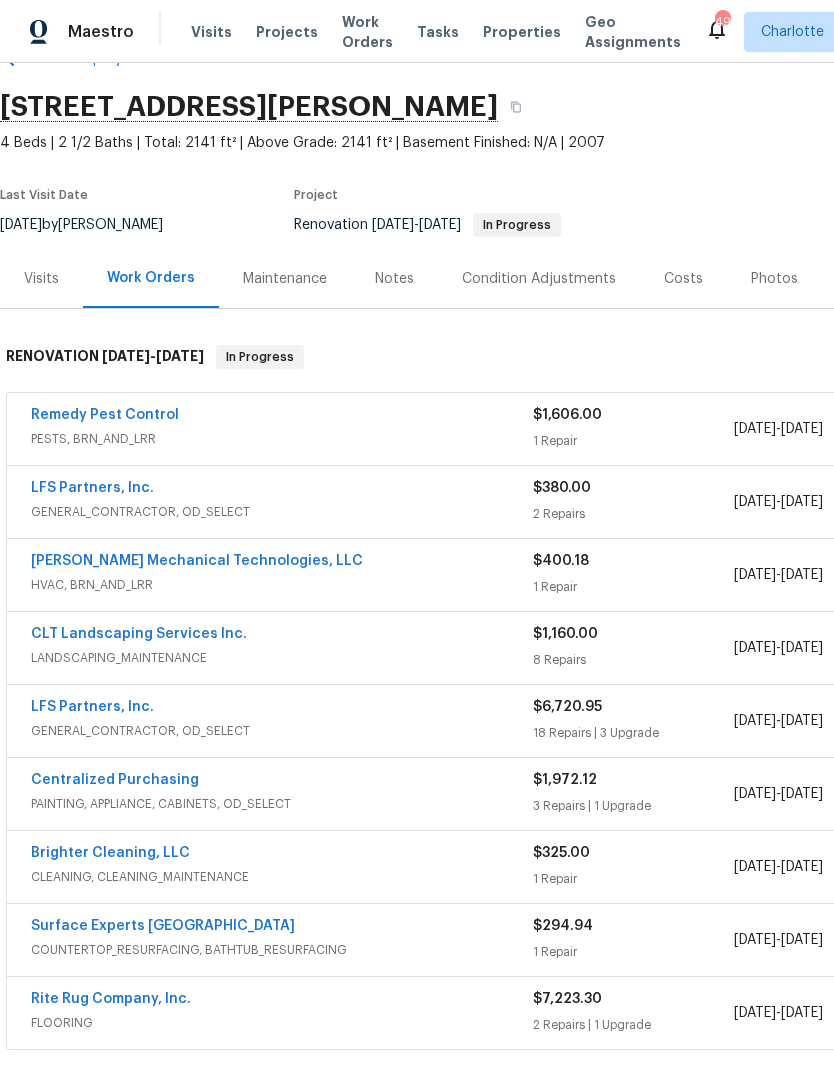 click on "Remedy Pest Control" at bounding box center (105, 415) 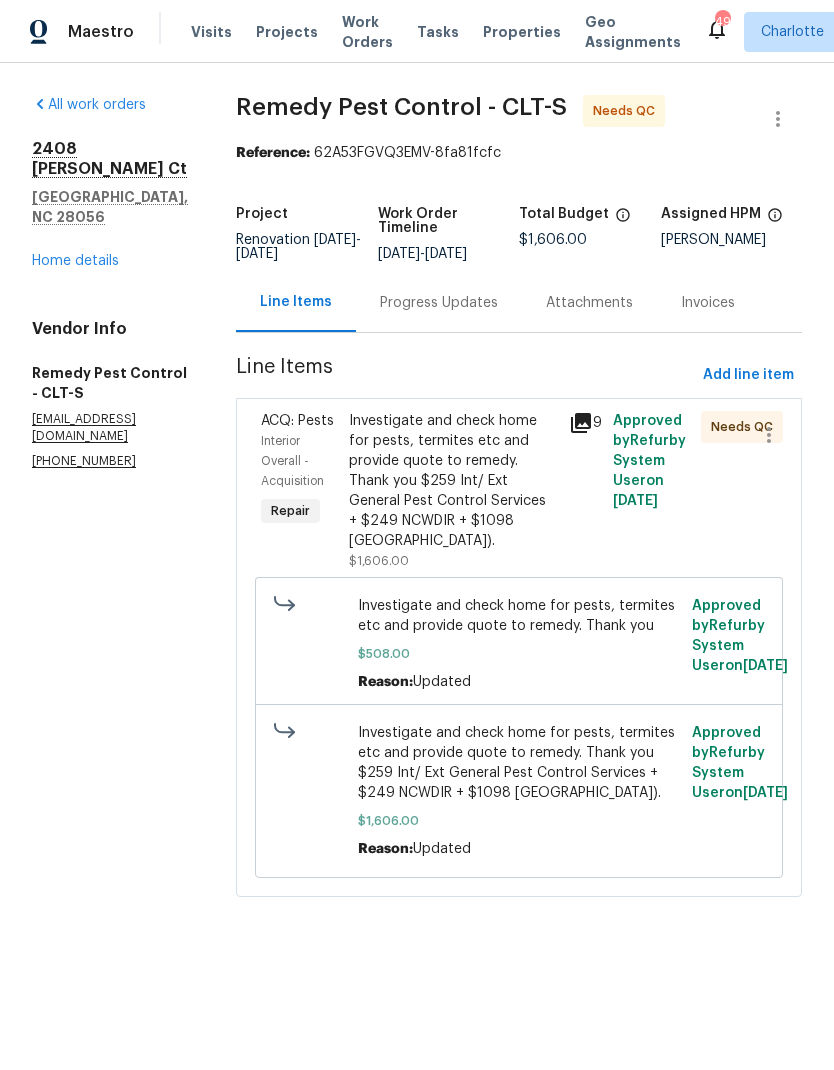 click on "Progress Updates" at bounding box center (439, 302) 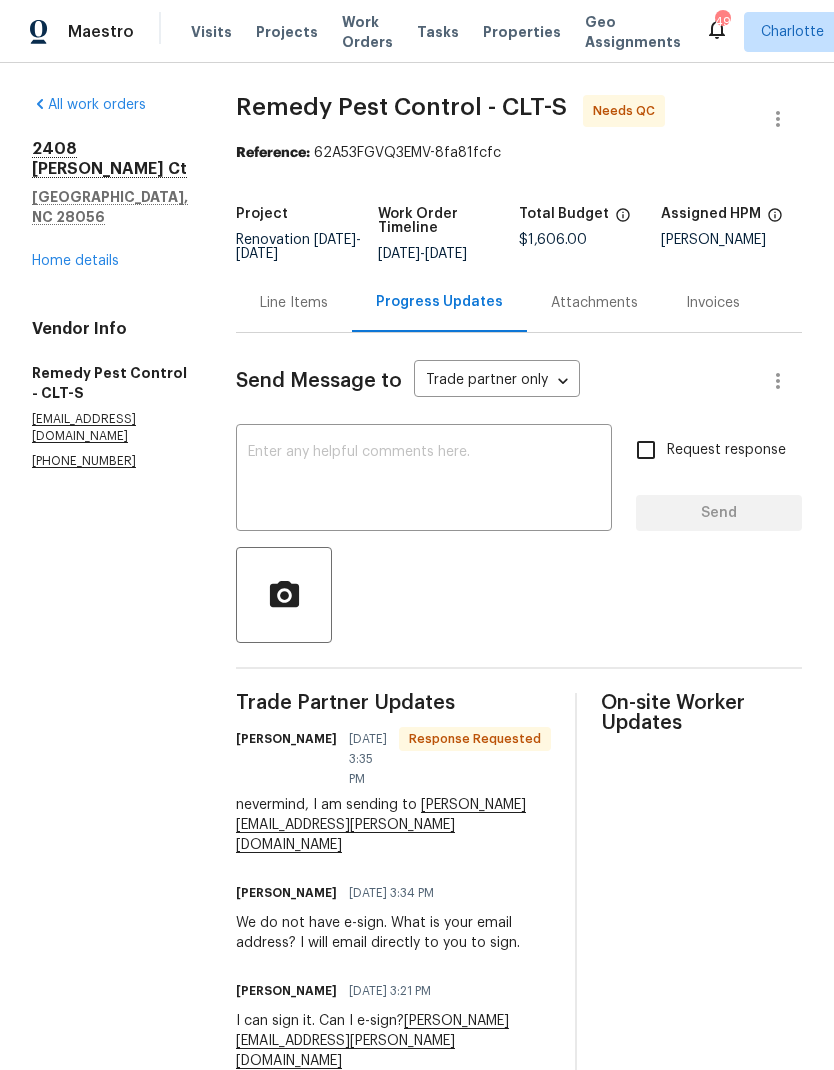 scroll, scrollTop: 0, scrollLeft: 0, axis: both 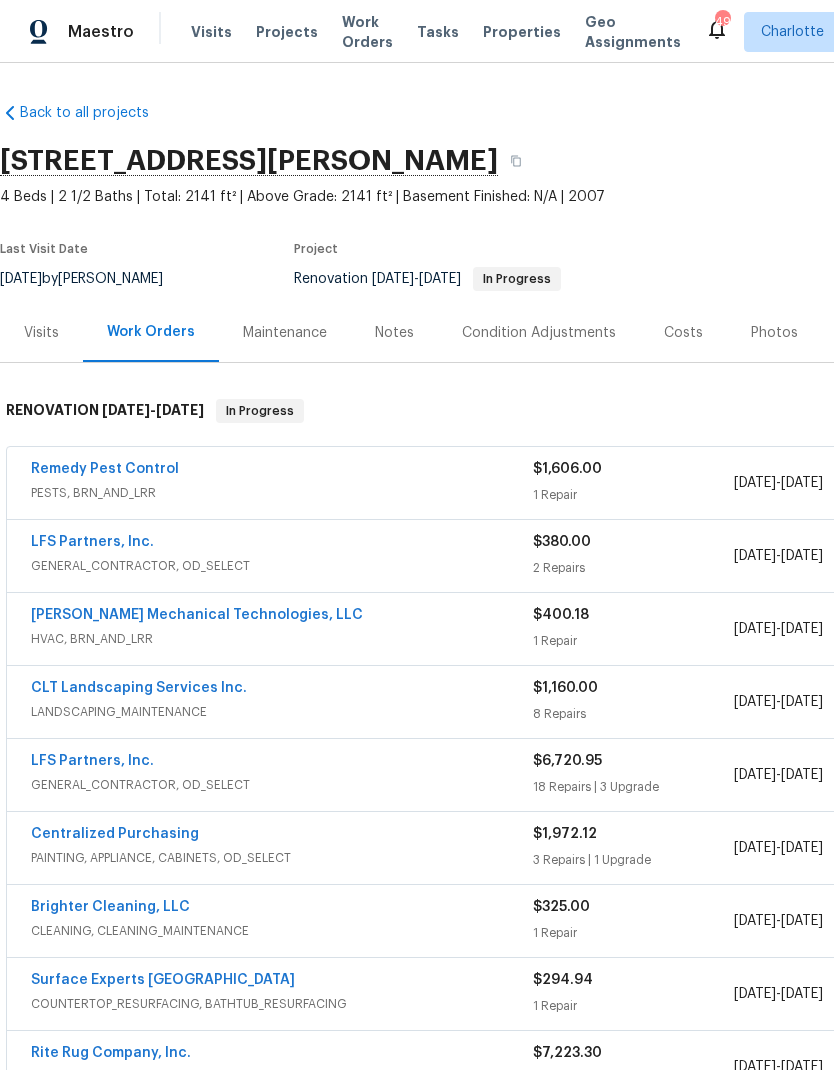 click on "Remedy Pest Control" at bounding box center [105, 469] 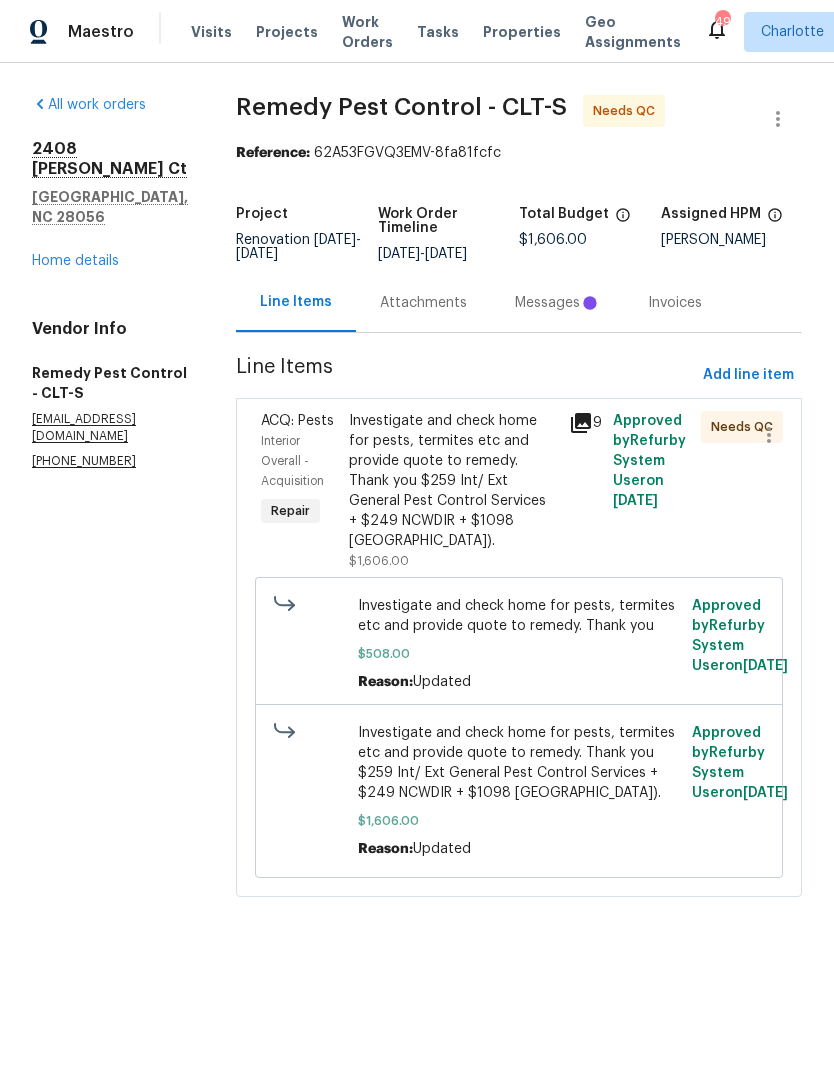 click on "Investigate and check home for pests, termites etc and provide quote to remedy. Thank you
$259 Int/ Ext General Pest Control Services + $249 NCWDIR + $1098 Trelona Bait Stations)." at bounding box center (453, 481) 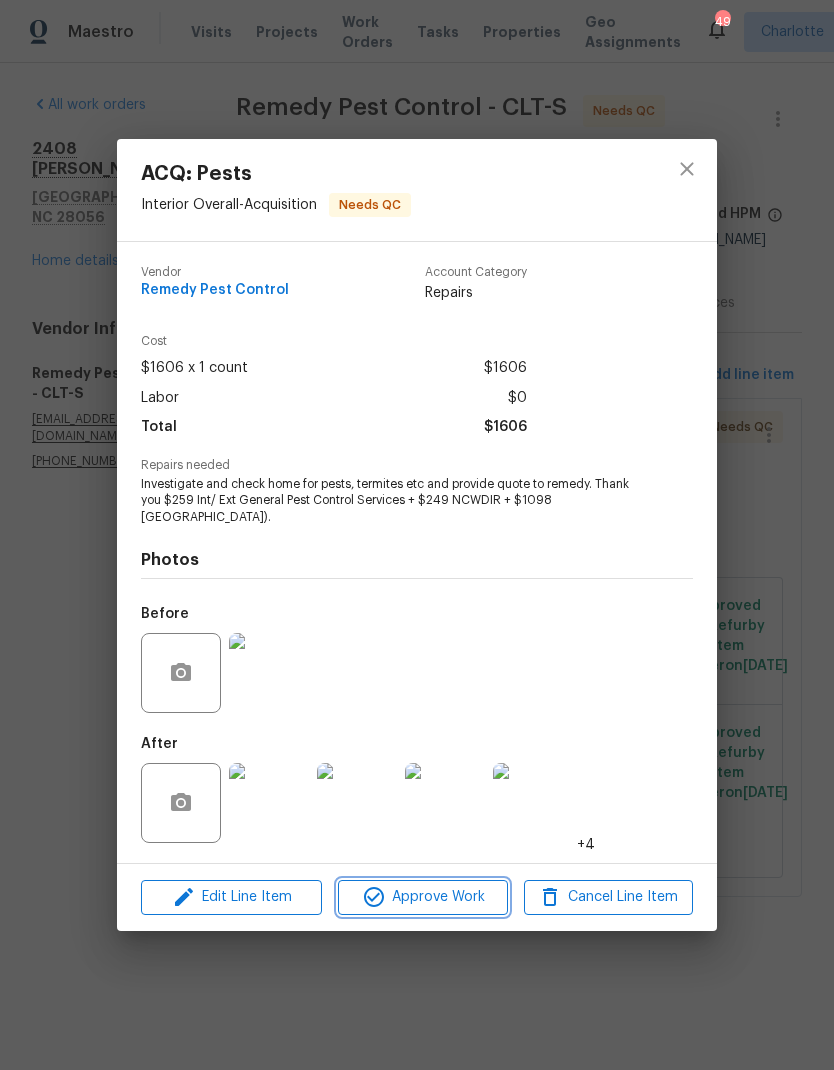 click on "Approve Work" at bounding box center [422, 897] 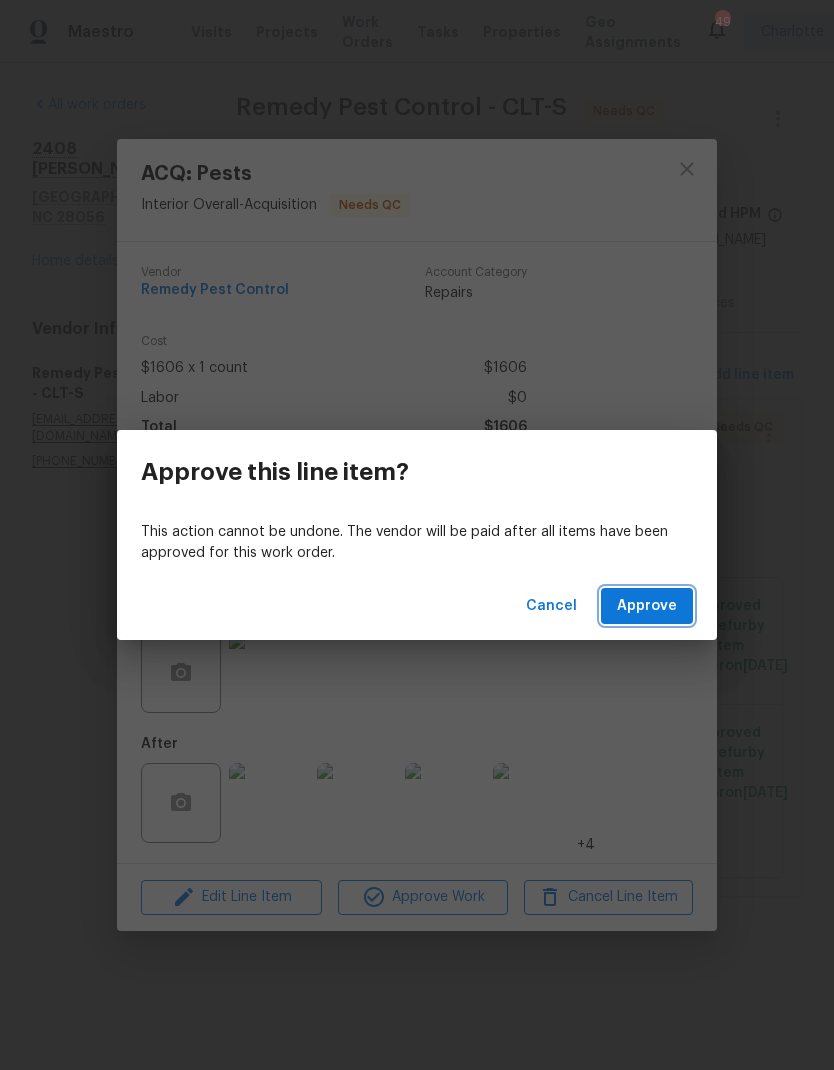 click on "Approve" at bounding box center (647, 606) 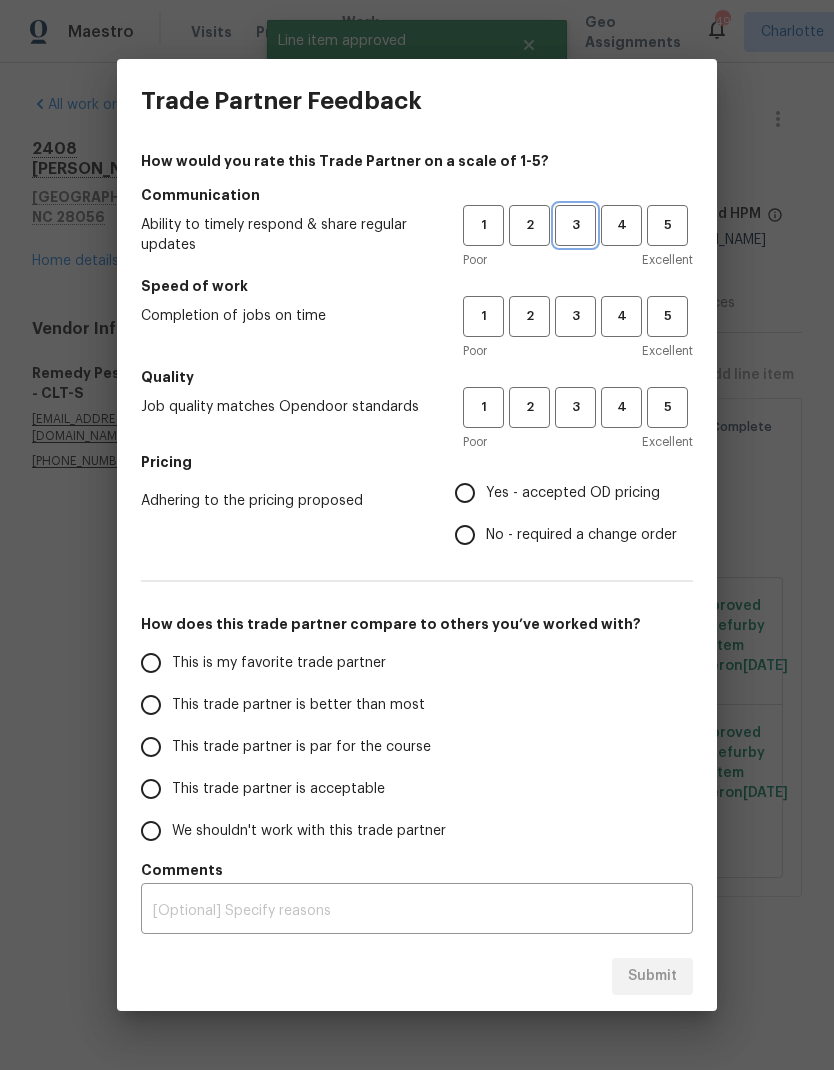 click on "3" at bounding box center (575, 225) 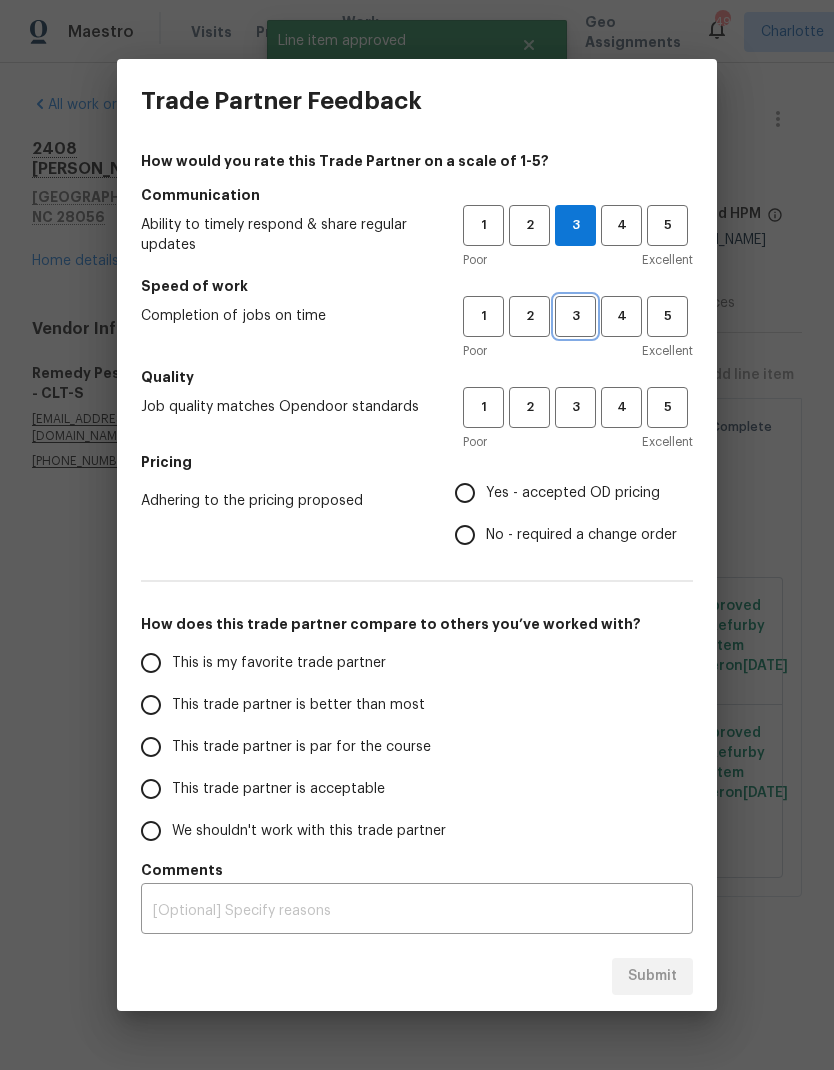click on "3" at bounding box center (575, 316) 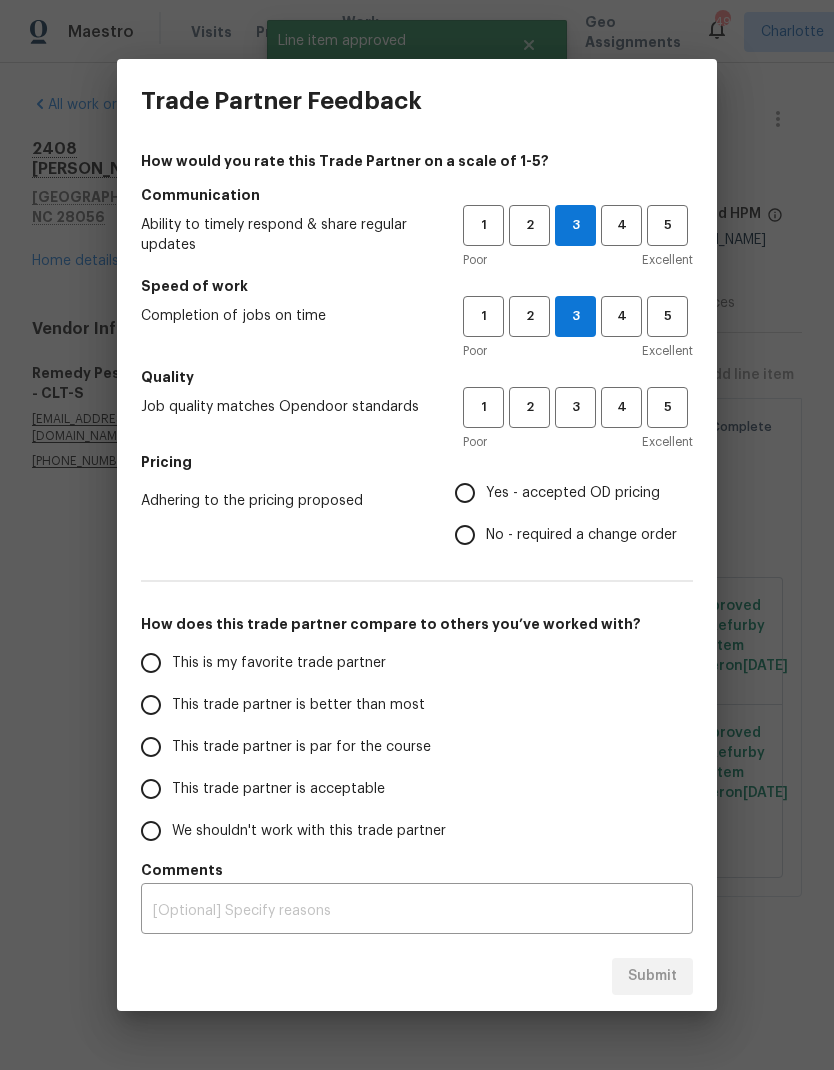 click on "Poor Excellent" at bounding box center [578, 442] 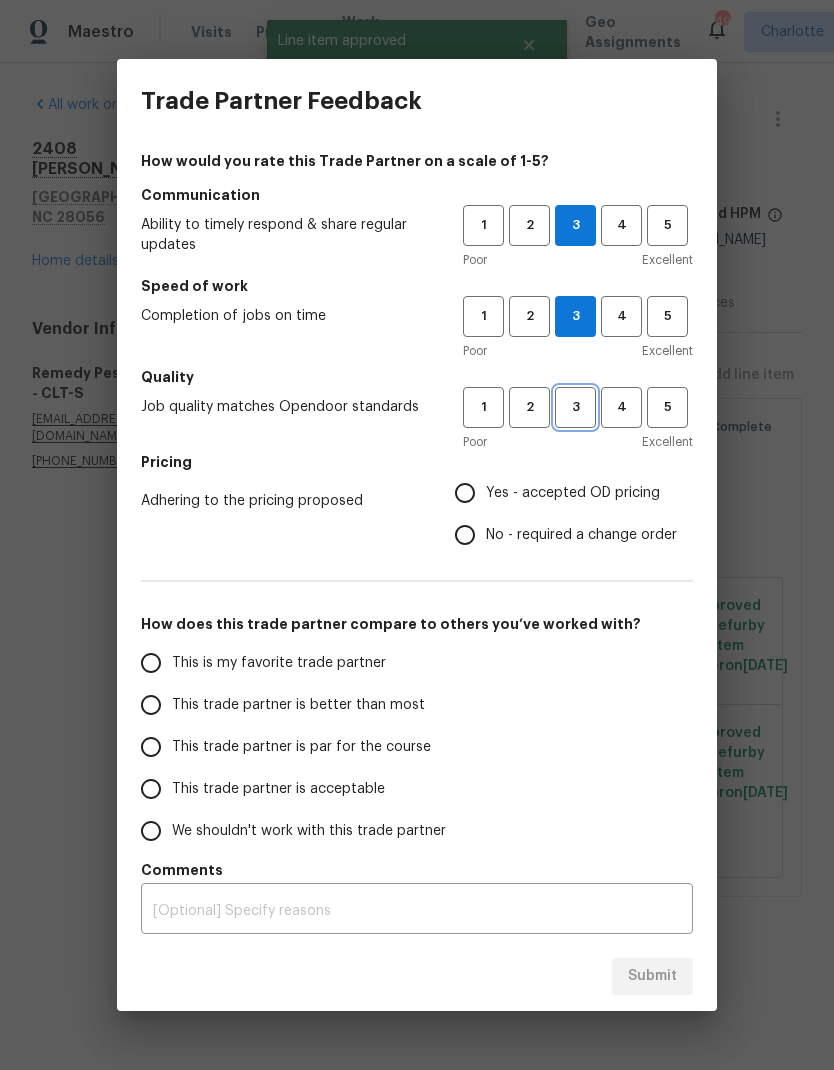 click on "3" at bounding box center [575, 407] 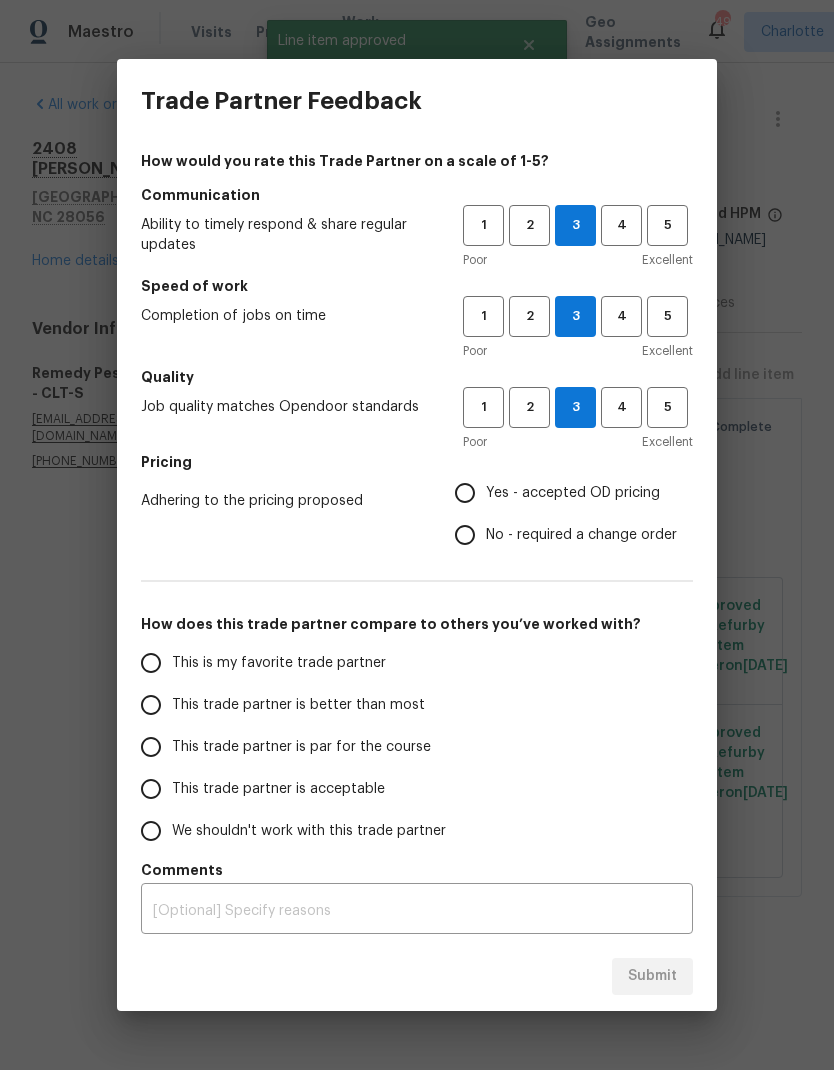 click on "Yes - accepted OD pricing" at bounding box center [465, 493] 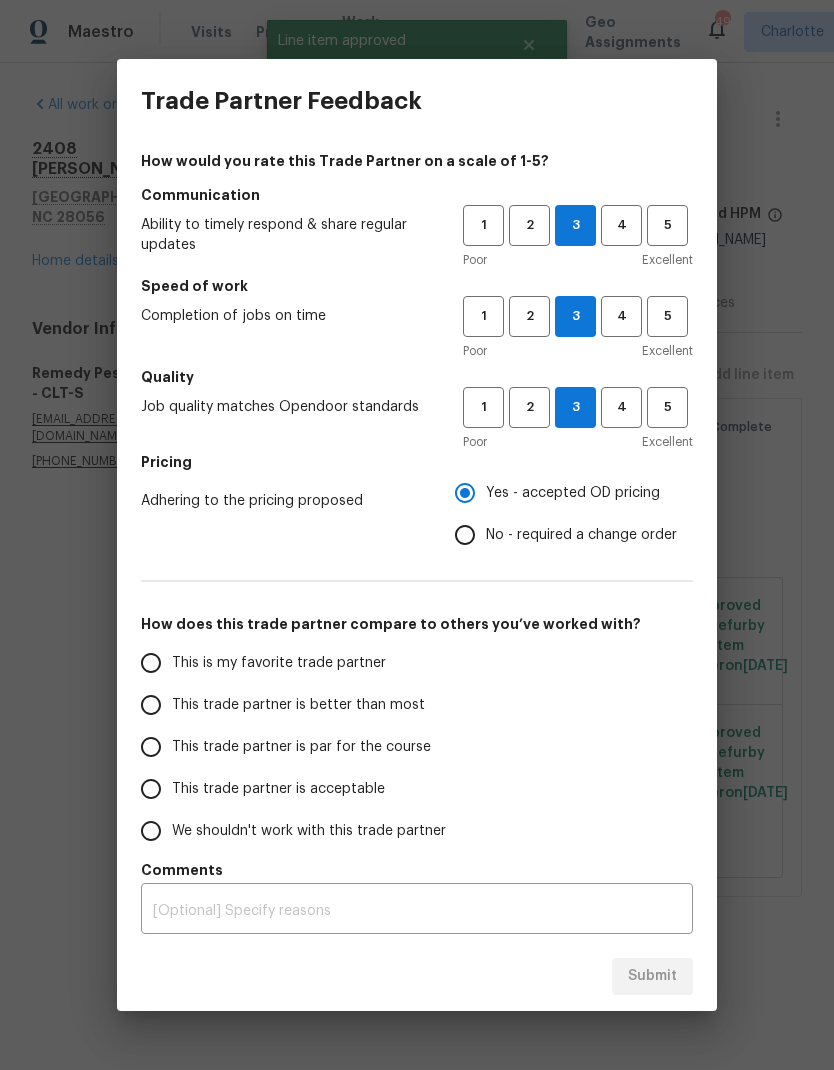 click on "This trade partner is better than most" at bounding box center (151, 705) 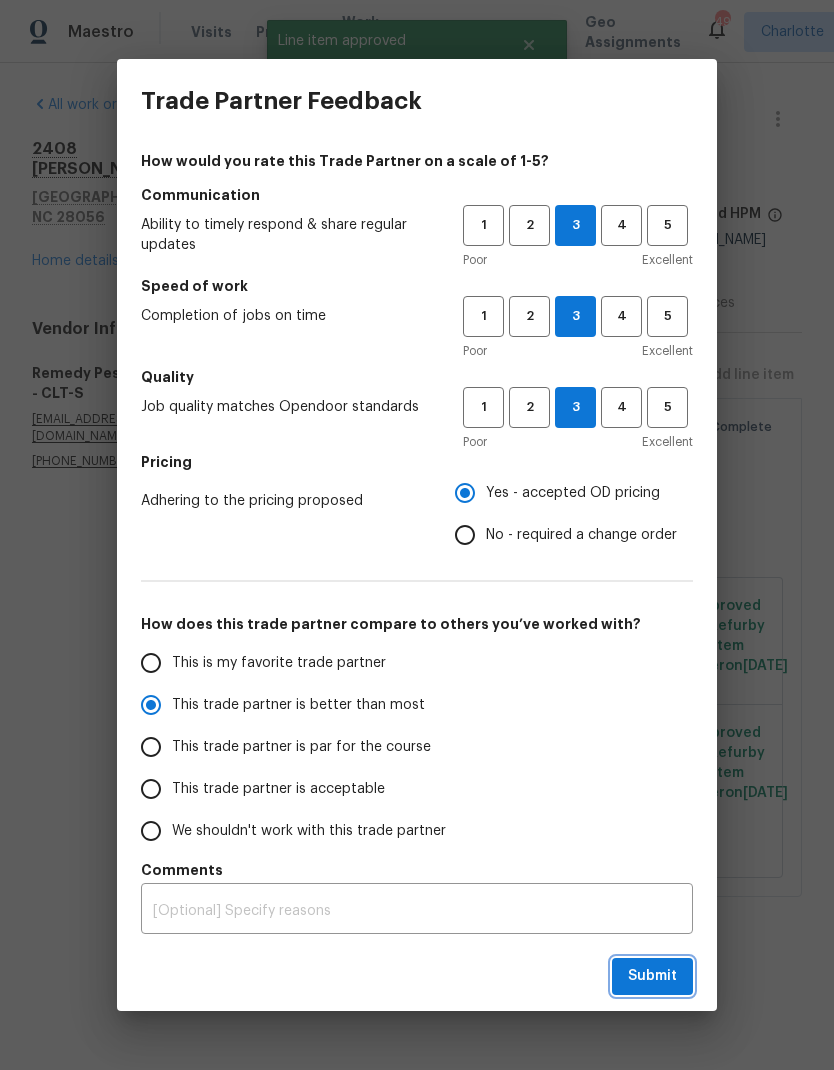 click on "Submit" at bounding box center (652, 976) 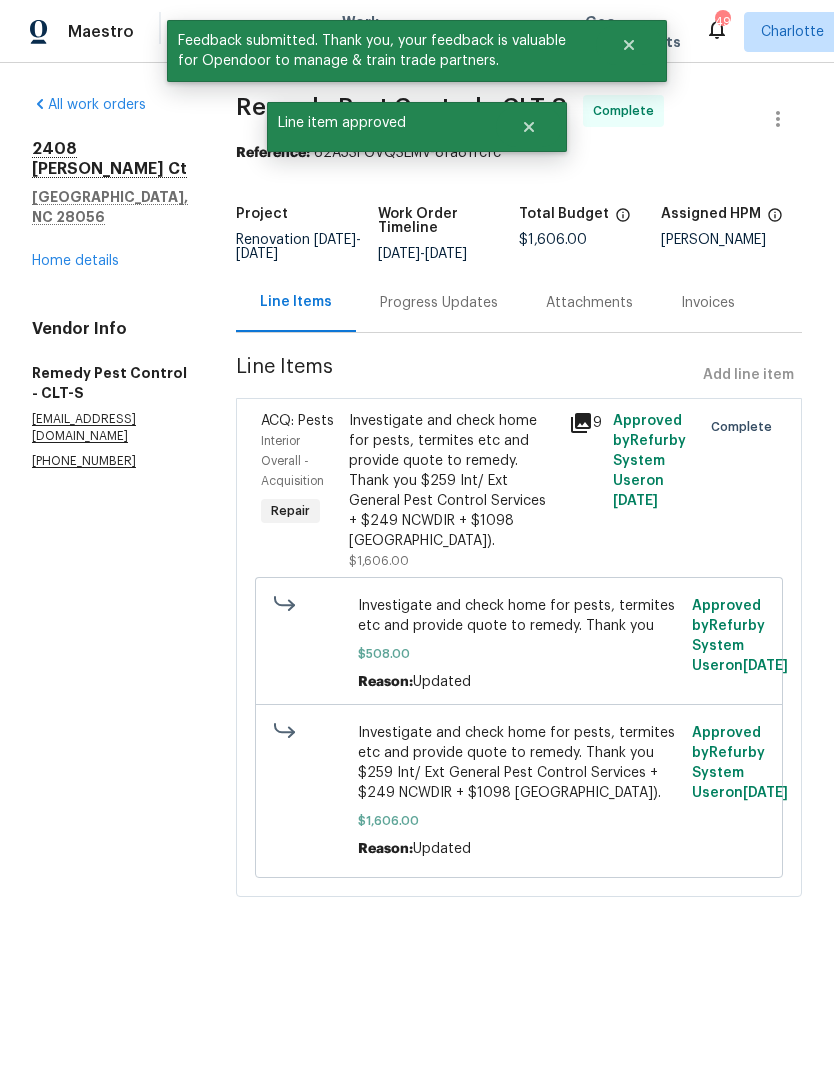 radio on "false" 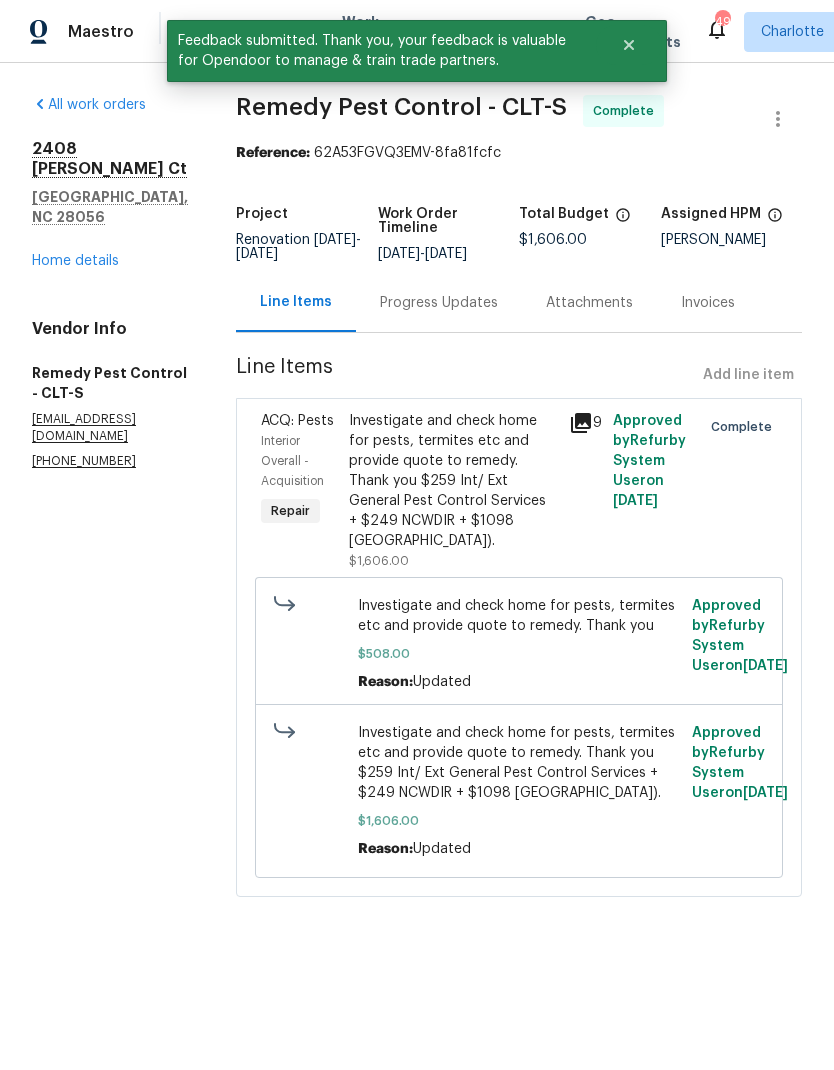 click on "Home details" at bounding box center [75, 261] 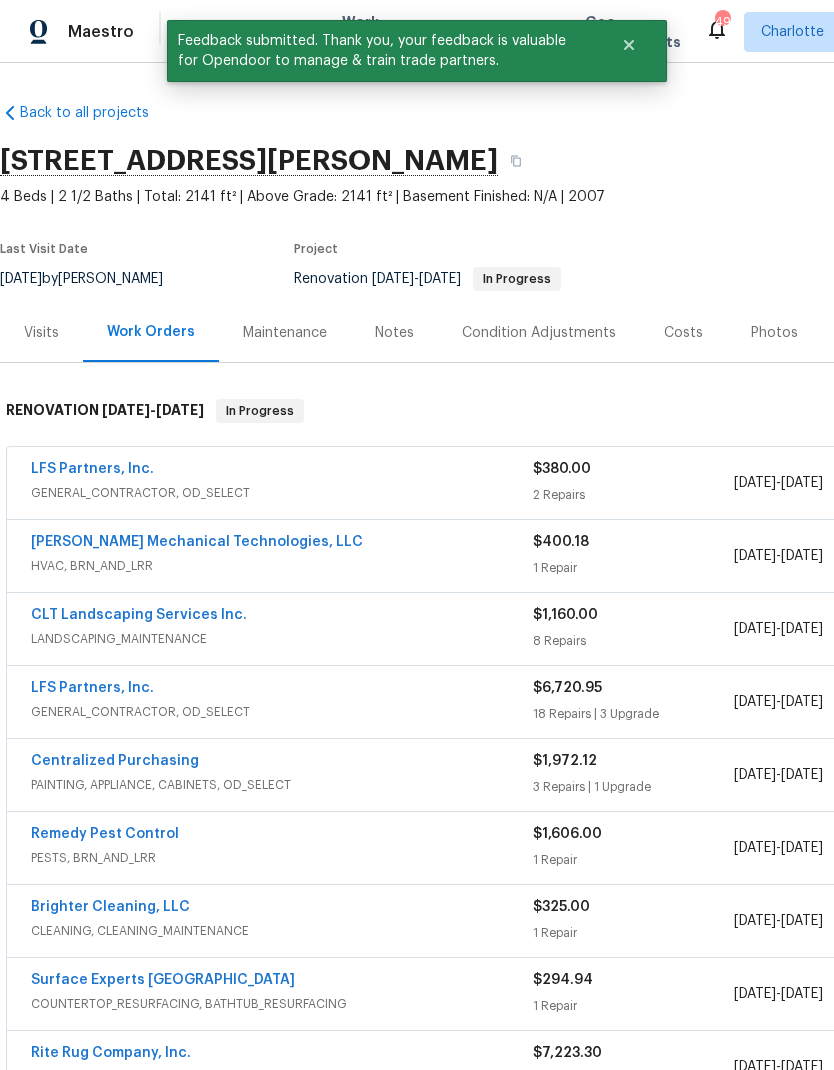 scroll, scrollTop: 0, scrollLeft: 0, axis: both 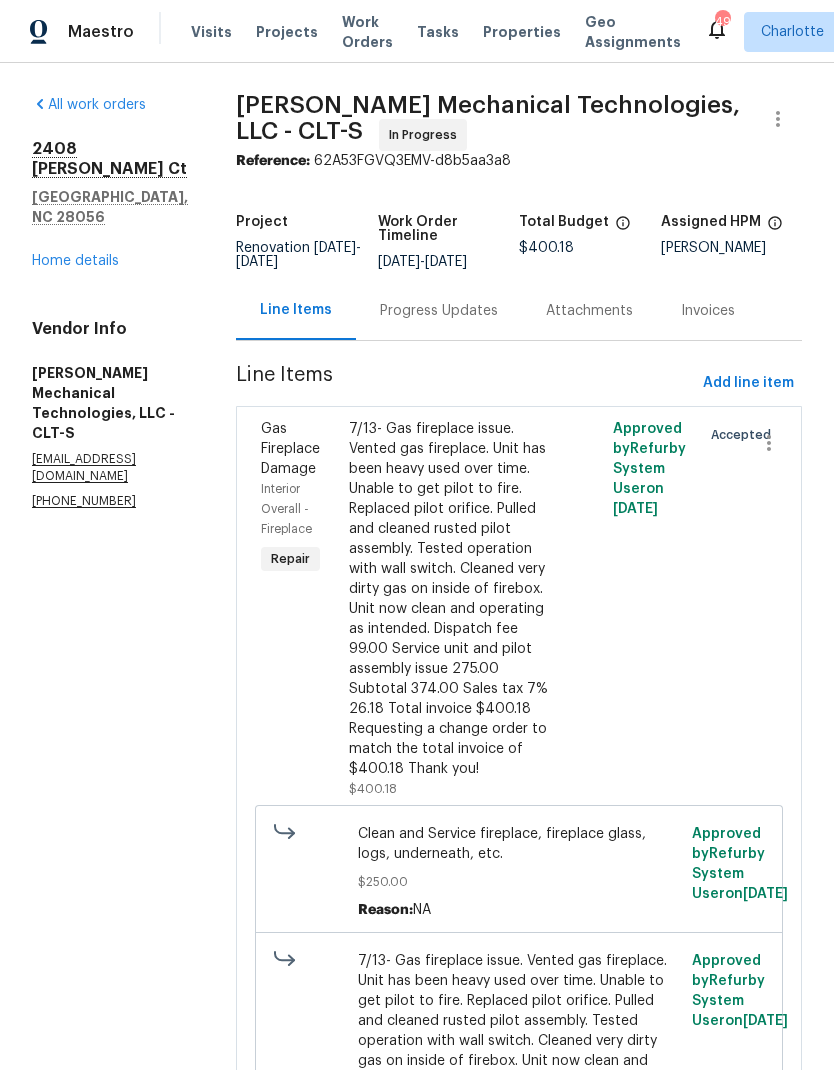 click on "Progress Updates" at bounding box center [439, 311] 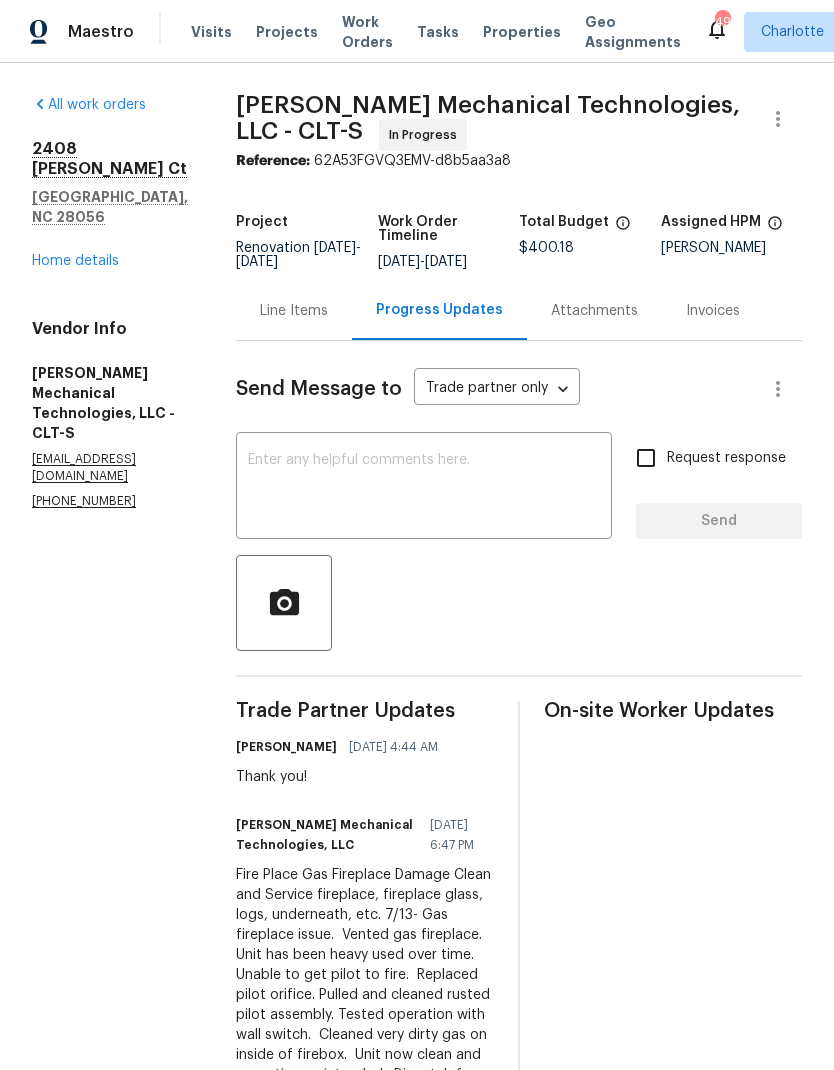 click on "x ​" at bounding box center (424, 488) 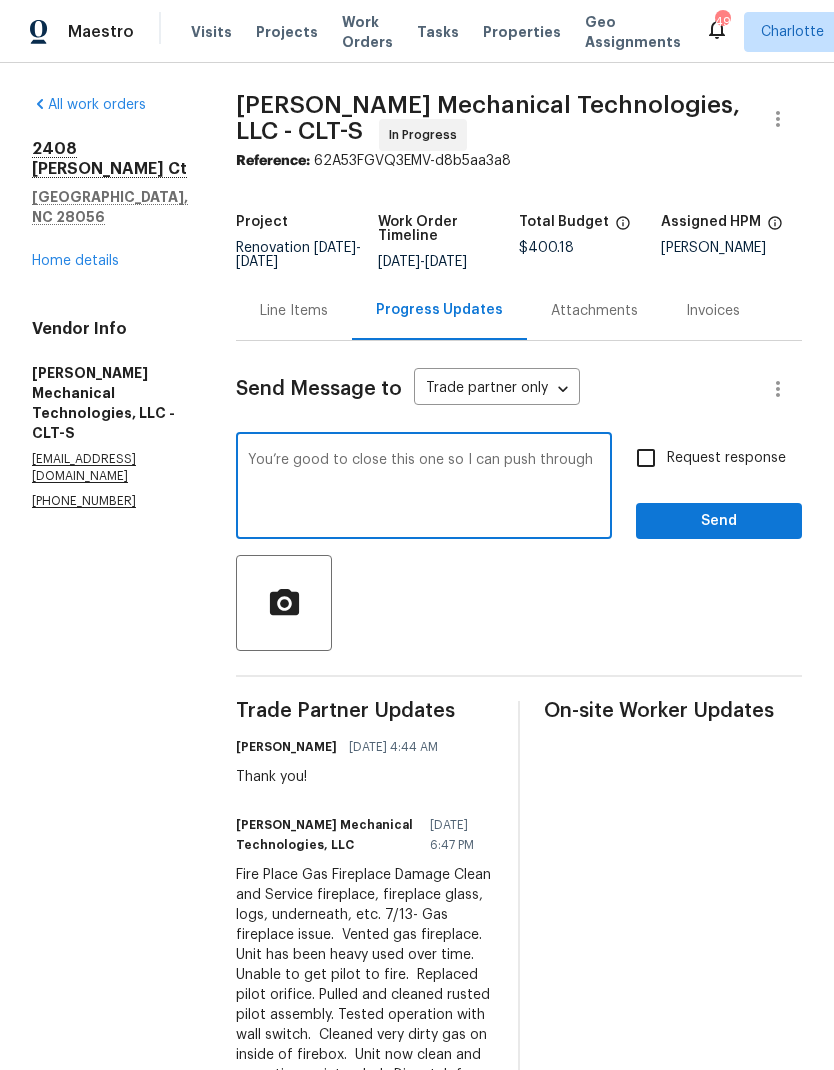 type on "You’re good to close this one so I can push through" 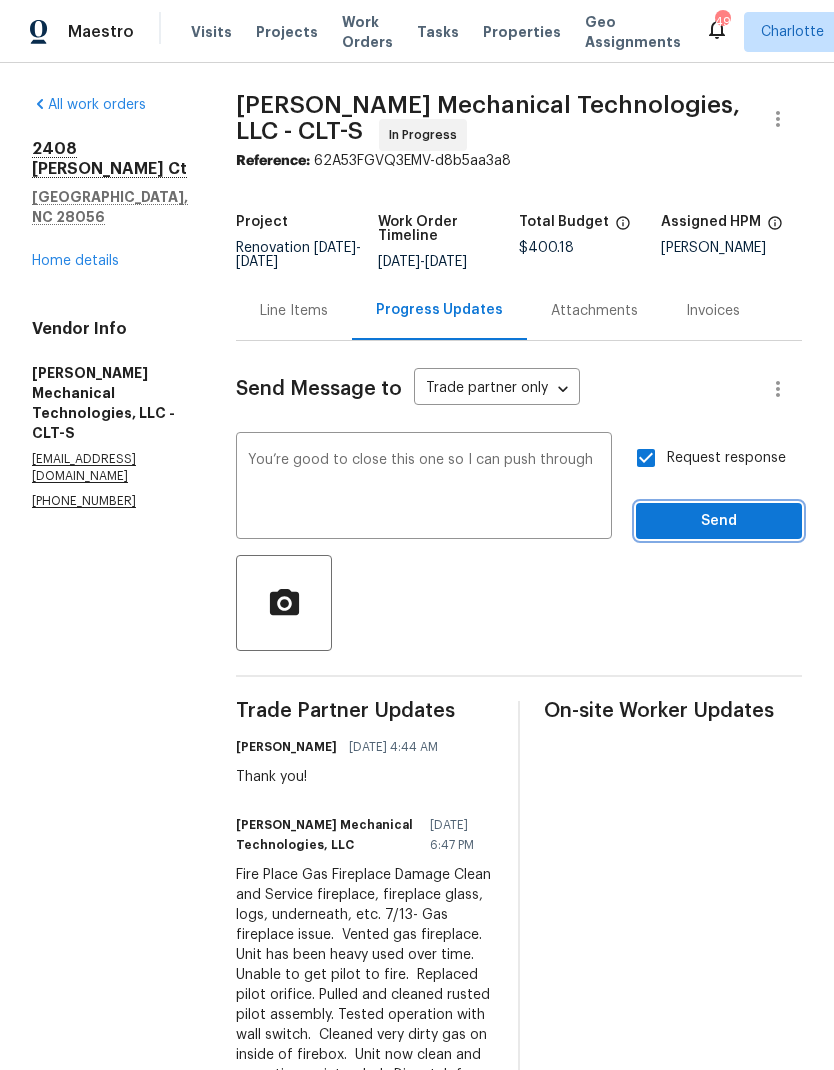click on "Send" at bounding box center (719, 521) 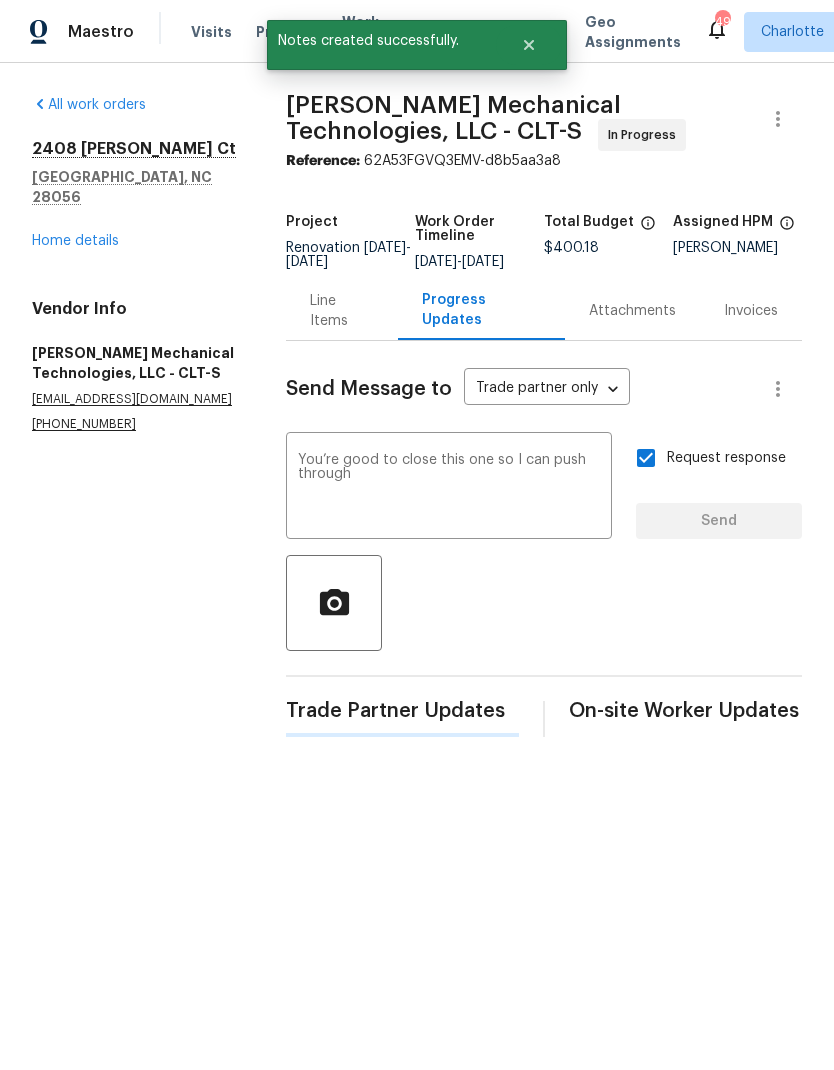 type 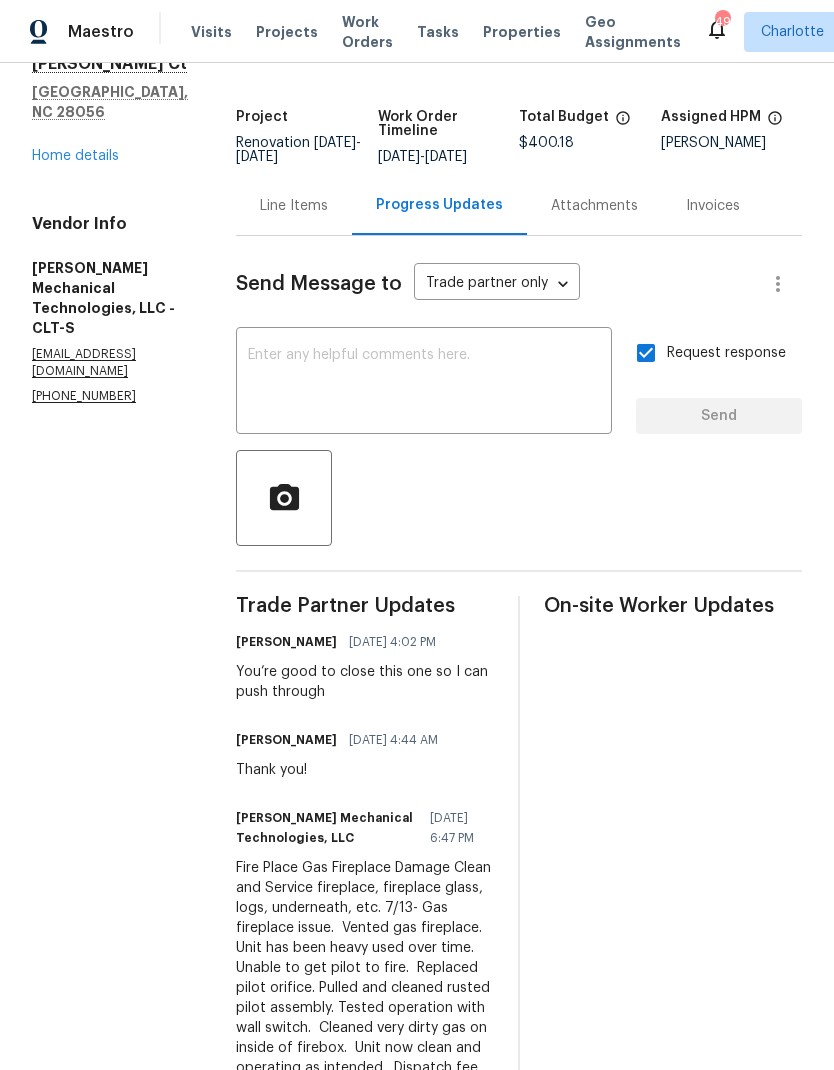 scroll, scrollTop: 107, scrollLeft: 0, axis: vertical 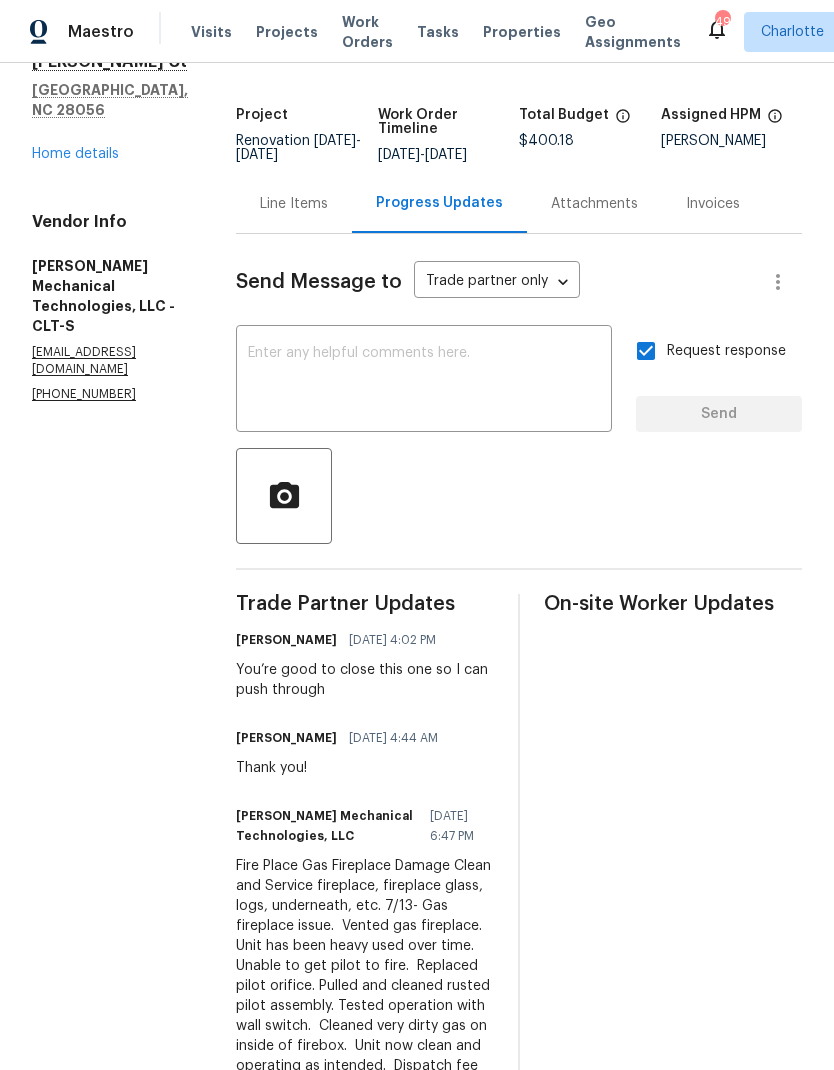 click on "Home details" at bounding box center (75, 154) 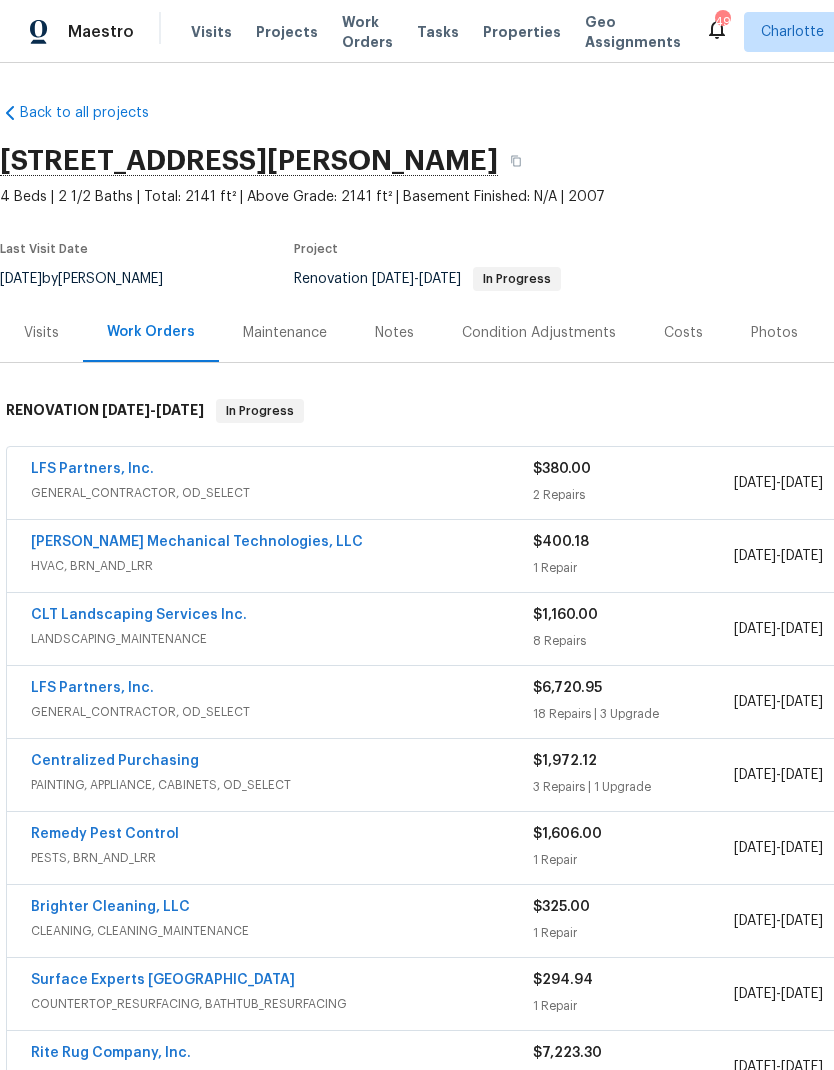 scroll, scrollTop: 0, scrollLeft: 0, axis: both 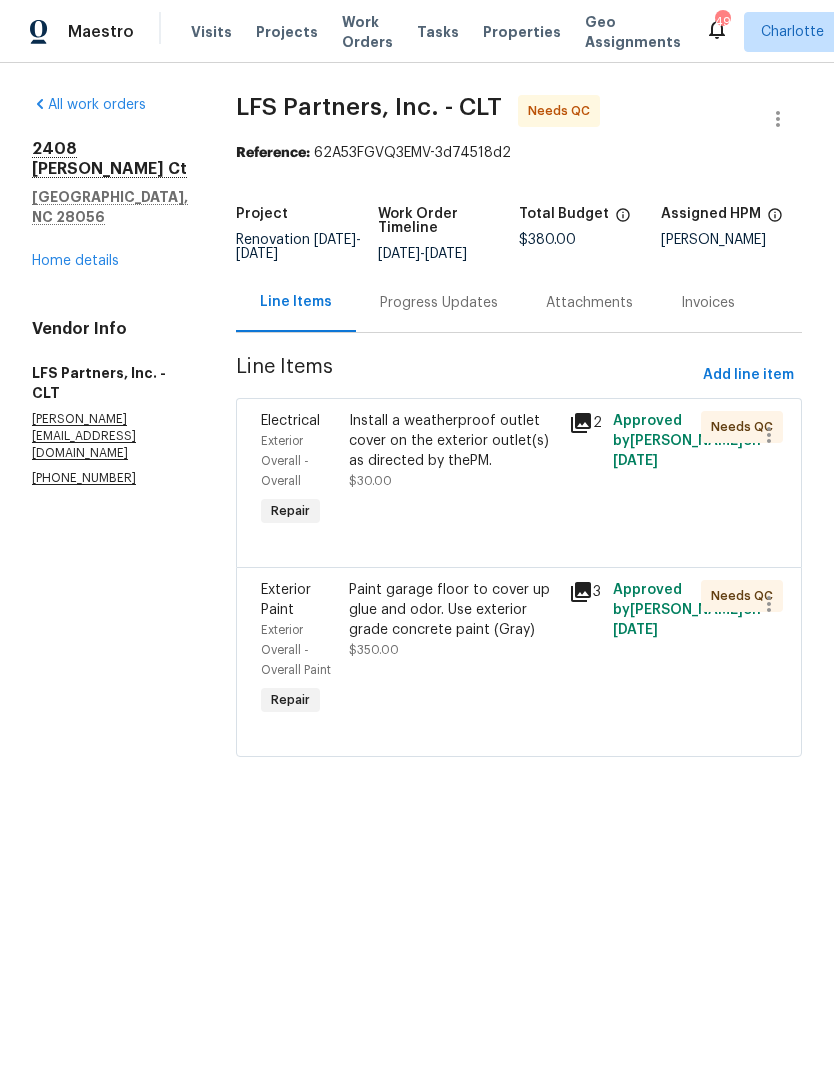 click on "Paint garage floor to cover up glue and odor. Use exterior grade concrete paint (Gray)" at bounding box center [453, 610] 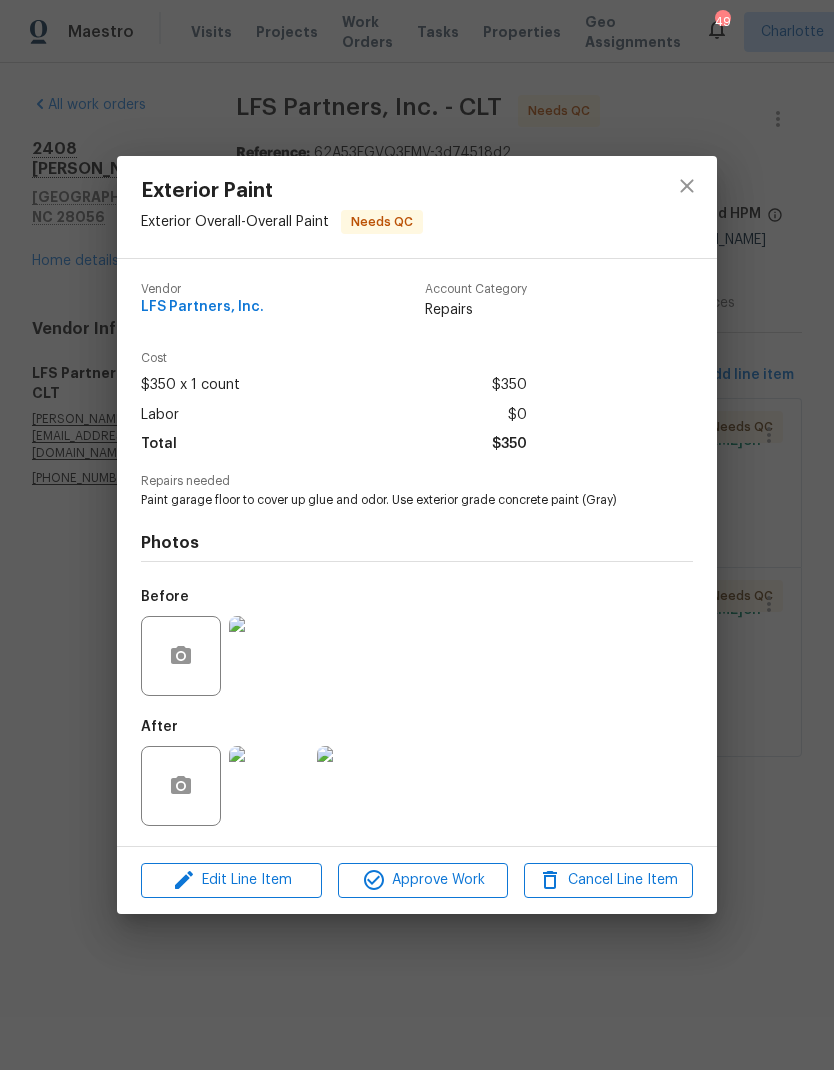 click at bounding box center [269, 786] 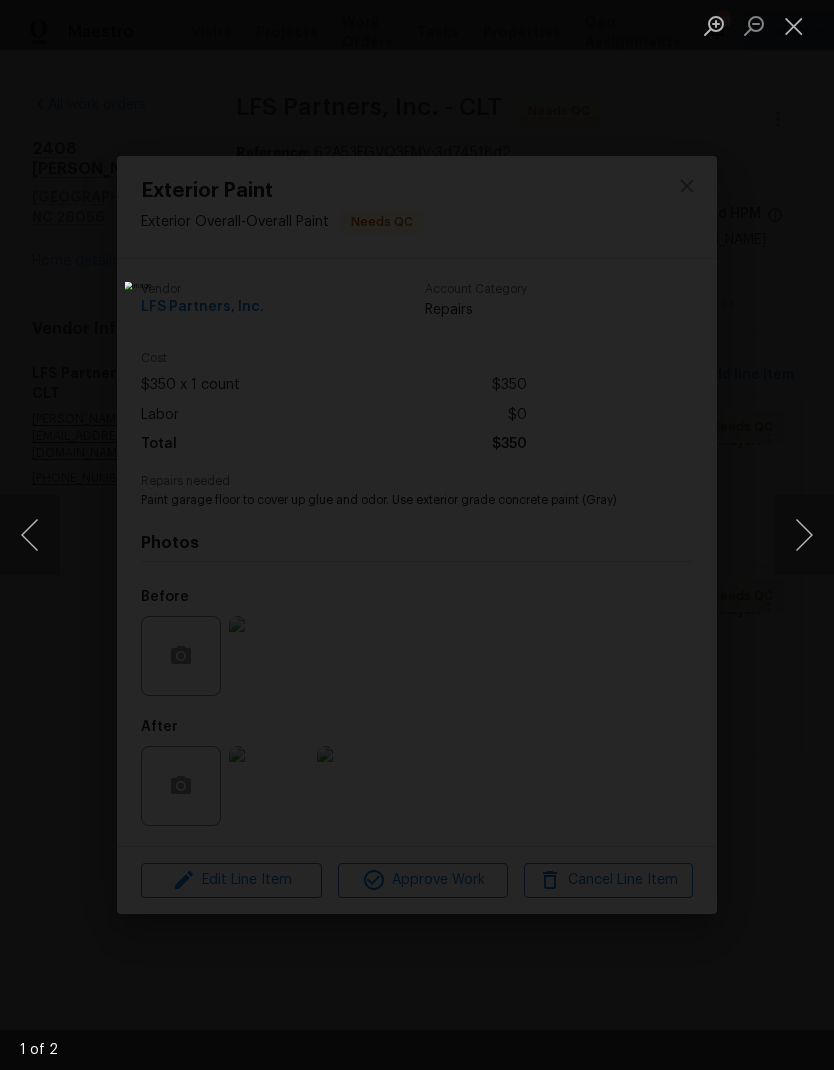 click at bounding box center [804, 535] 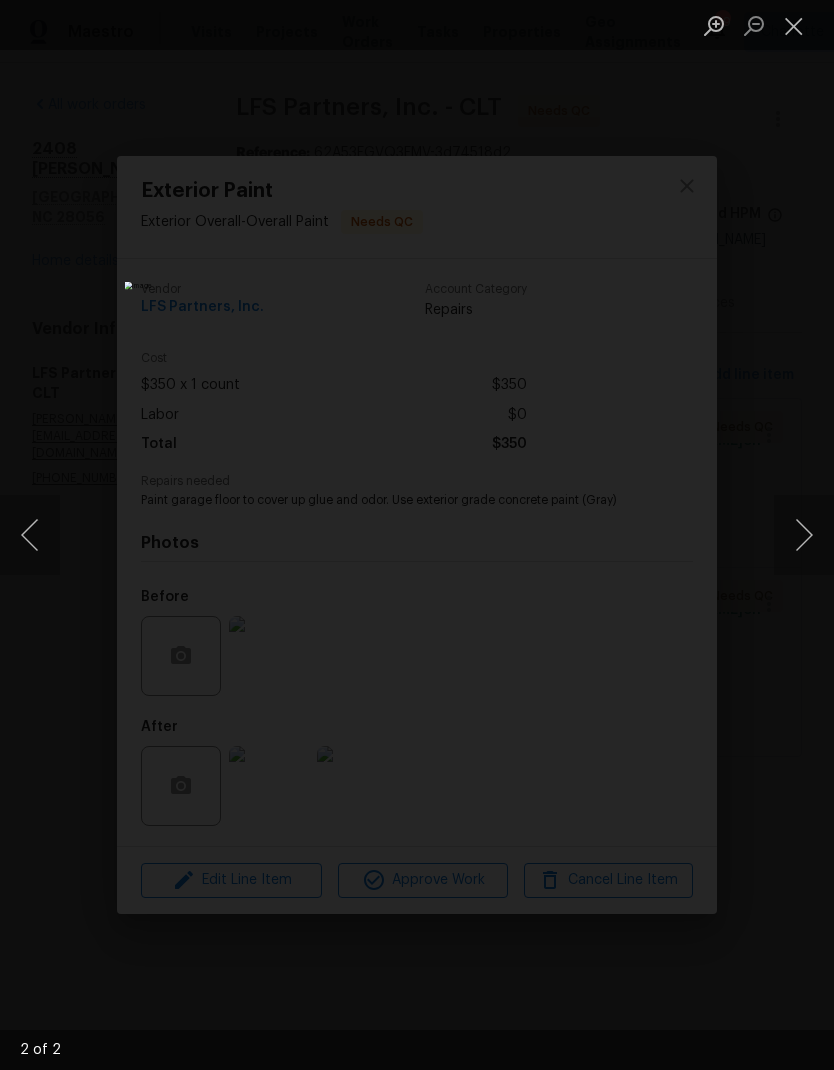 click at bounding box center [794, 25] 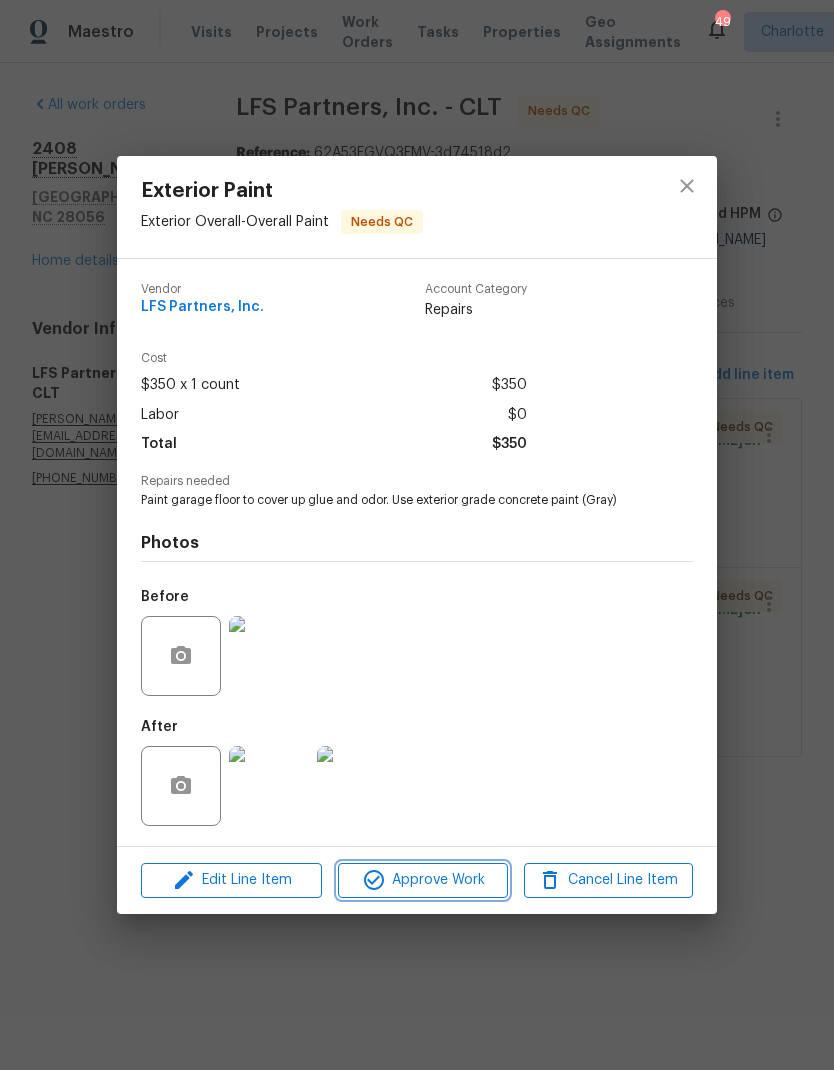 click on "Approve Work" at bounding box center [422, 880] 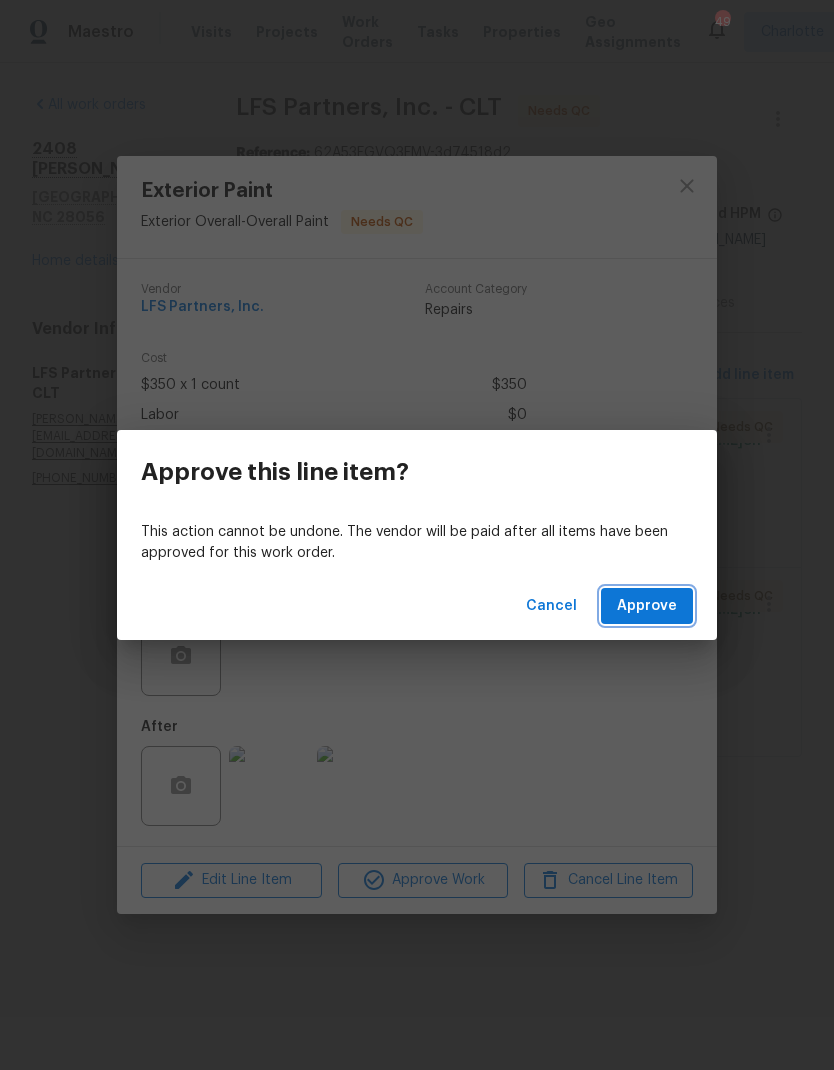 click on "Approve" at bounding box center [647, 606] 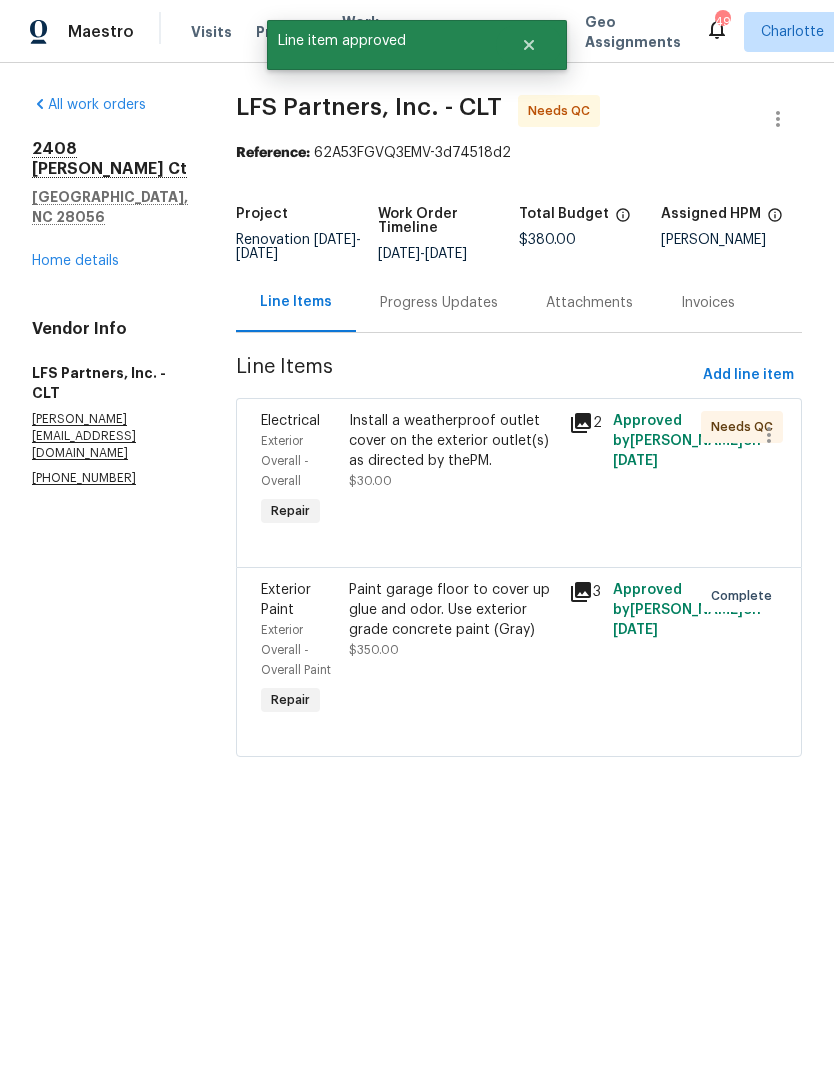 click on "Install a weatherproof outlet cover on the exterior outlet(s) as directed by thePM." at bounding box center (453, 441) 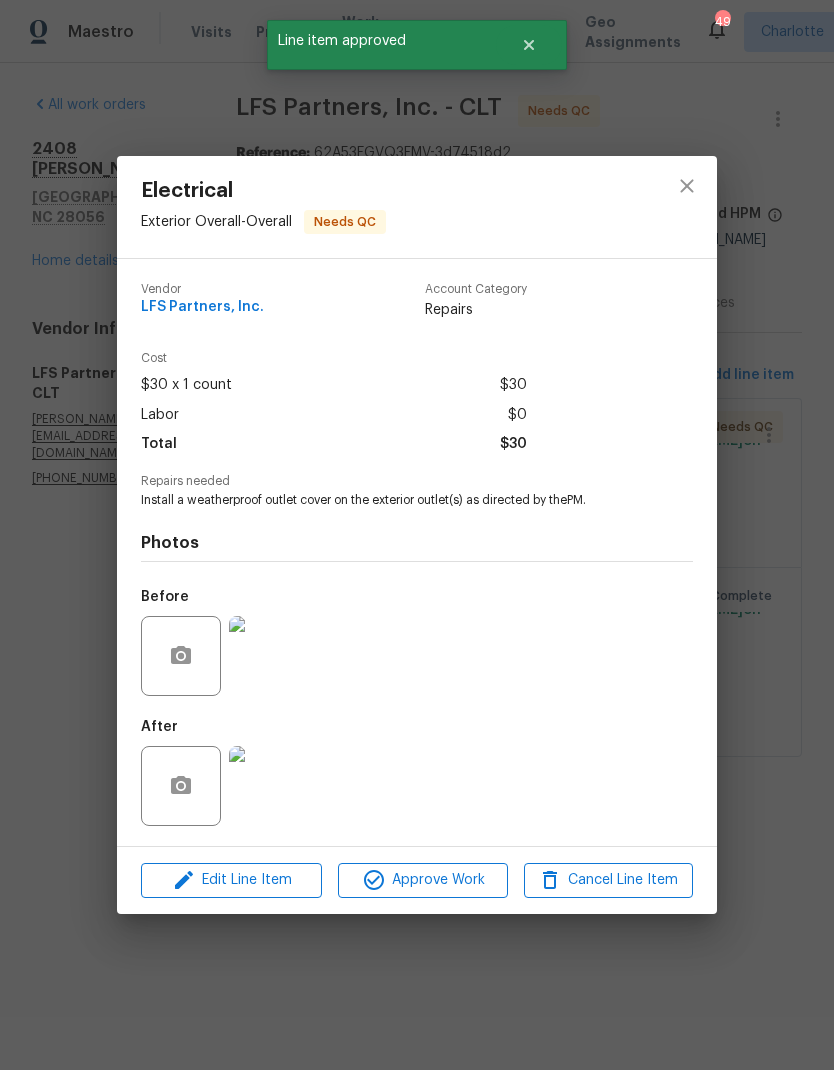 click at bounding box center (269, 786) 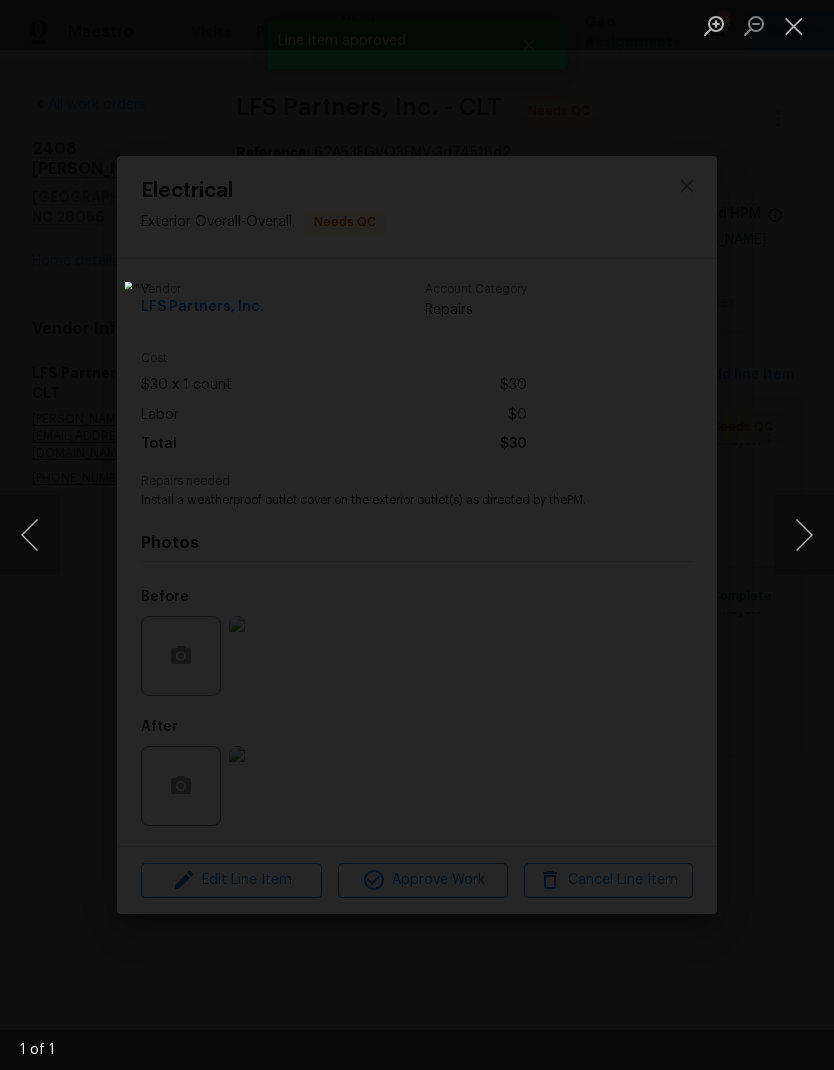 click at bounding box center (794, 25) 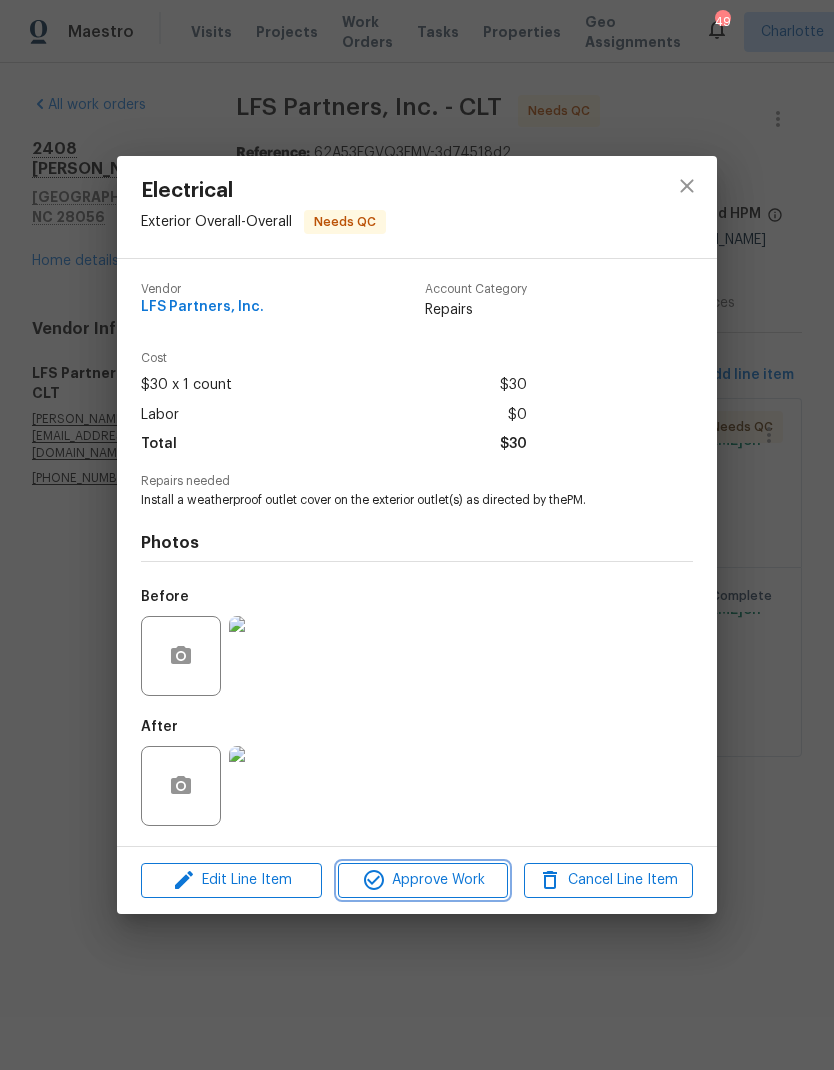 click on "Approve Work" at bounding box center [422, 880] 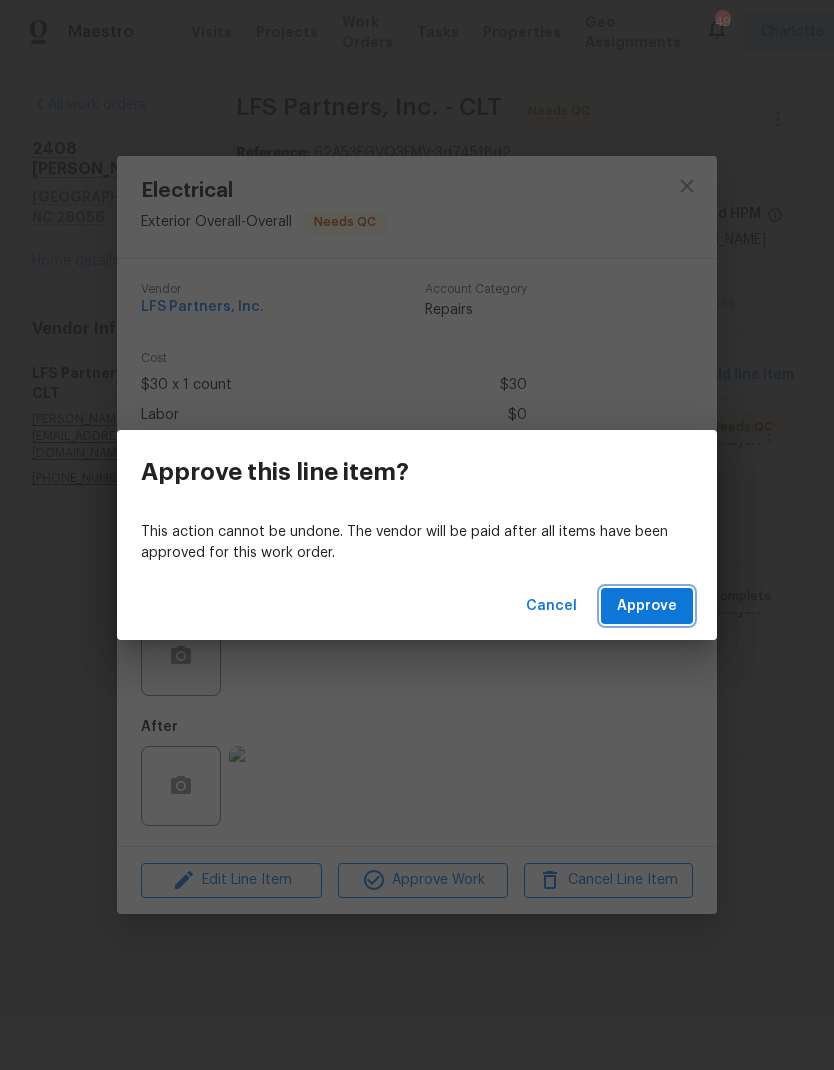 click on "Approve" at bounding box center (647, 606) 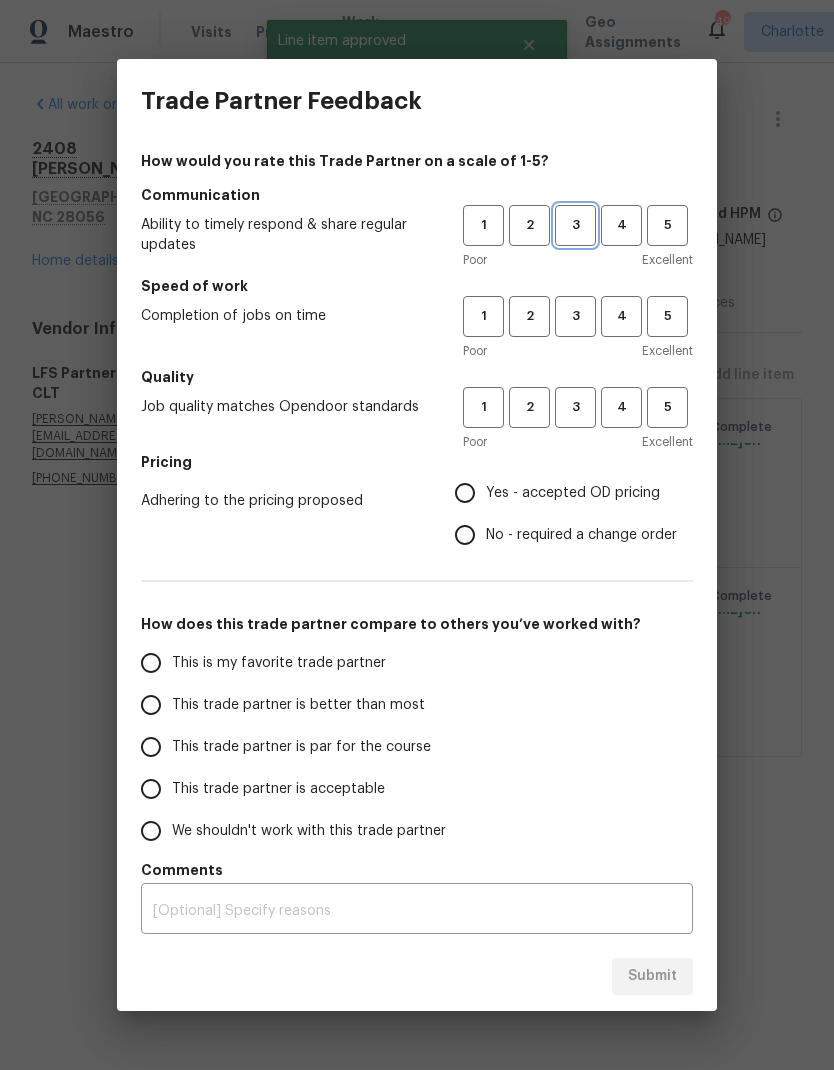 click on "3" at bounding box center [575, 225] 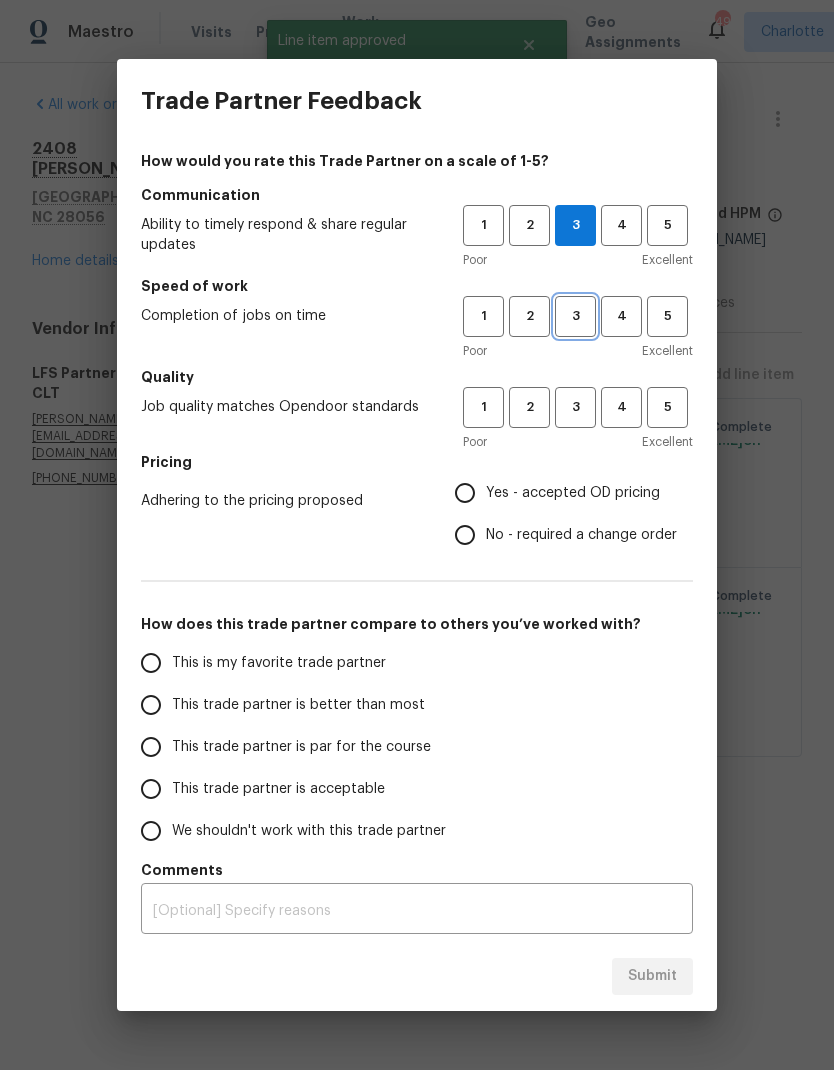 click on "3" at bounding box center (575, 316) 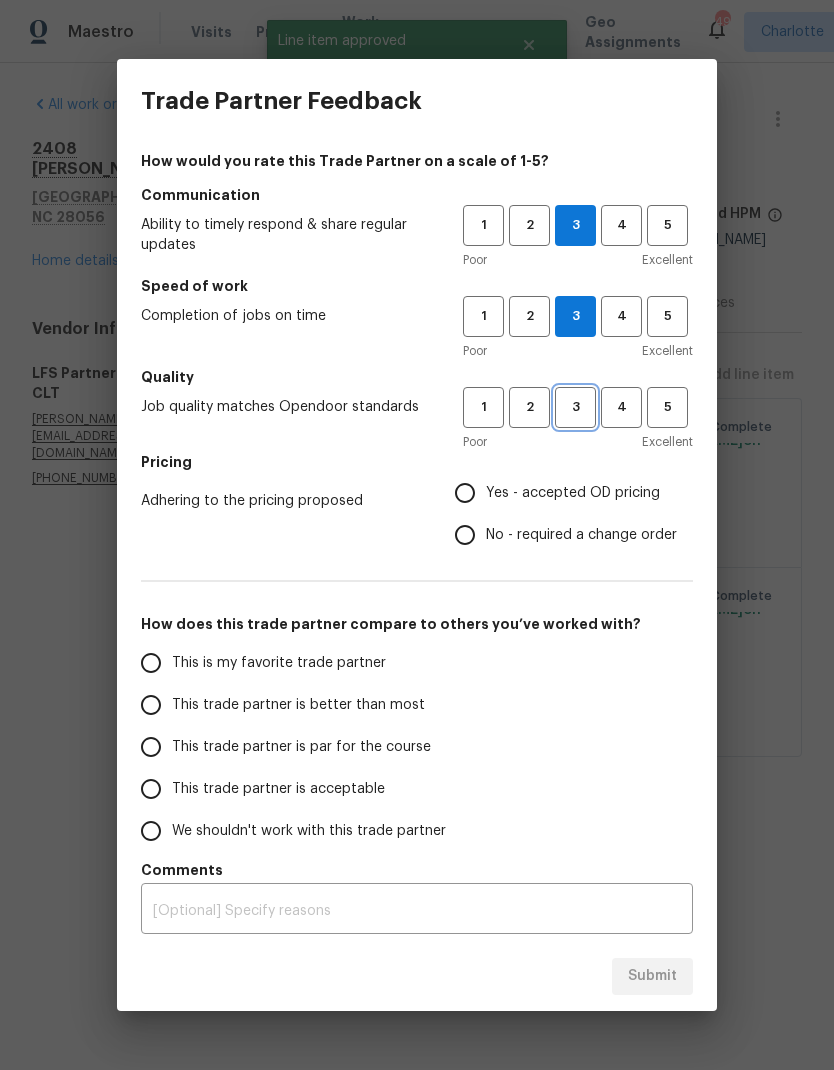click on "3" at bounding box center (575, 407) 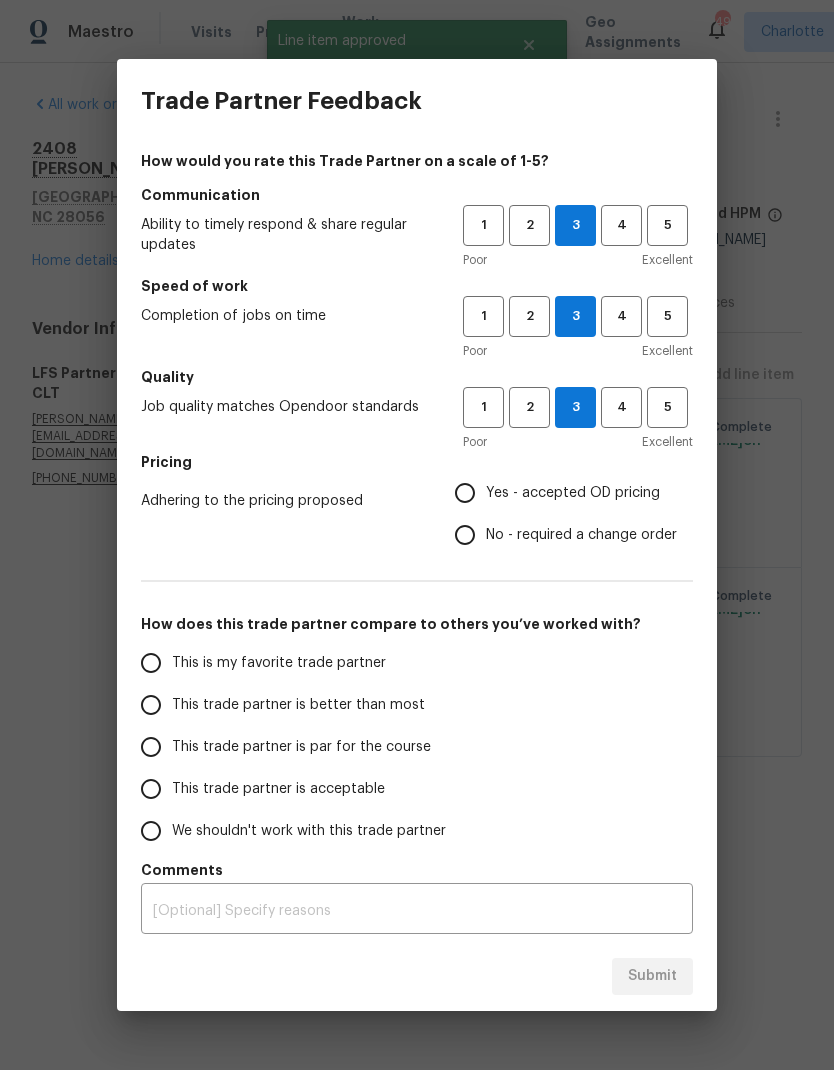 click on "Yes - accepted OD pricing" at bounding box center [465, 493] 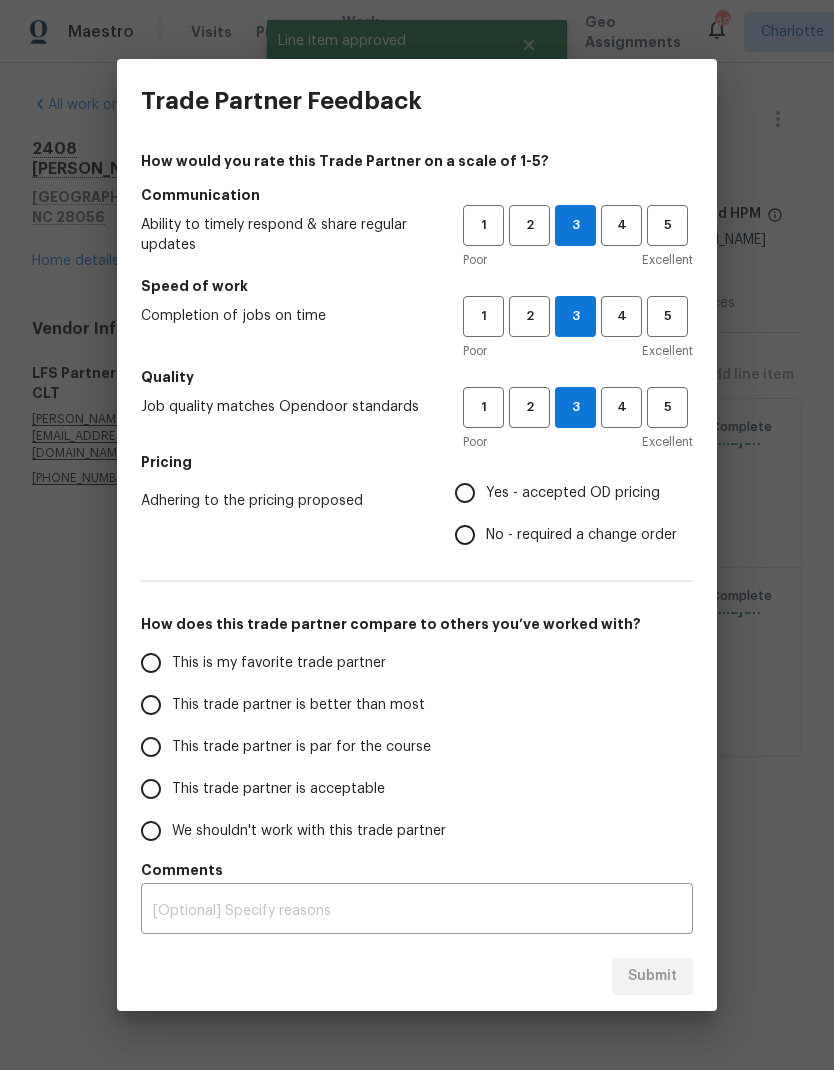 radio on "true" 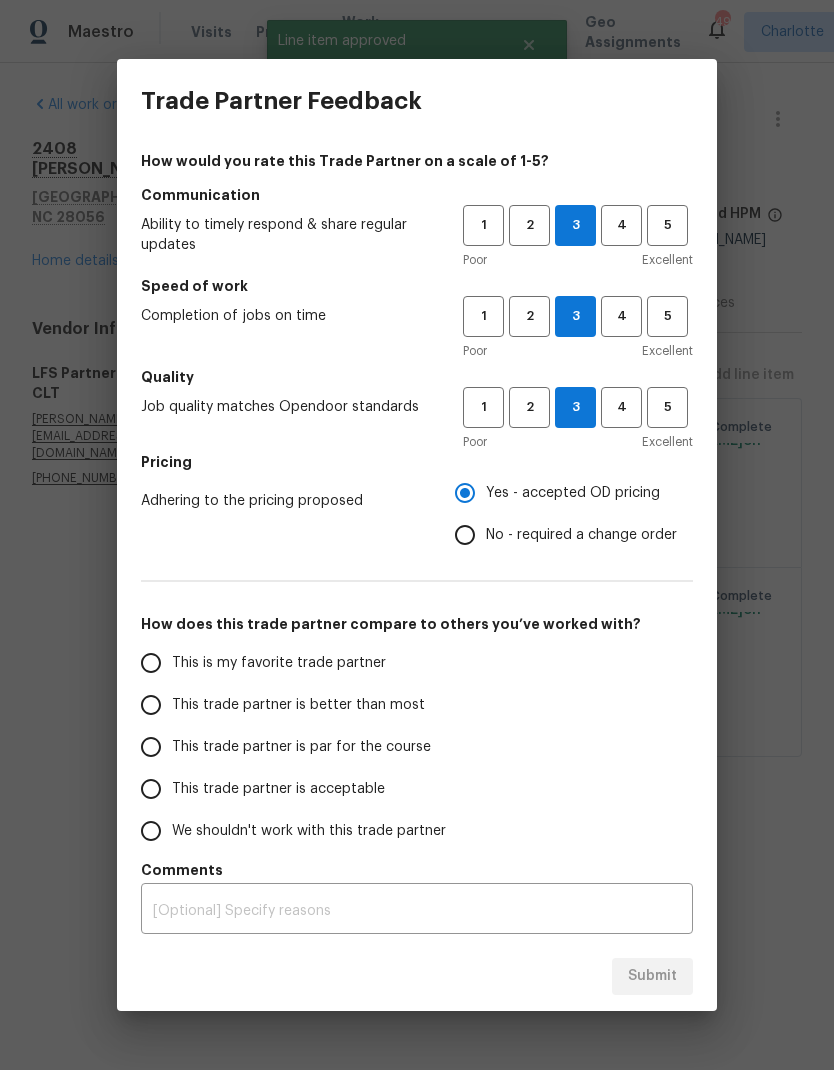 click on "This trade partner is better than most" at bounding box center [151, 705] 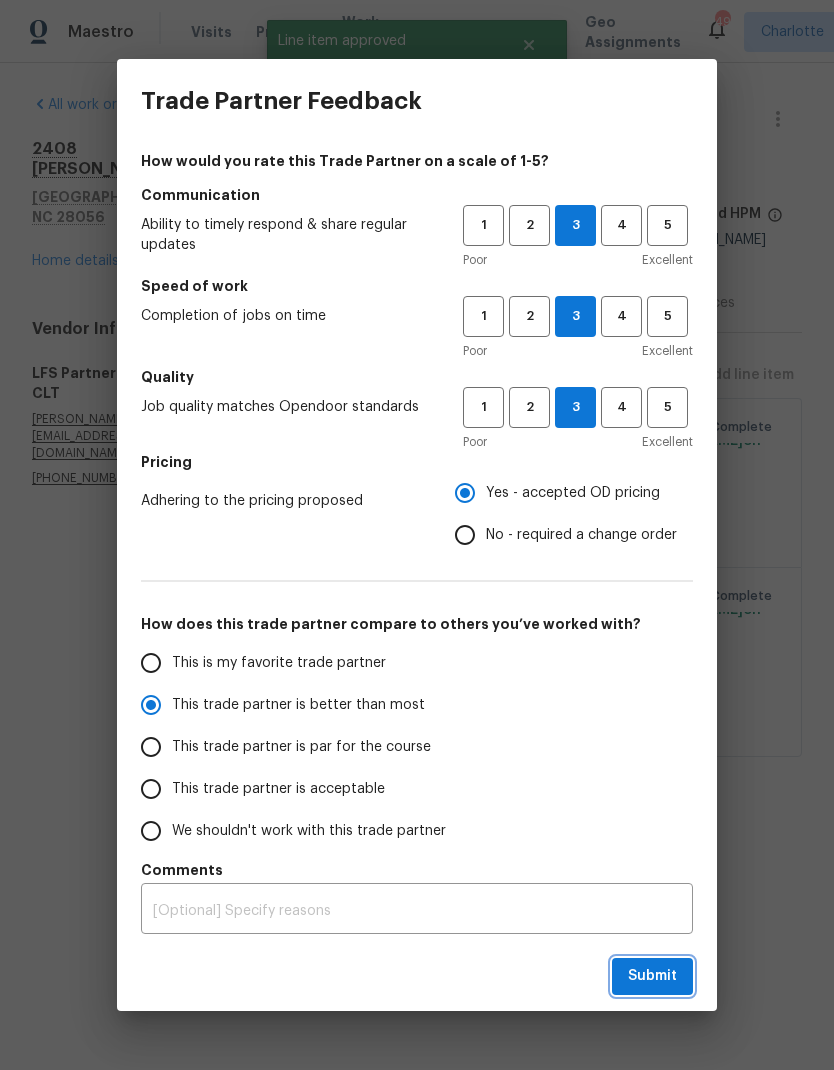 click on "Submit" at bounding box center [652, 976] 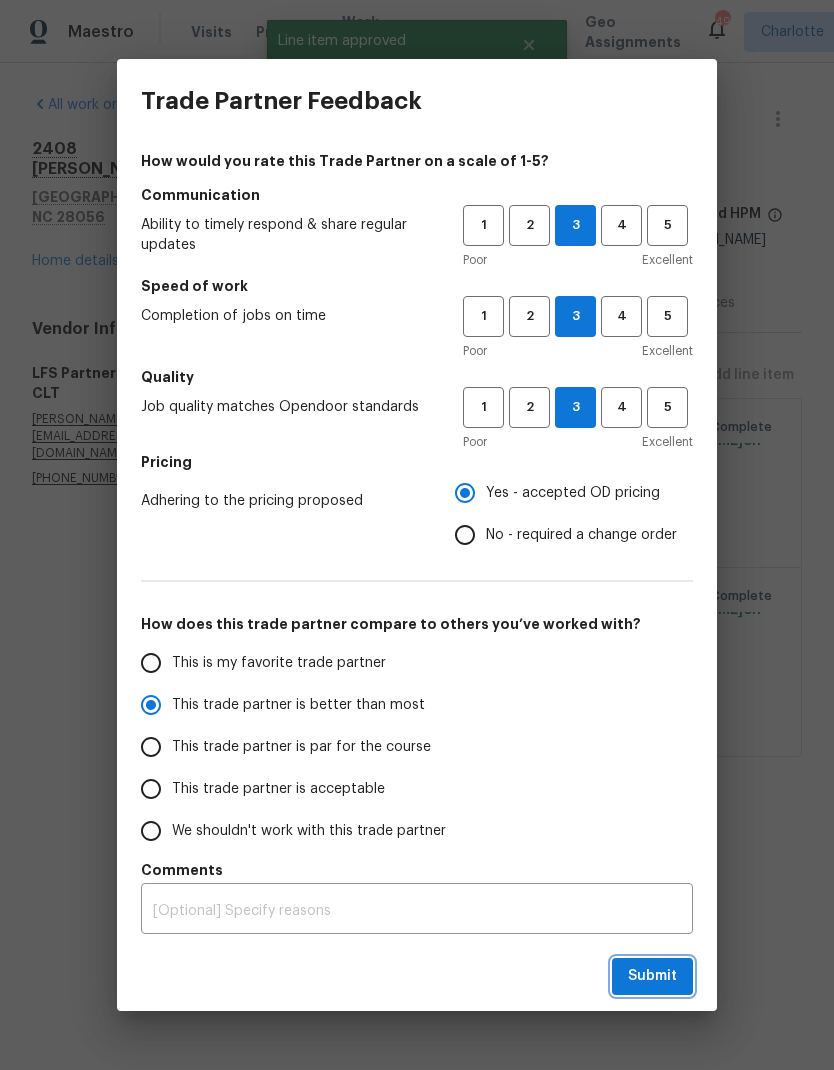 radio on "true" 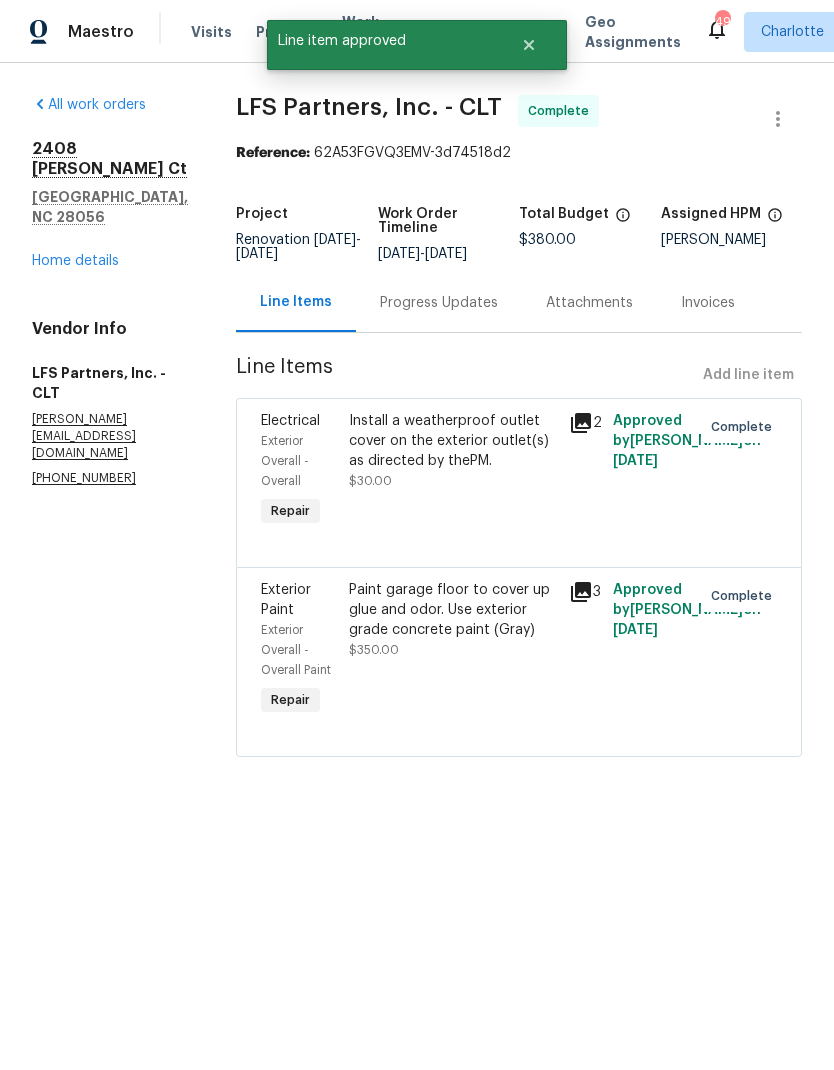 radio on "false" 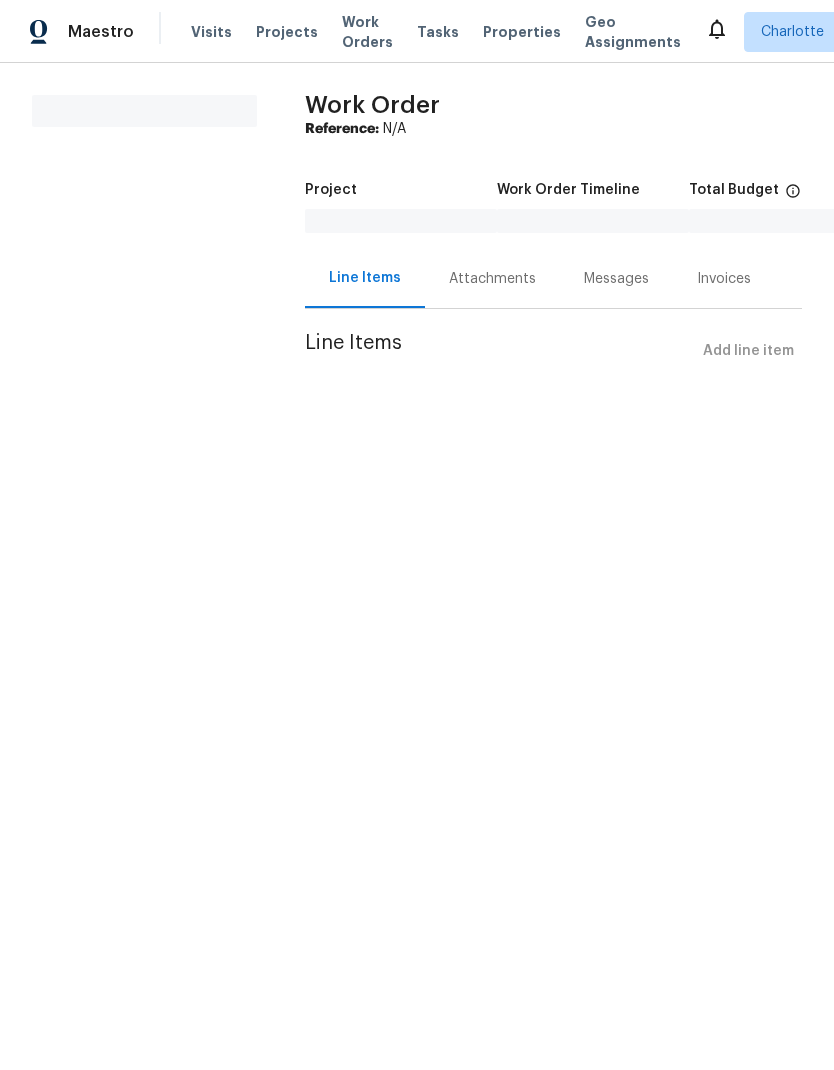 scroll, scrollTop: 0, scrollLeft: 0, axis: both 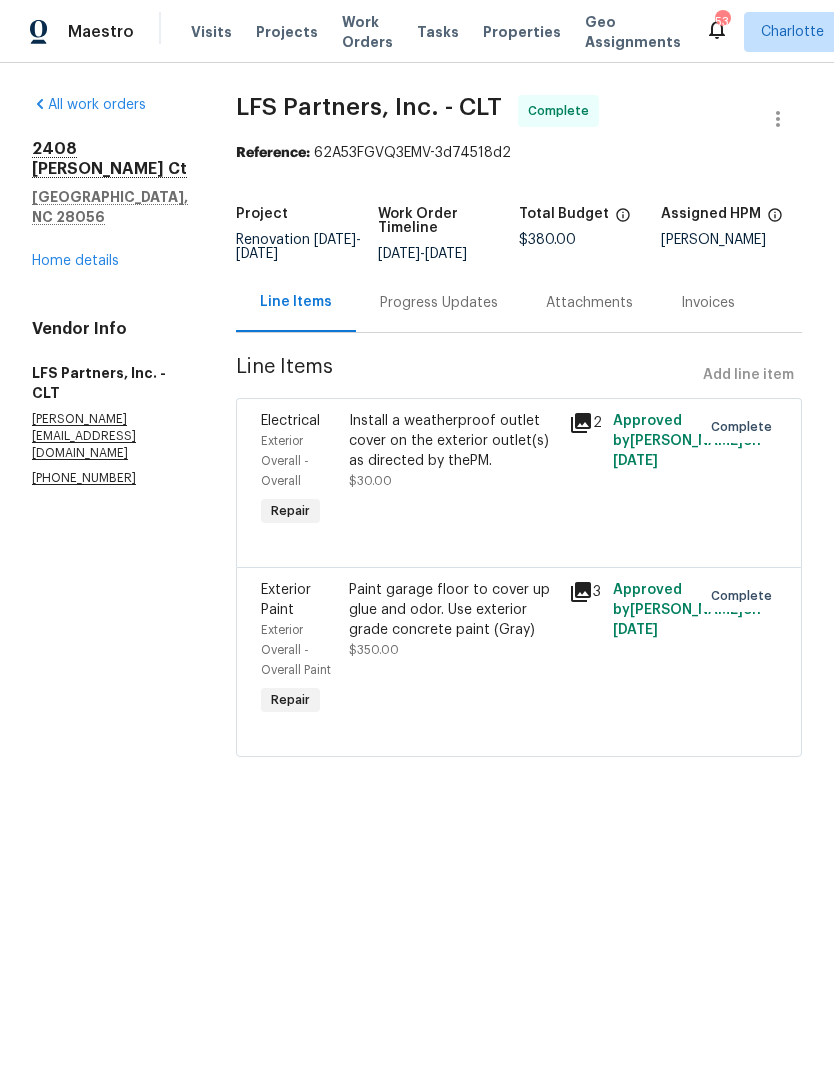 click on "Home details" at bounding box center (75, 261) 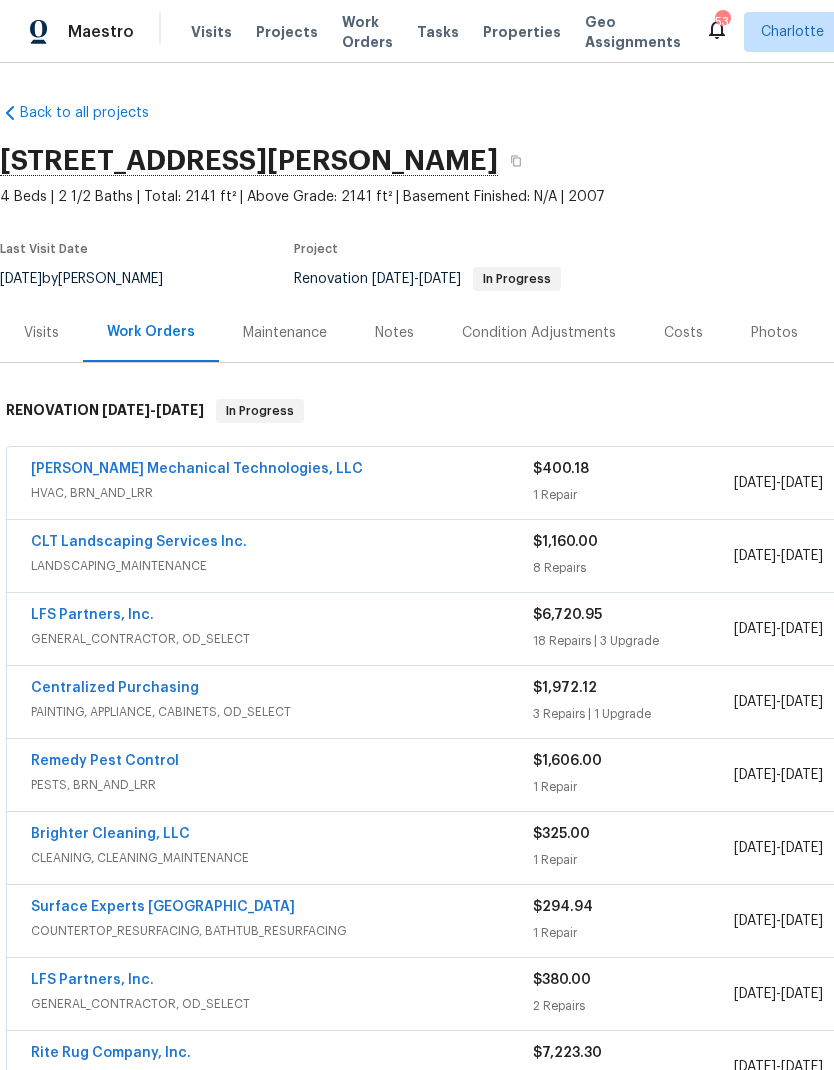 scroll, scrollTop: 0, scrollLeft: 0, axis: both 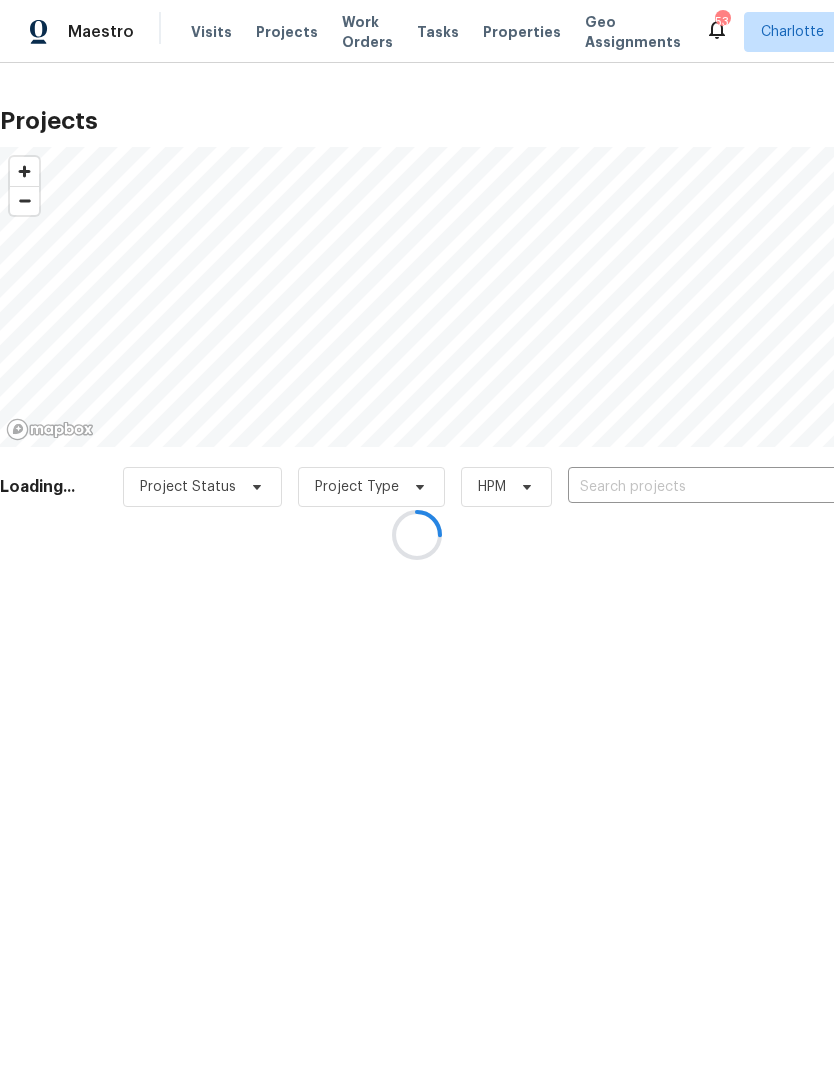 click at bounding box center (417, 535) 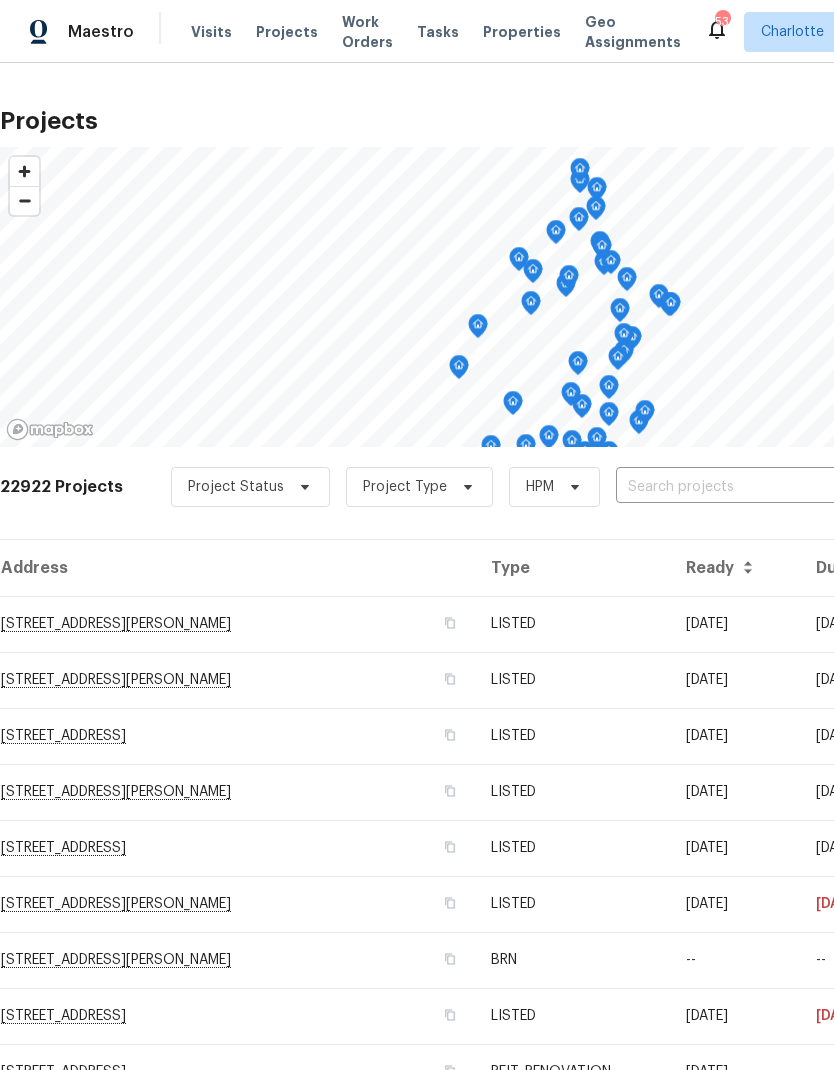 click at bounding box center (730, 487) 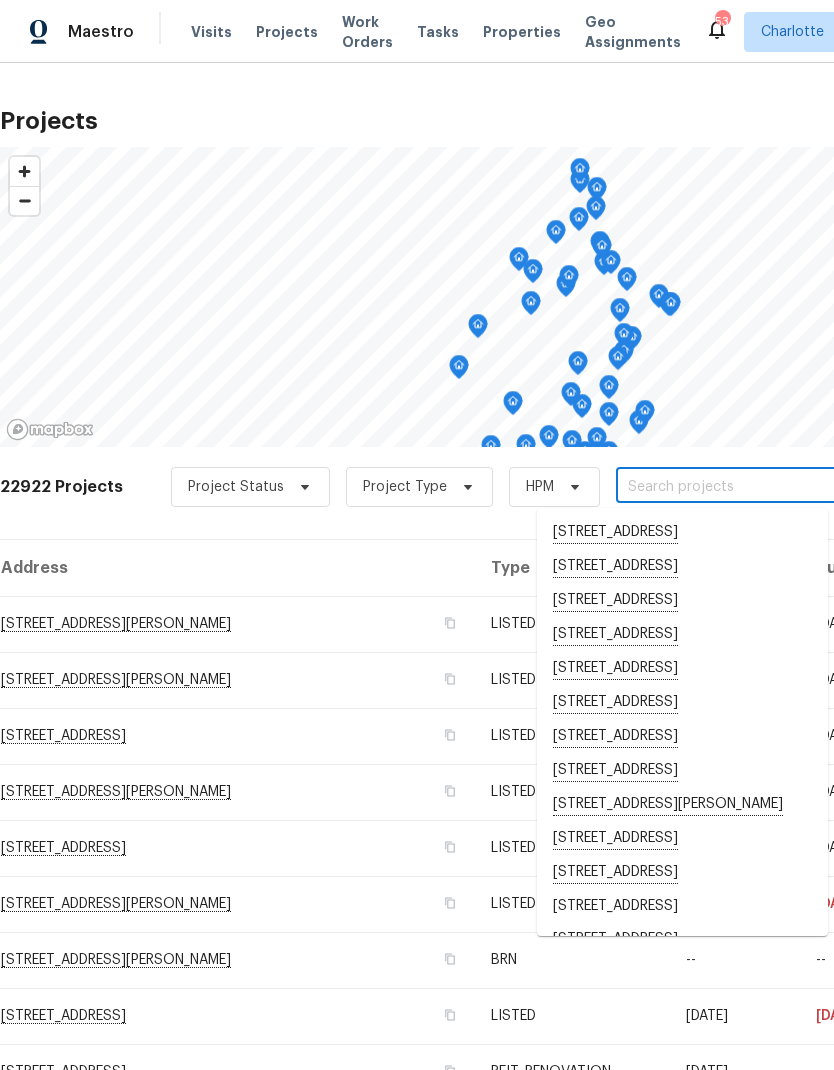 click at bounding box center (730, 487) 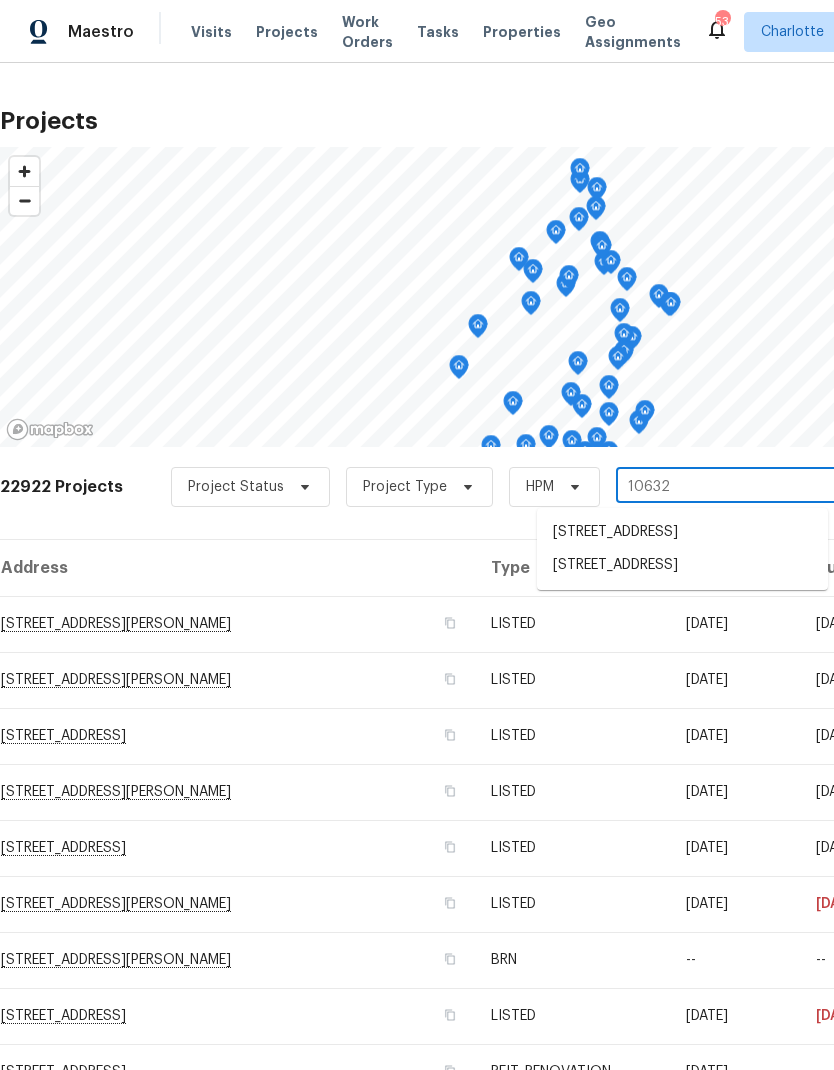 type on "10632 o" 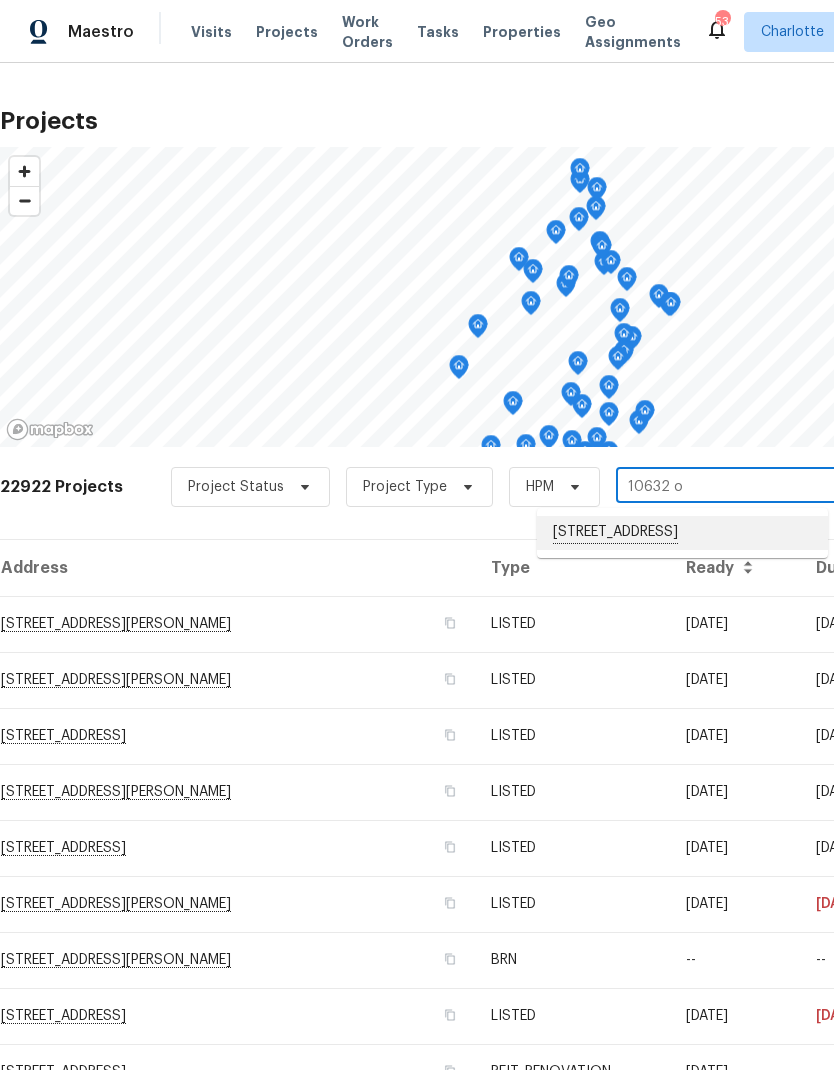 click on "10632 Overlook Mountain Dr, Charlotte, NC 28216" at bounding box center [682, 533] 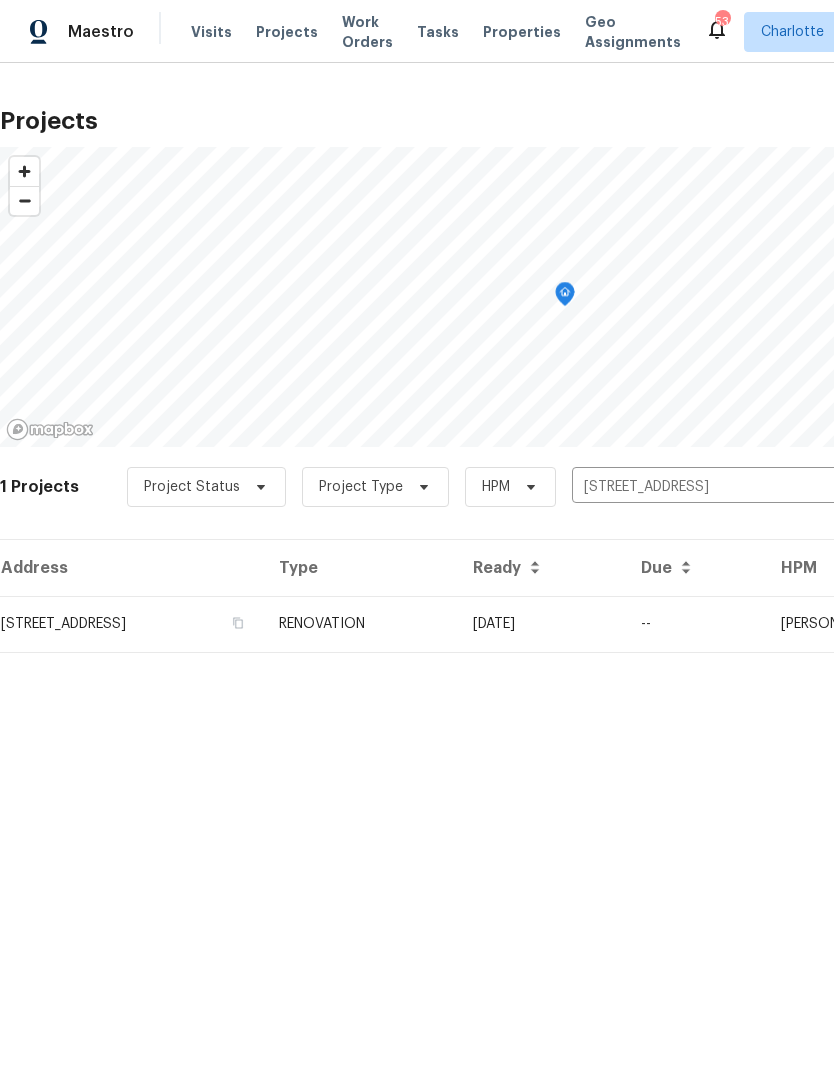 click on "[DATE]" at bounding box center [541, 624] 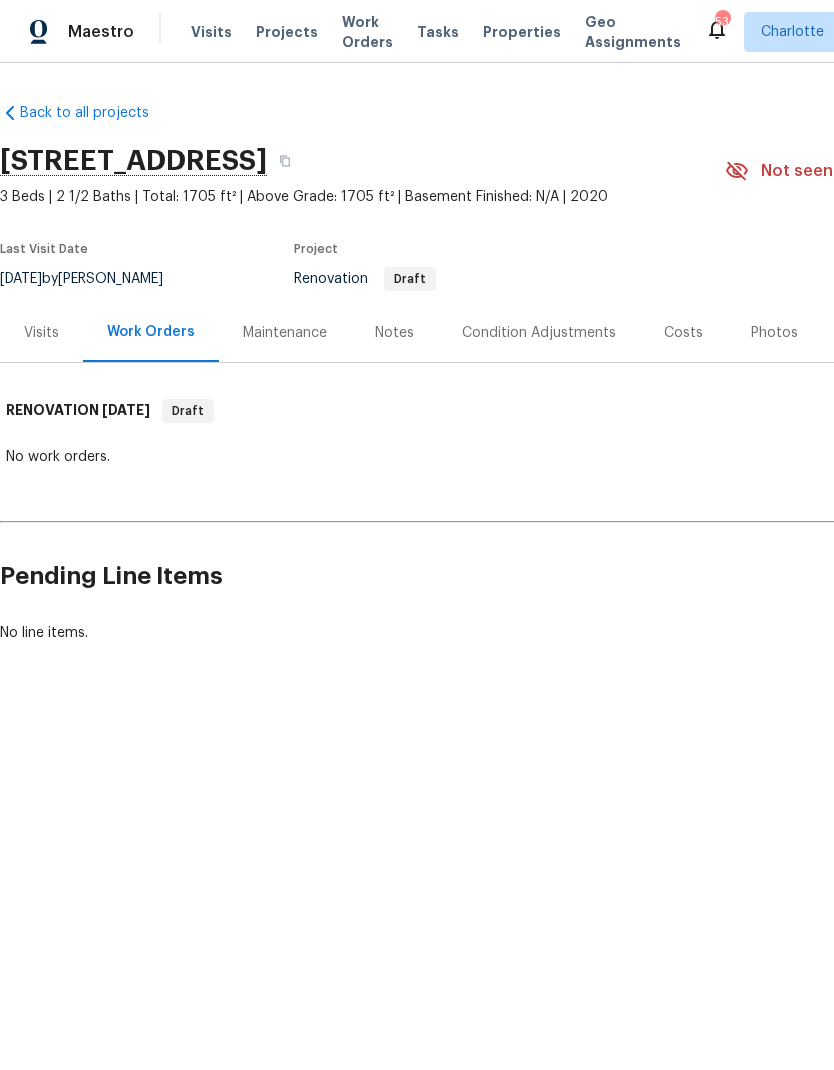 click on "Notes" at bounding box center (394, 332) 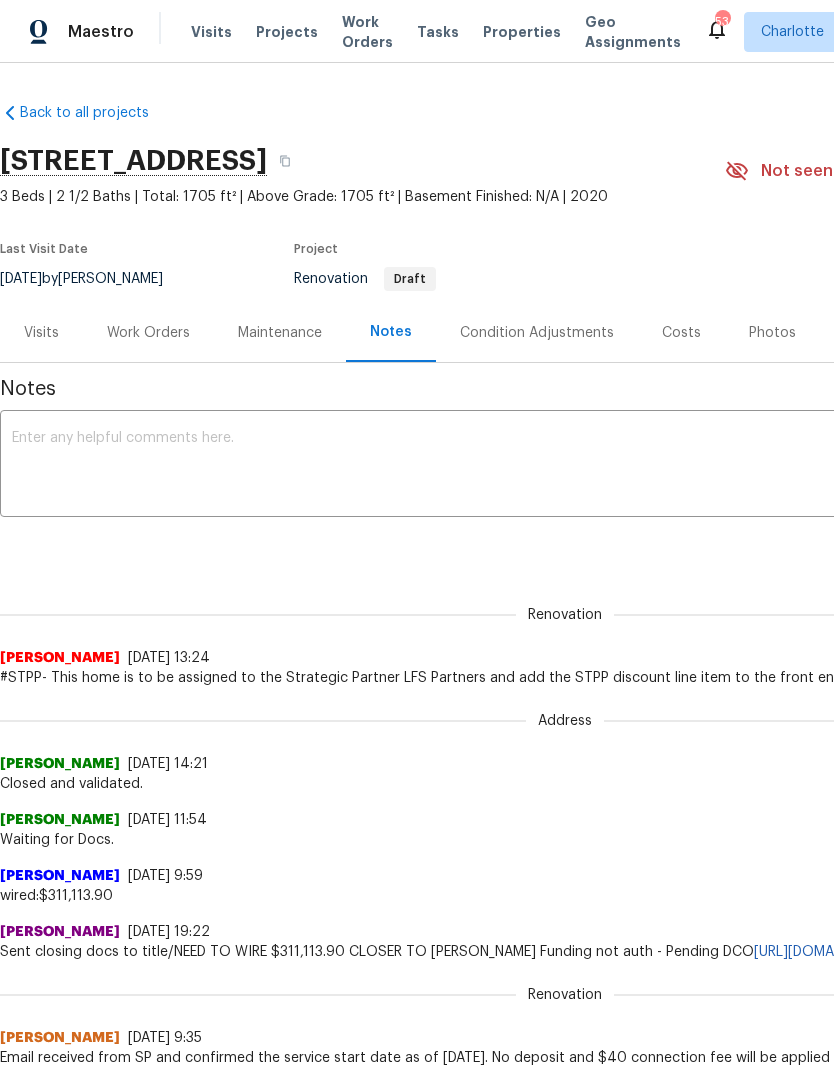 click on "Work Orders" at bounding box center (148, 333) 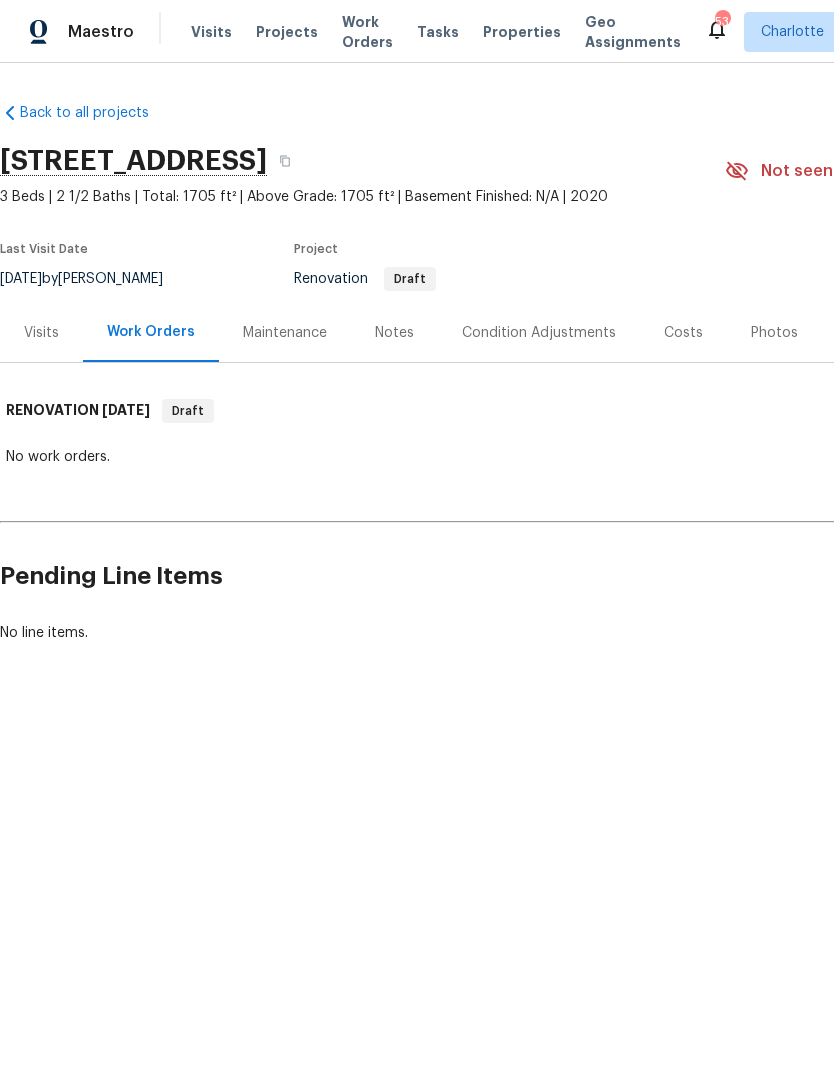 click on "Notes" at bounding box center (394, 332) 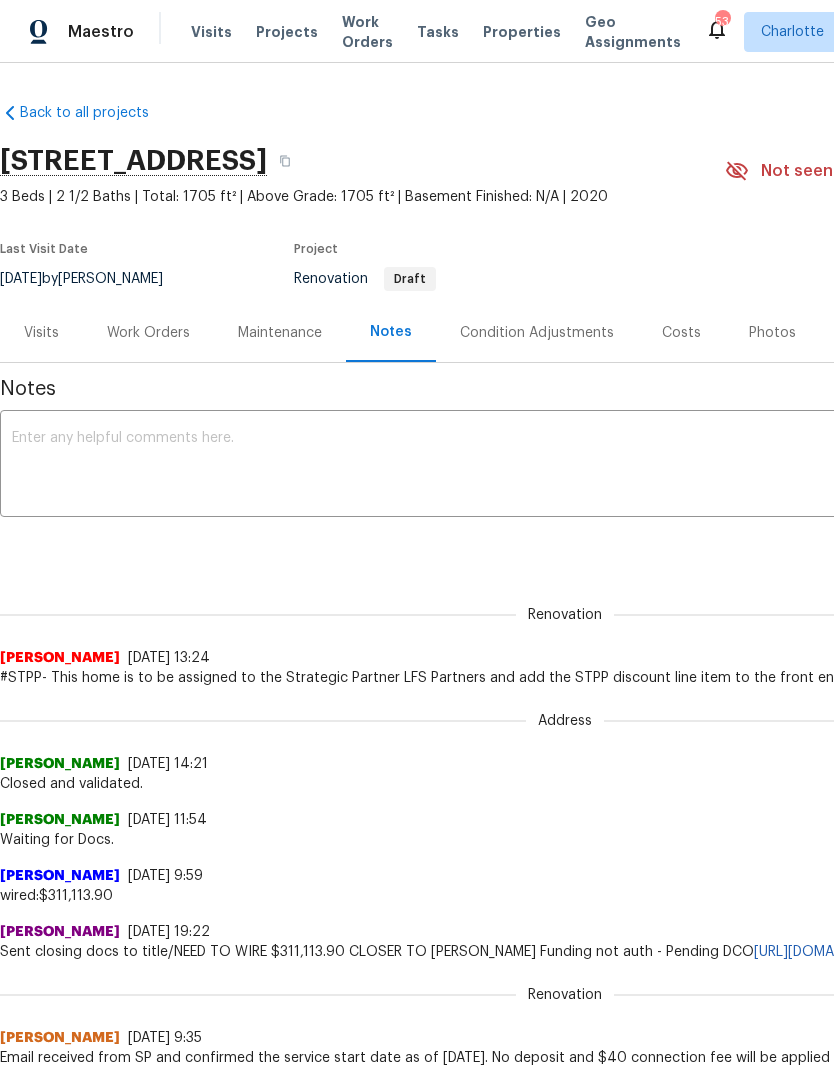 scroll, scrollTop: 0, scrollLeft: 0, axis: both 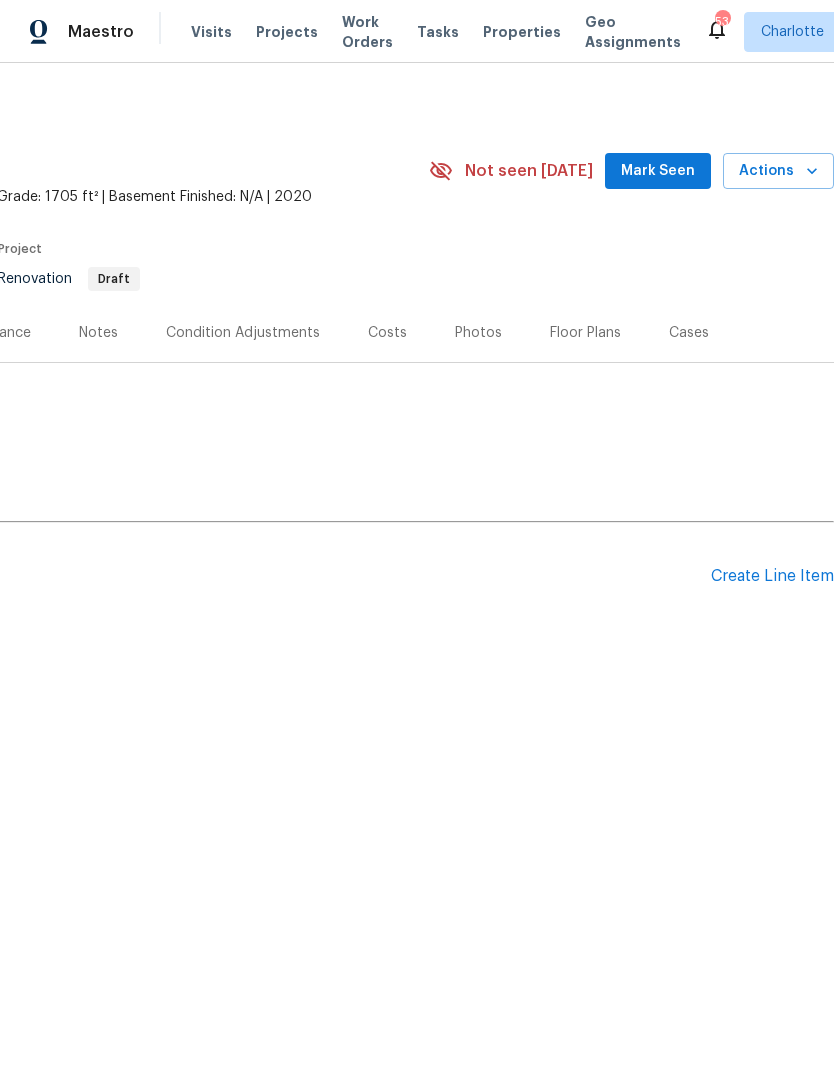 click on "Notes" at bounding box center (98, 332) 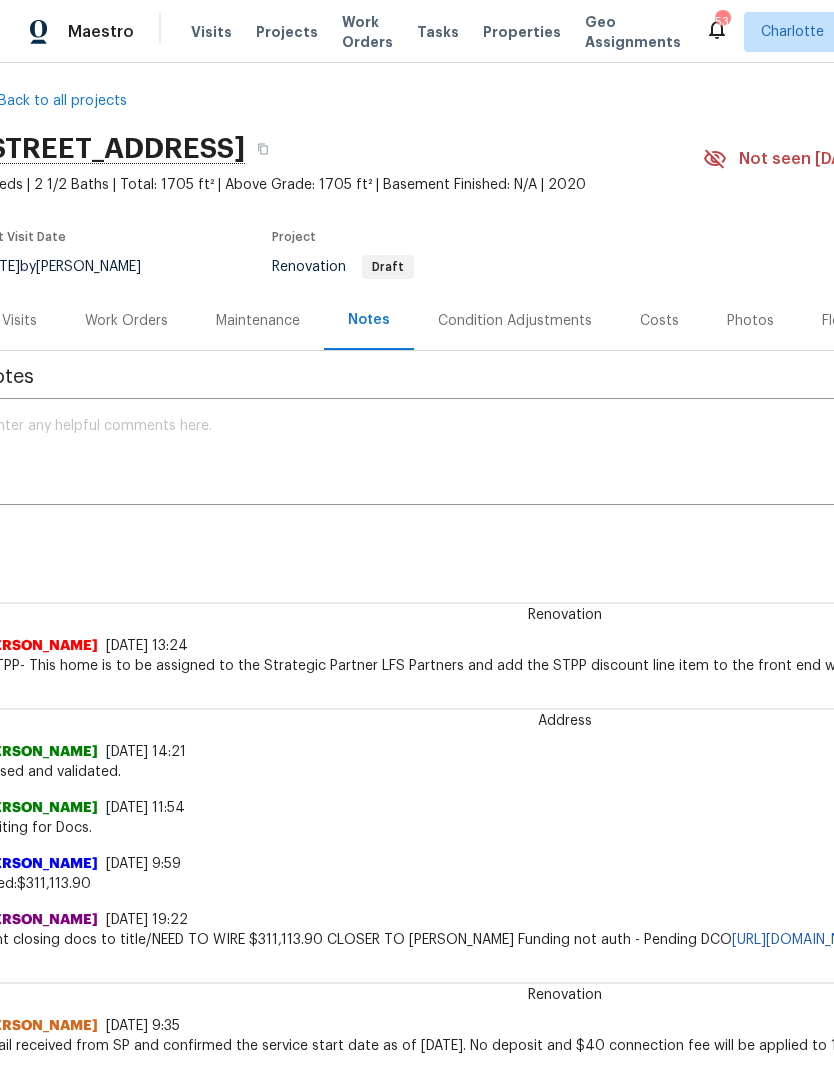 scroll, scrollTop: 12, scrollLeft: 11, axis: both 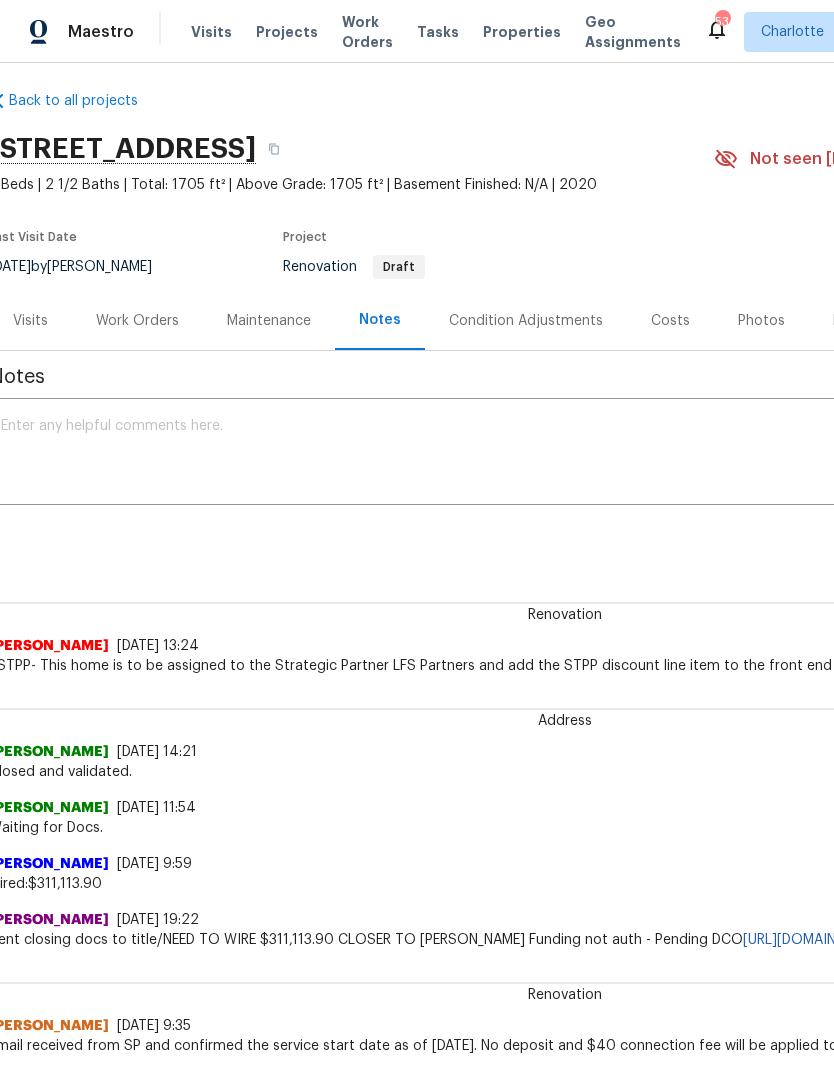 click on "Work Orders" at bounding box center (137, 321) 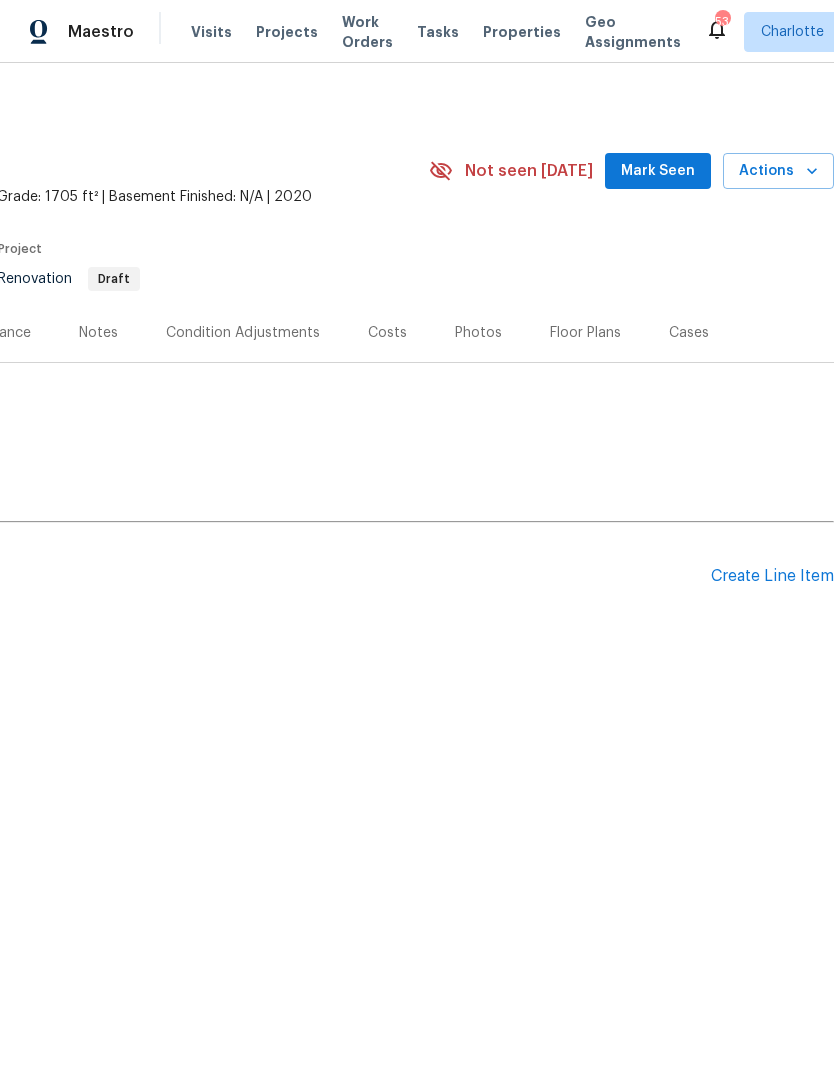scroll, scrollTop: 0, scrollLeft: 296, axis: horizontal 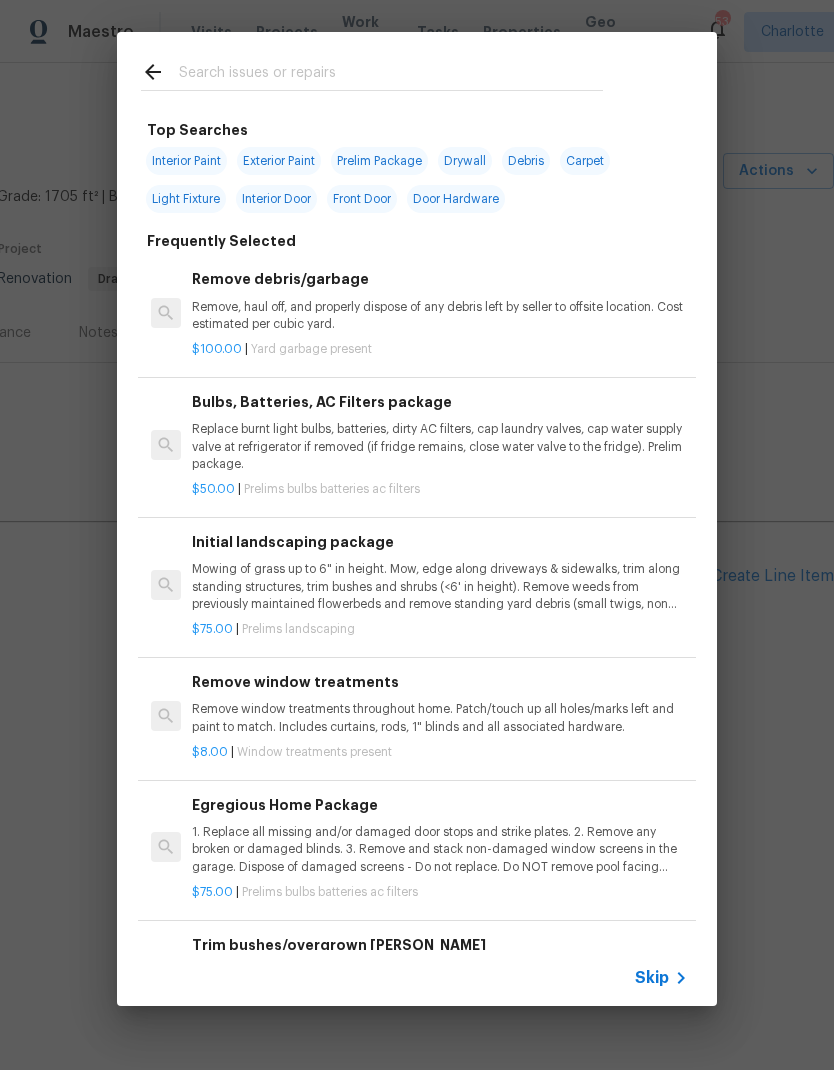 click at bounding box center (391, 75) 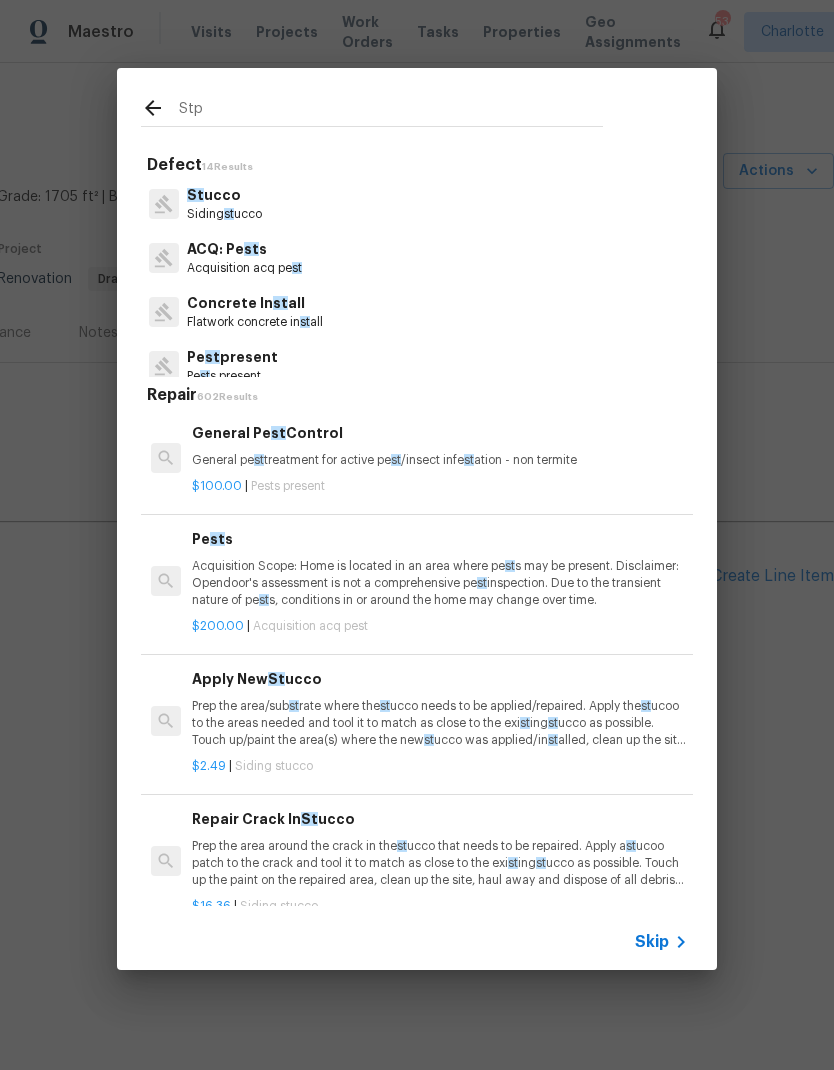 type on "Stpp" 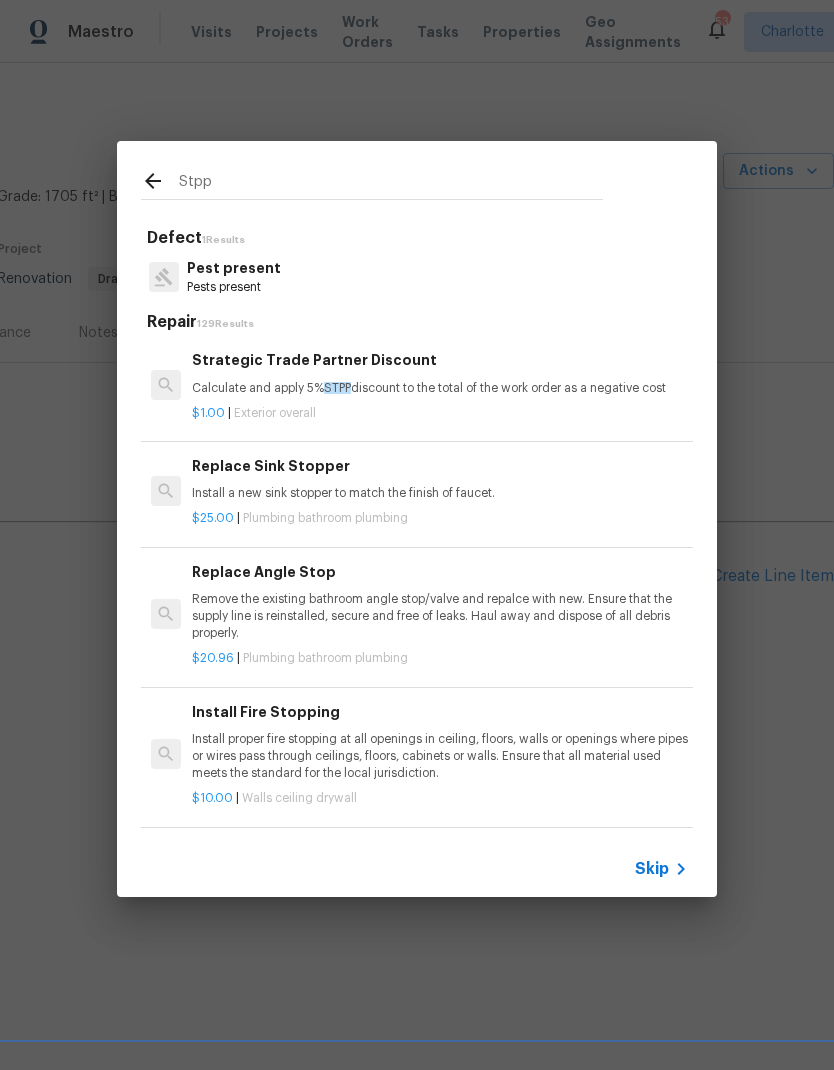 click on "Strategic Trade Partner Discount Calculate and apply 5%  STPP  discount to the total of the work order as a negative cost" at bounding box center [440, 373] 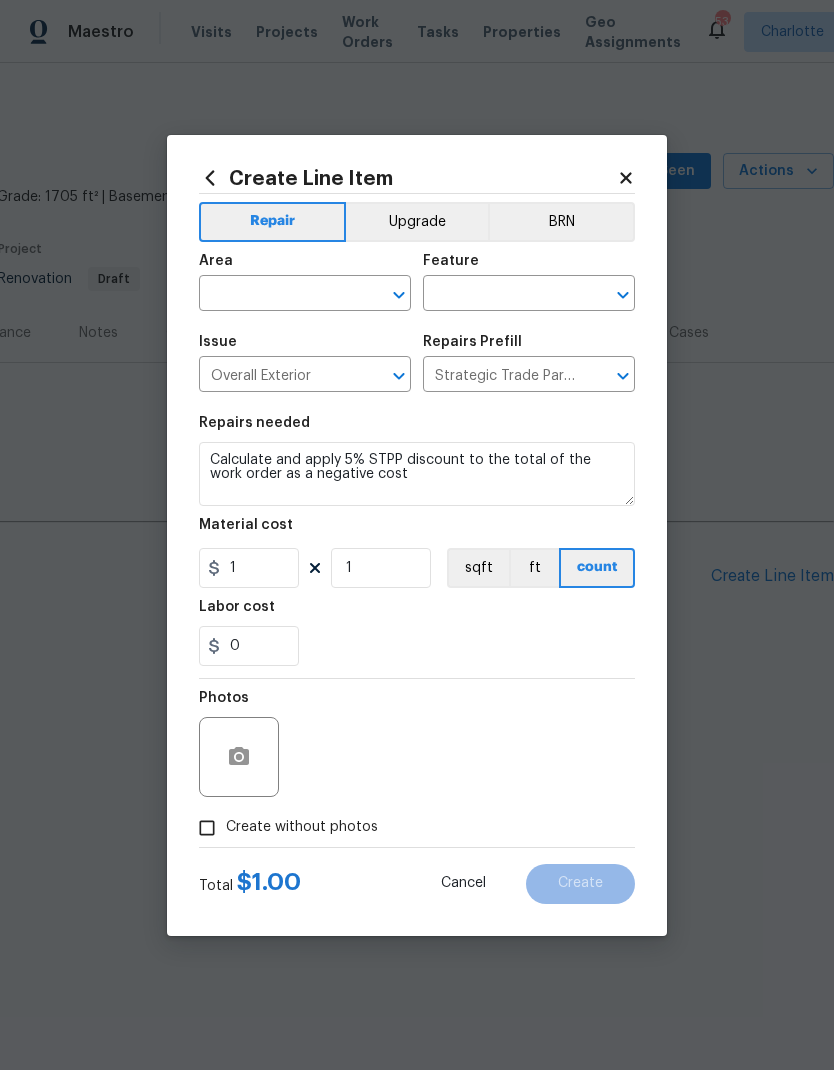 click on "​" at bounding box center (305, 295) 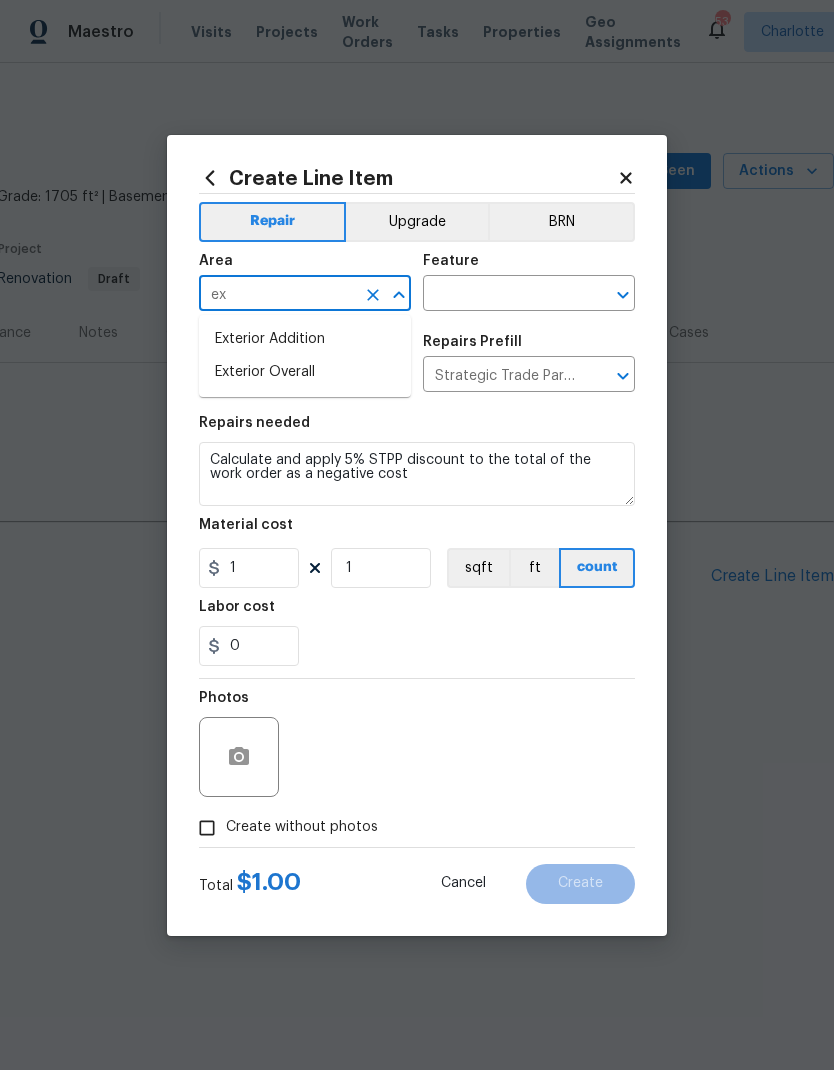 click on "Exterior Overall" at bounding box center (305, 372) 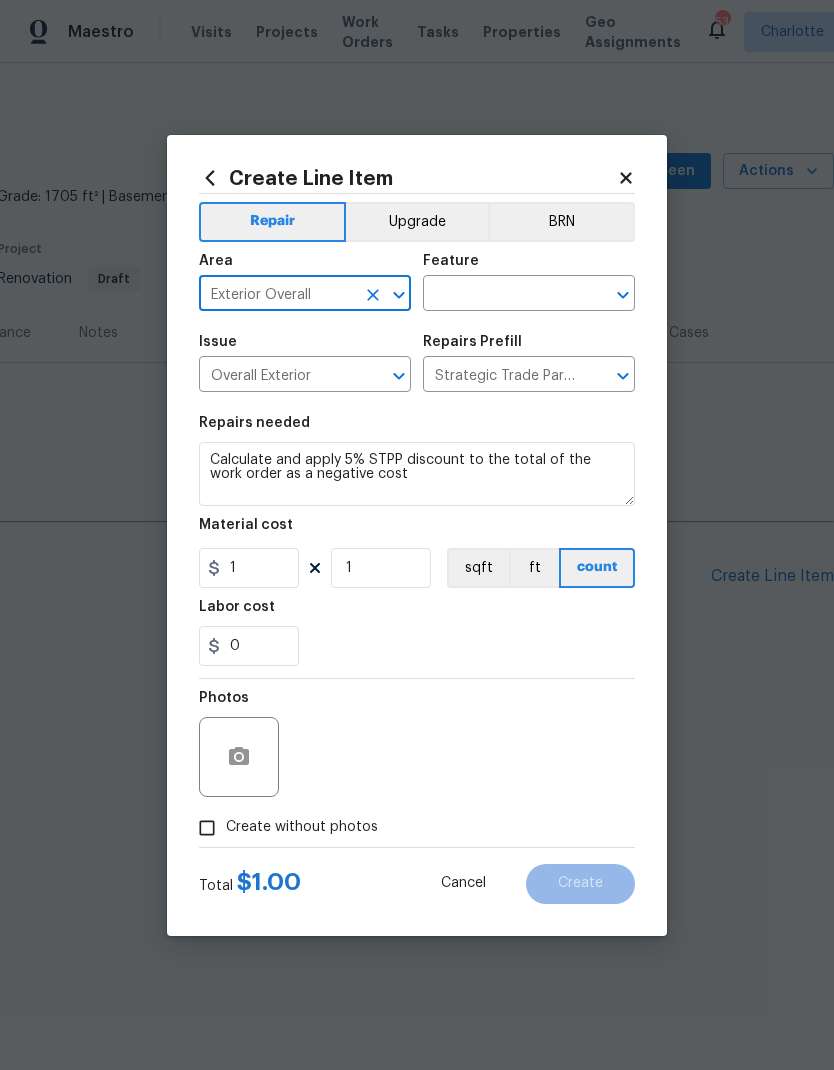 click at bounding box center [501, 295] 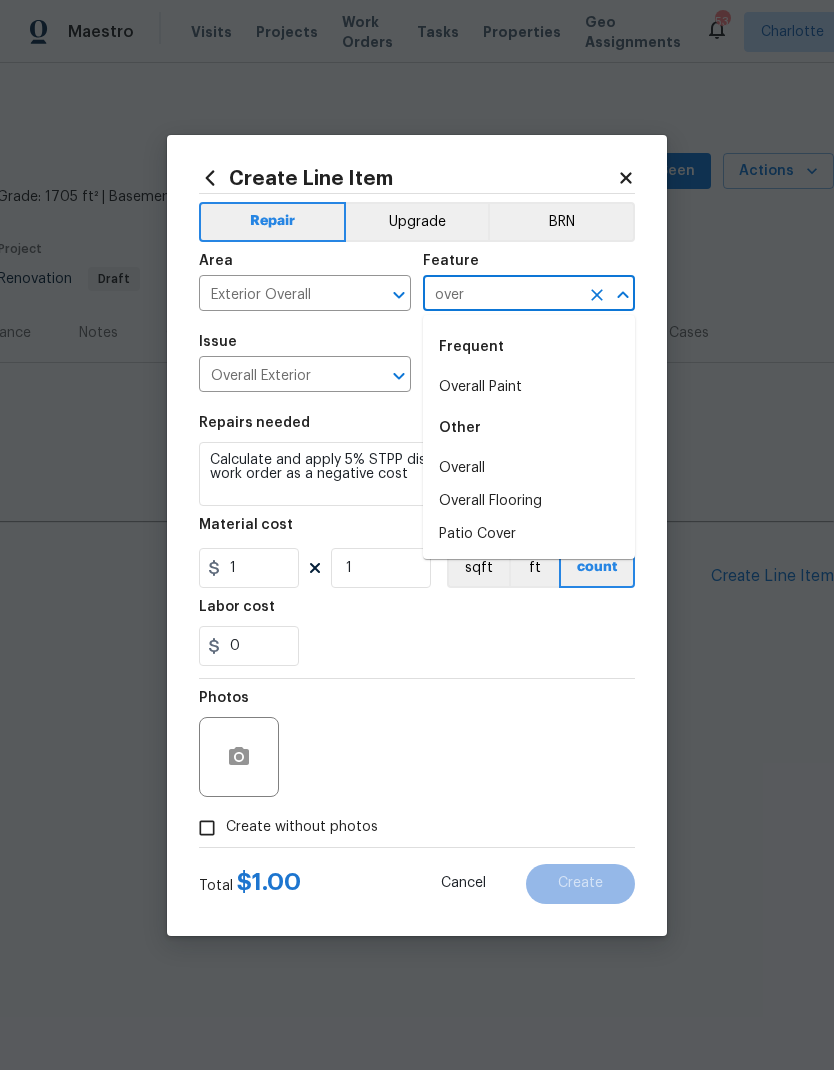 click on "Overall" at bounding box center (529, 468) 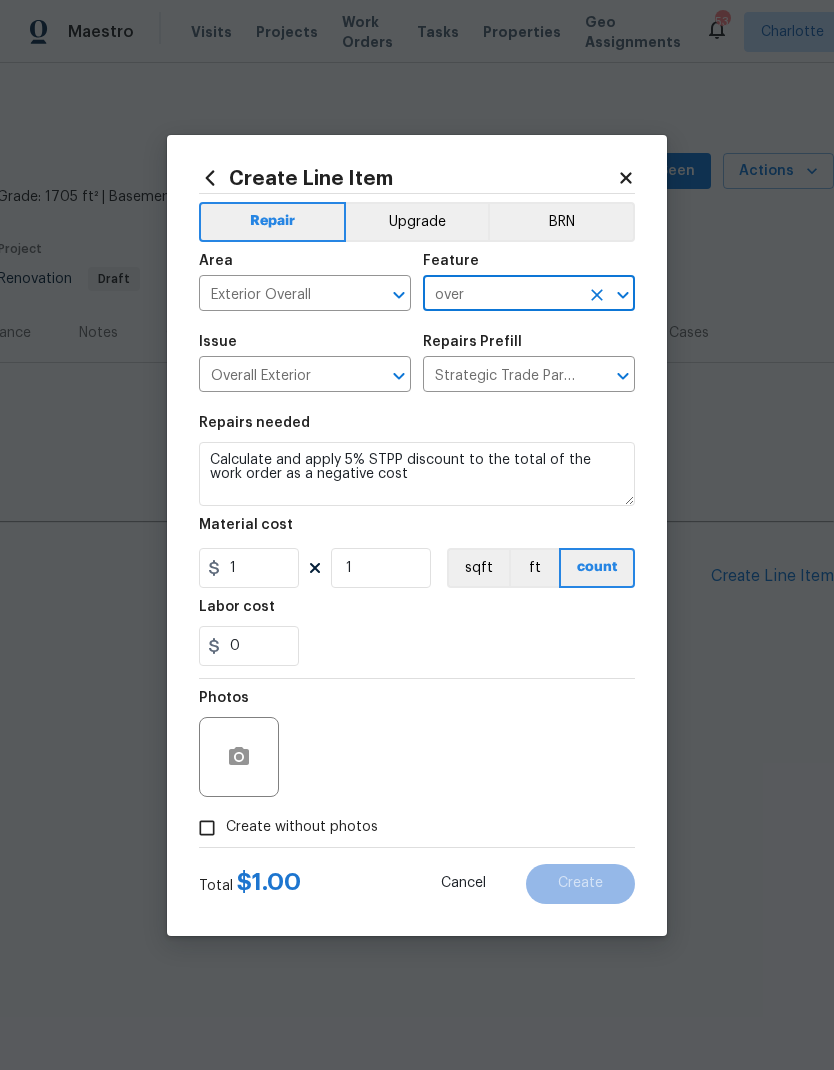 type on "Overall" 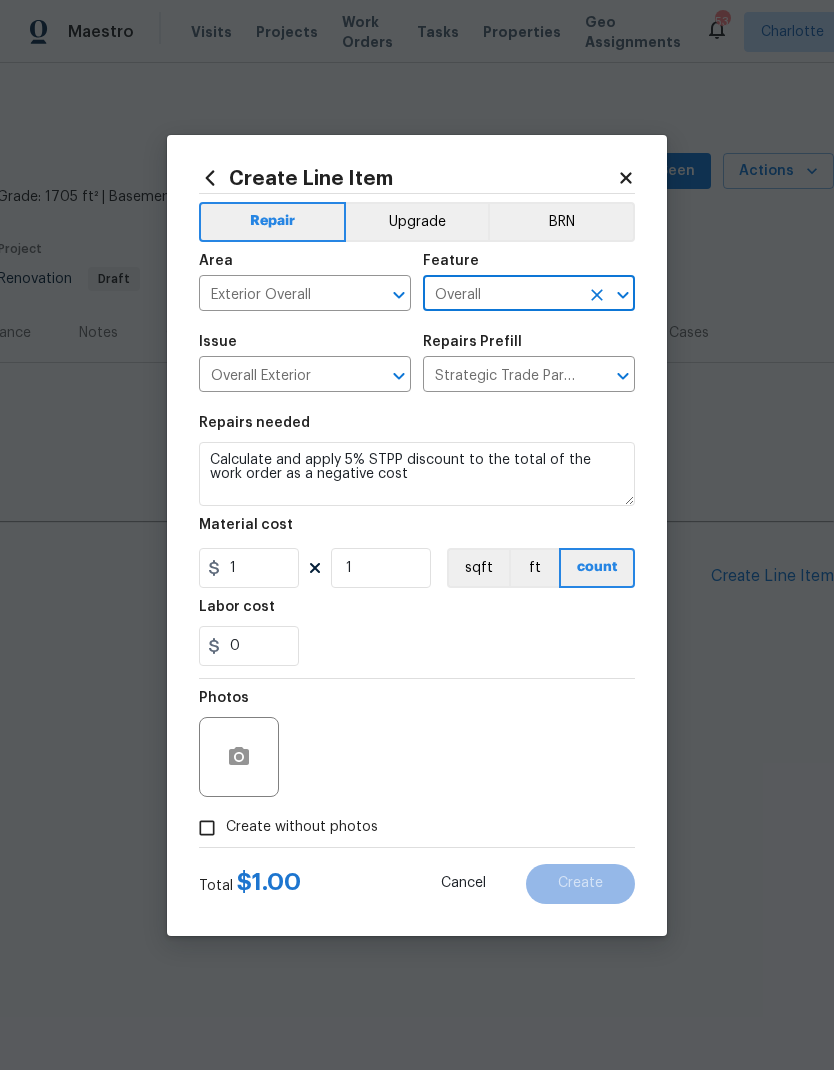 click on "0" at bounding box center (417, 646) 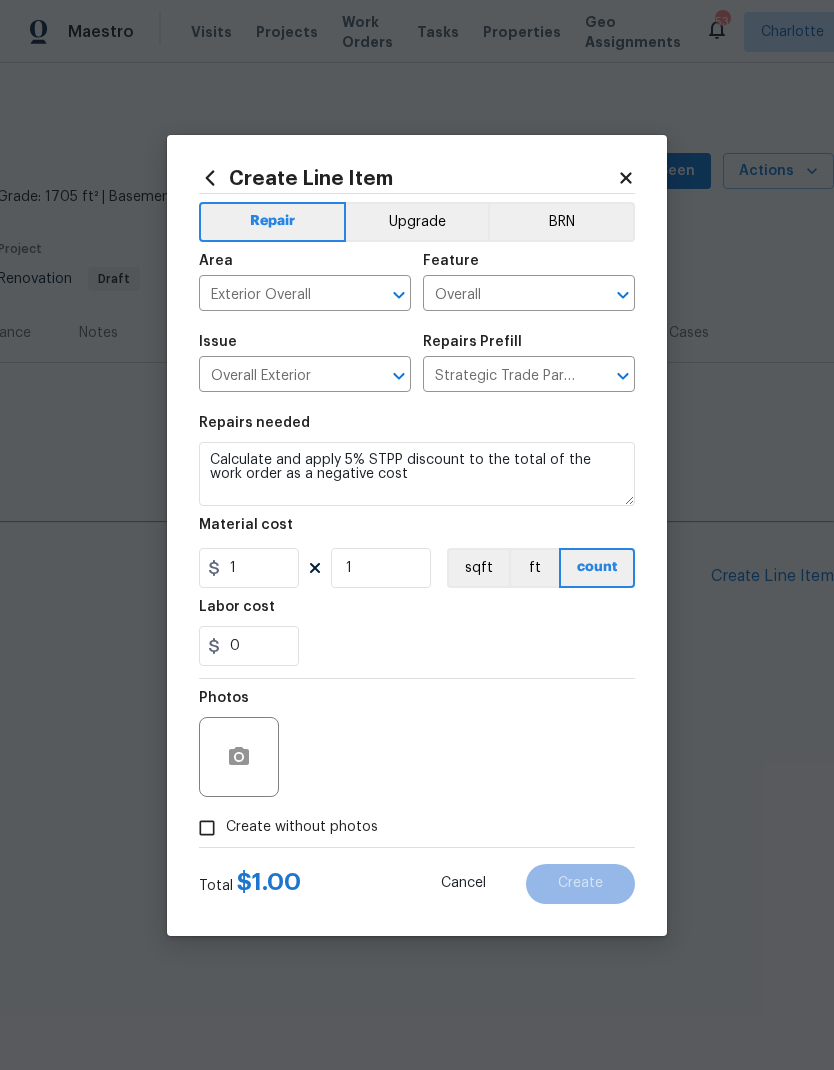 click on "Create without photos" at bounding box center [207, 828] 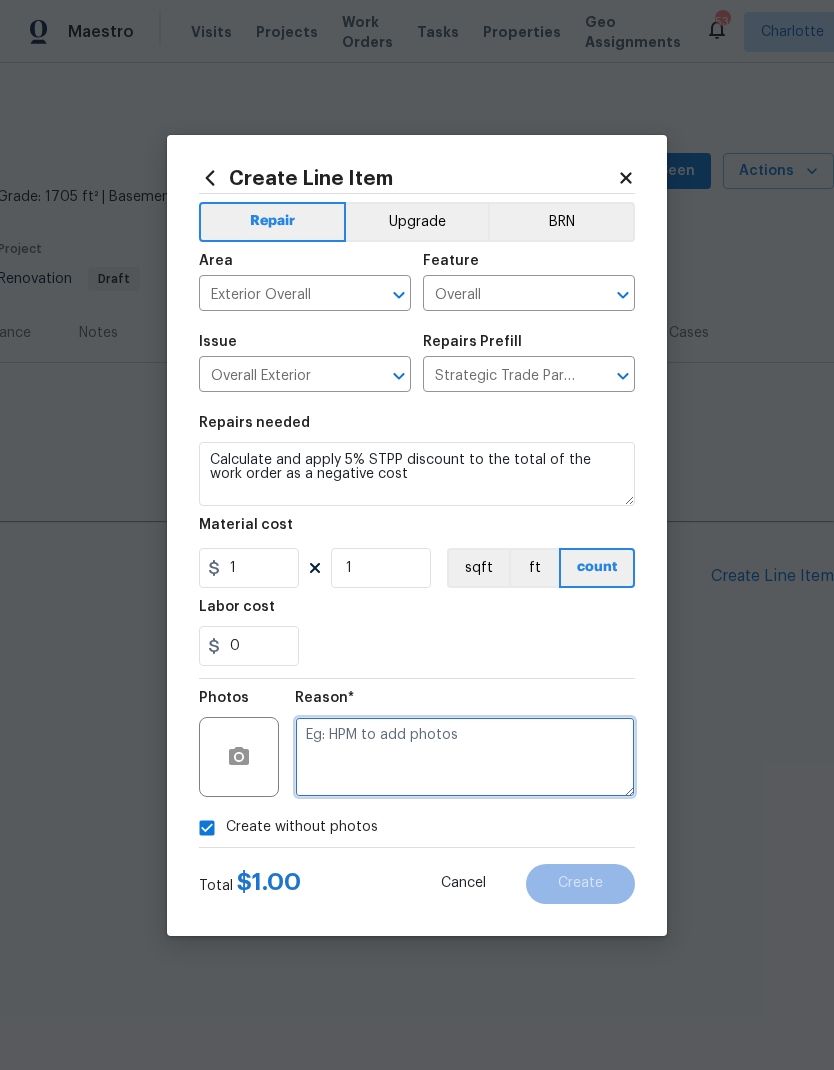 click at bounding box center (465, 757) 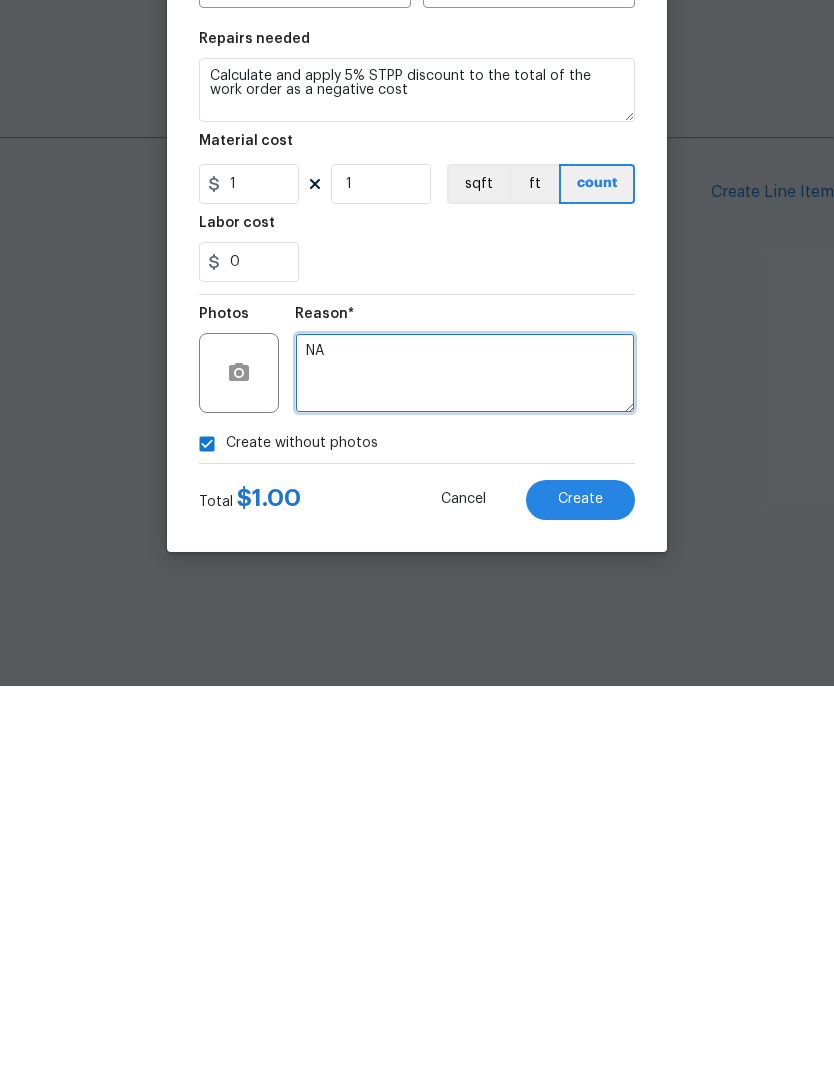 type on "NA" 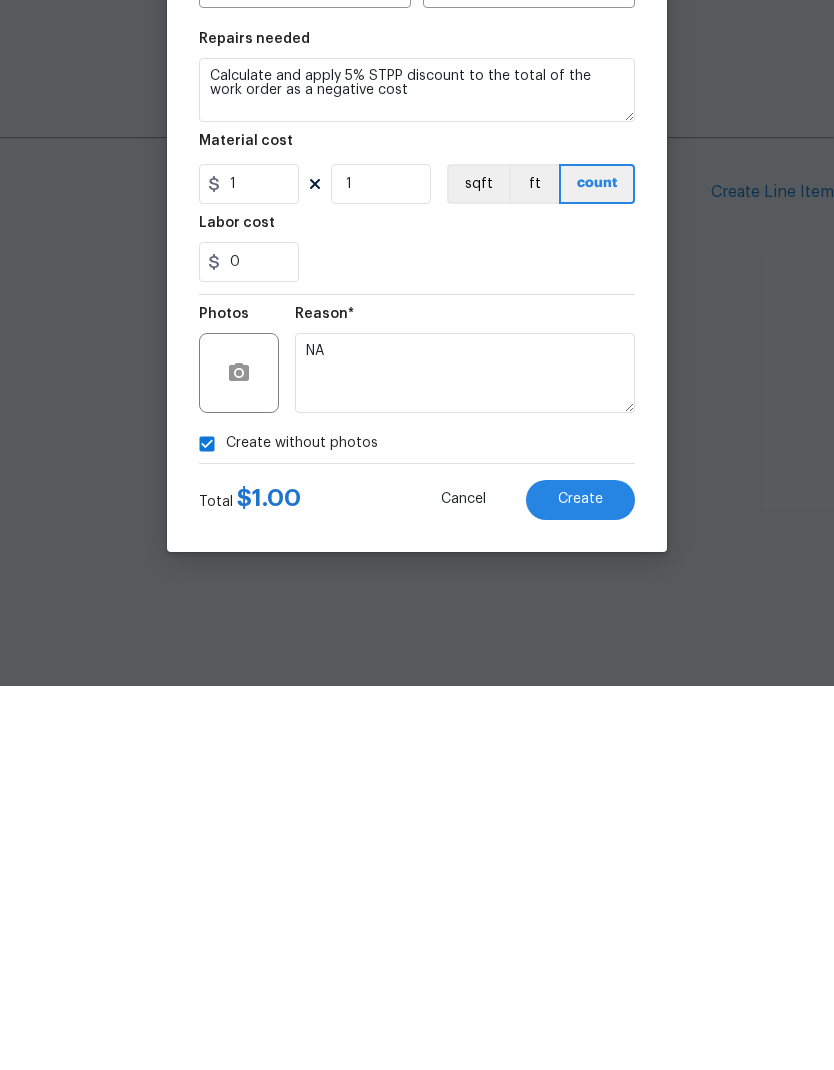 click on "Create" at bounding box center (580, 883) 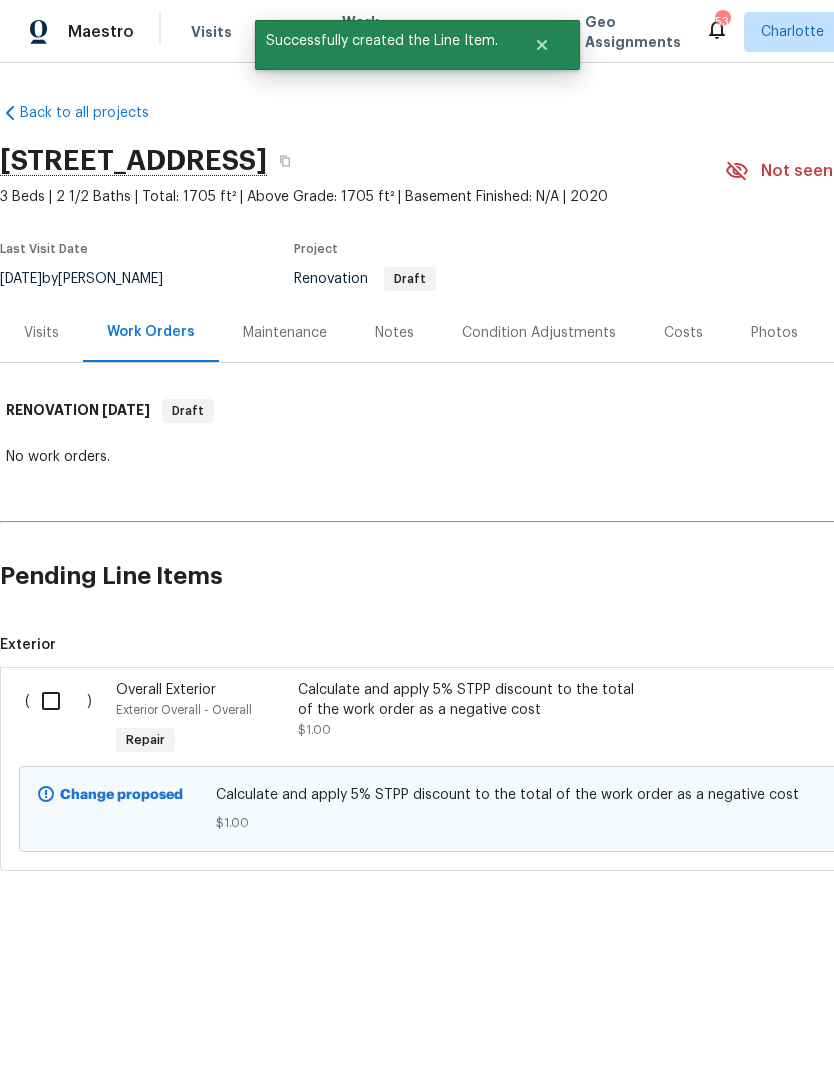 scroll, scrollTop: 0, scrollLeft: -1, axis: horizontal 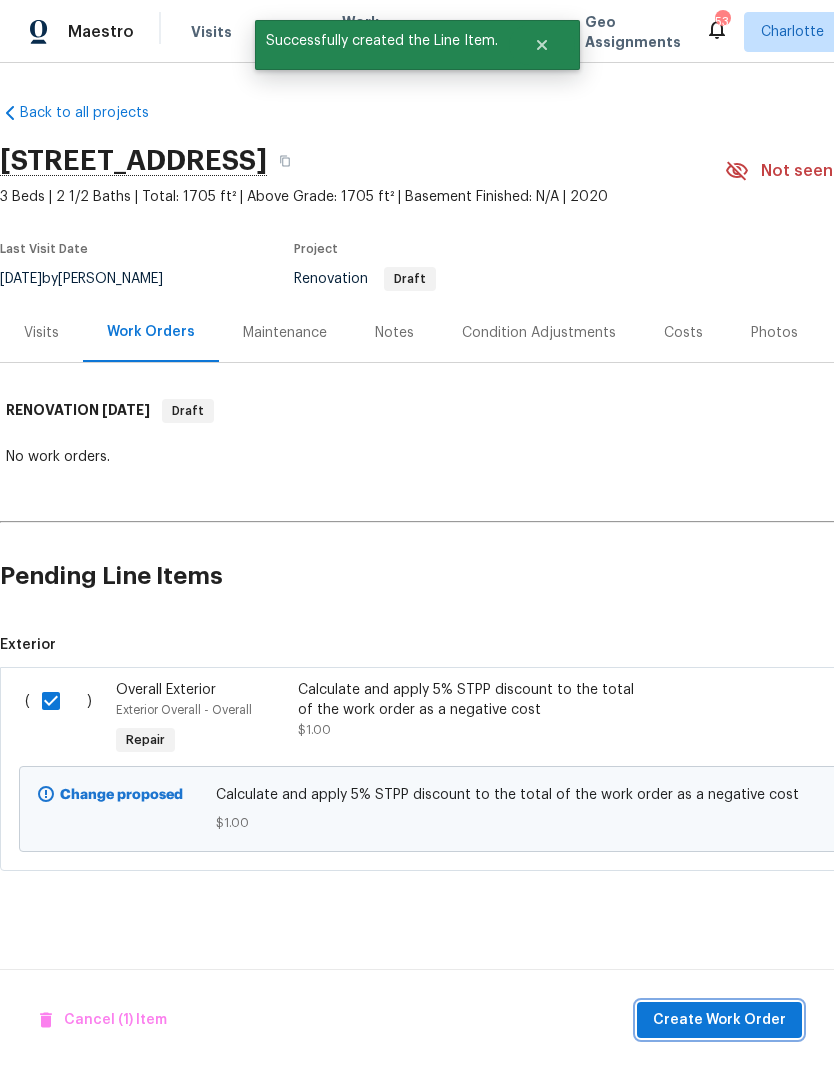 click on "Create Work Order" at bounding box center [719, 1020] 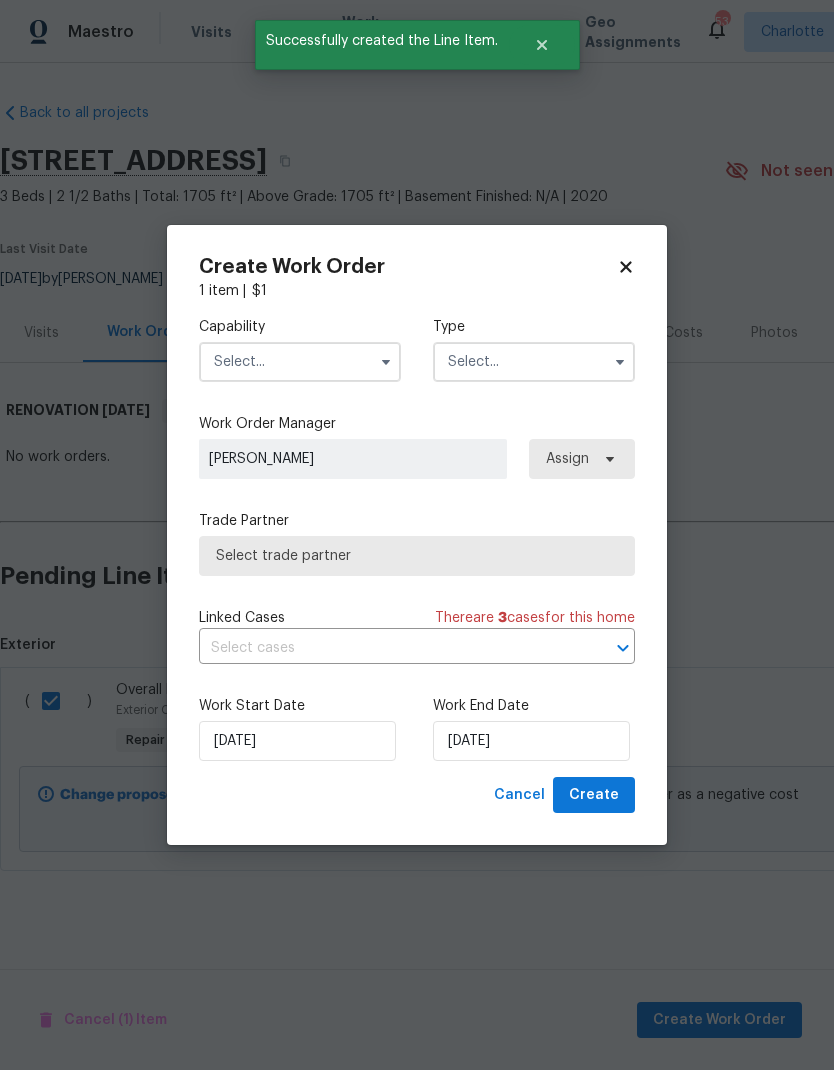 click at bounding box center [300, 362] 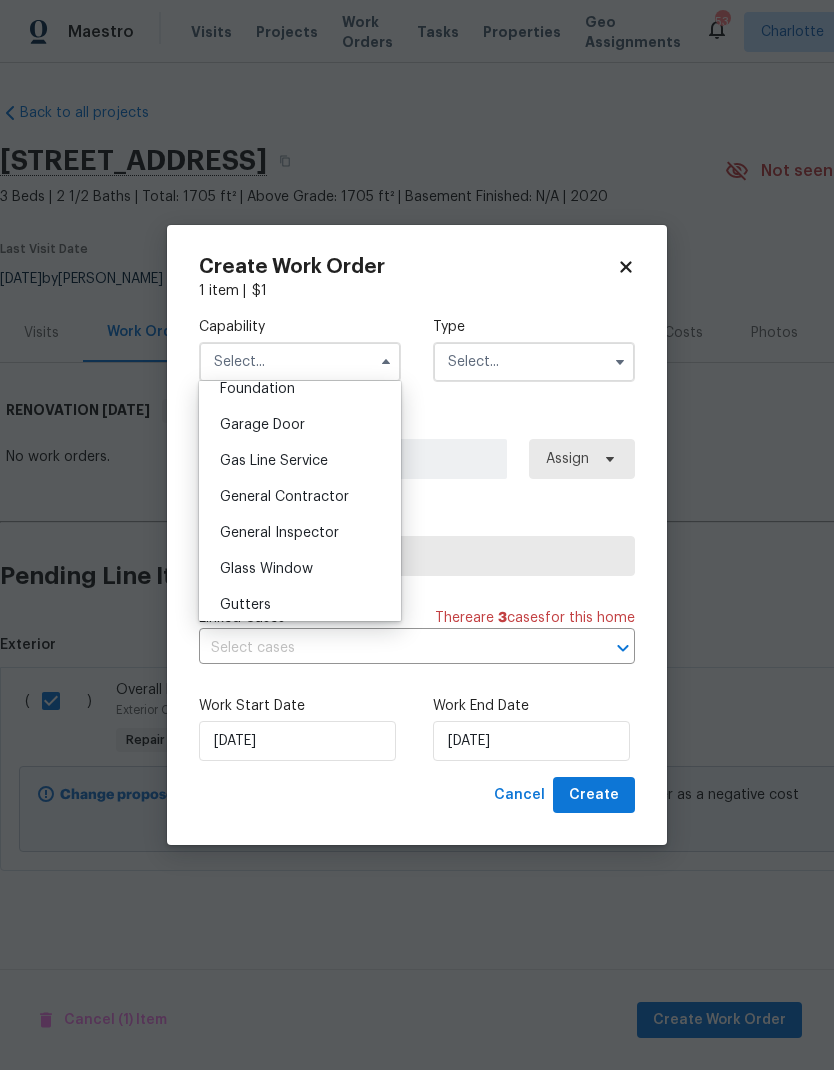 scroll, scrollTop: 883, scrollLeft: 0, axis: vertical 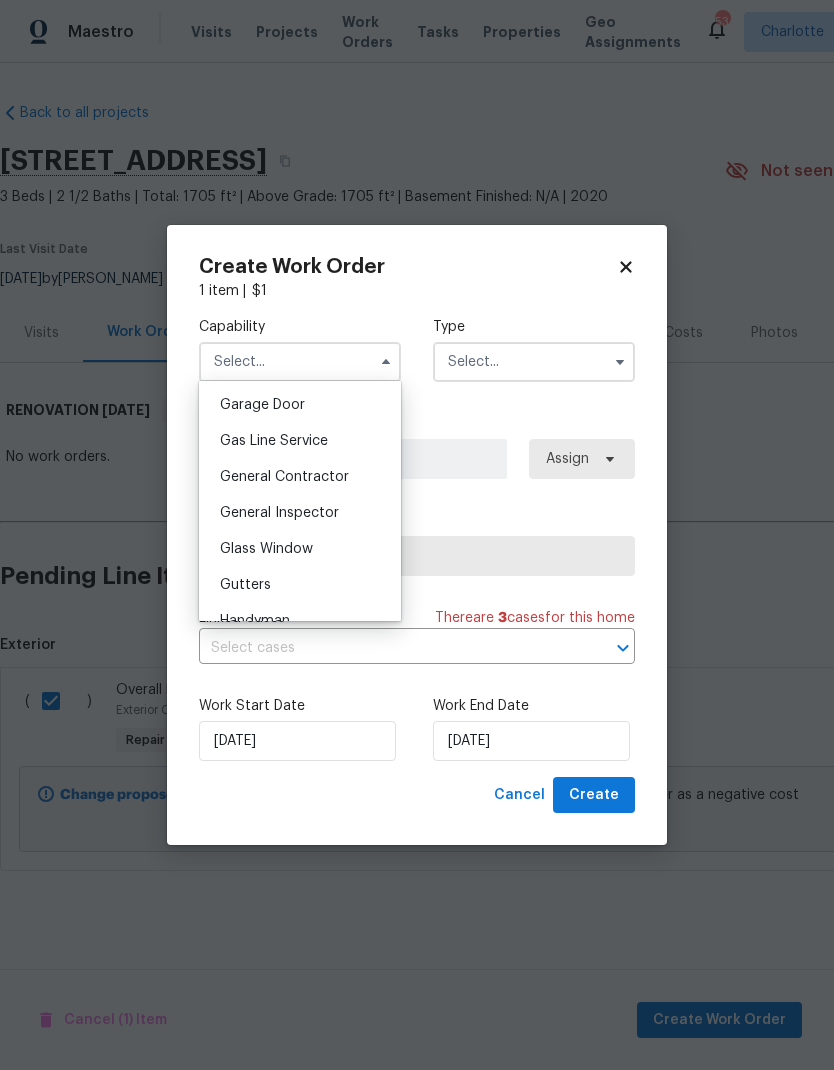 click on "General Contractor" at bounding box center (300, 477) 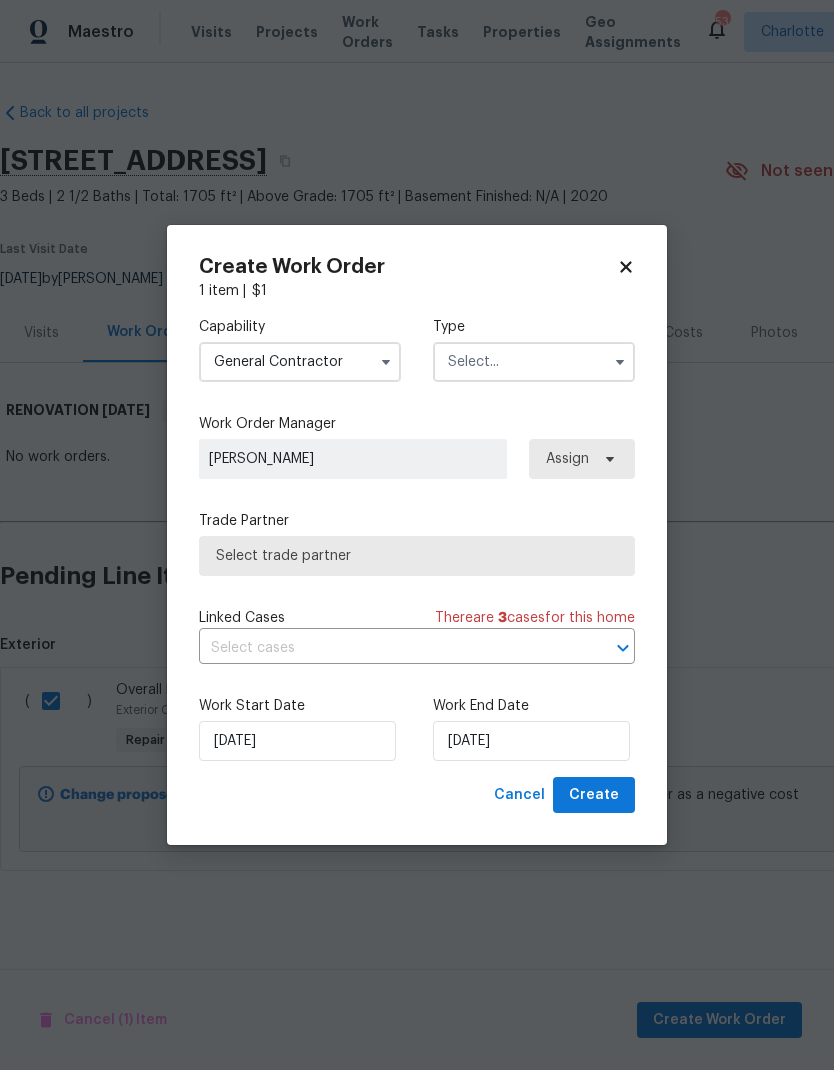 click at bounding box center (534, 362) 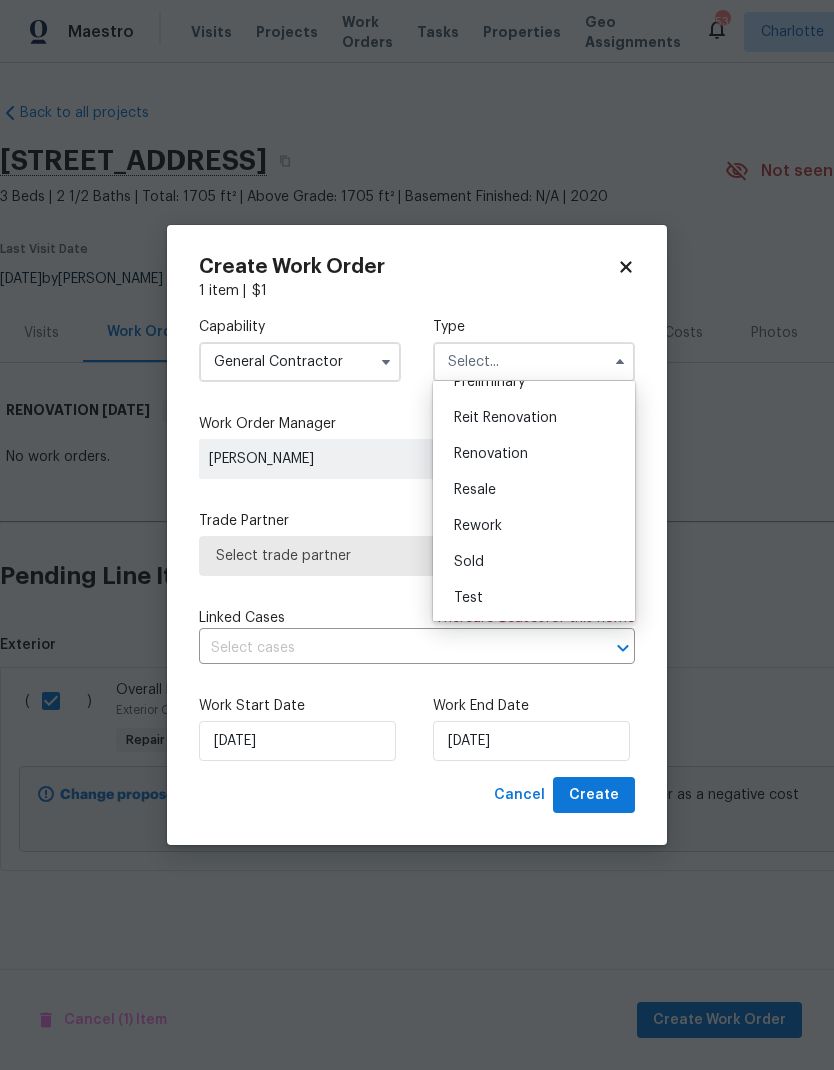 scroll, scrollTop: 454, scrollLeft: 0, axis: vertical 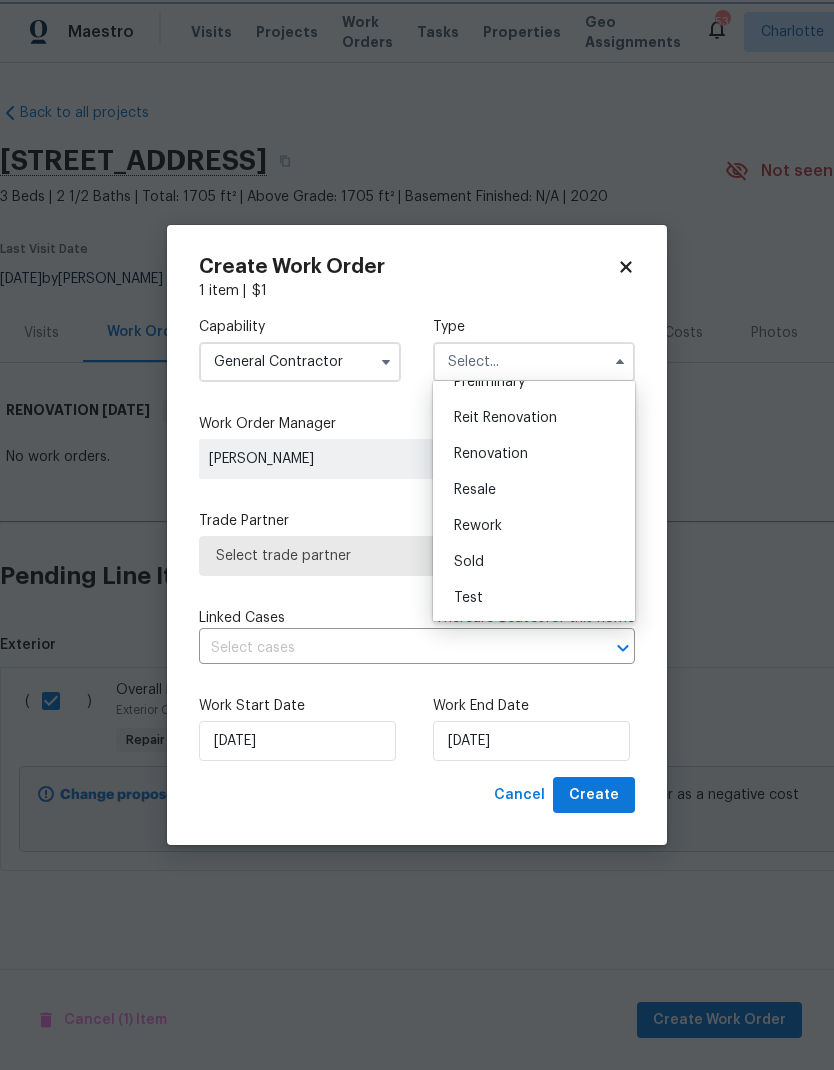 type on "Renovation" 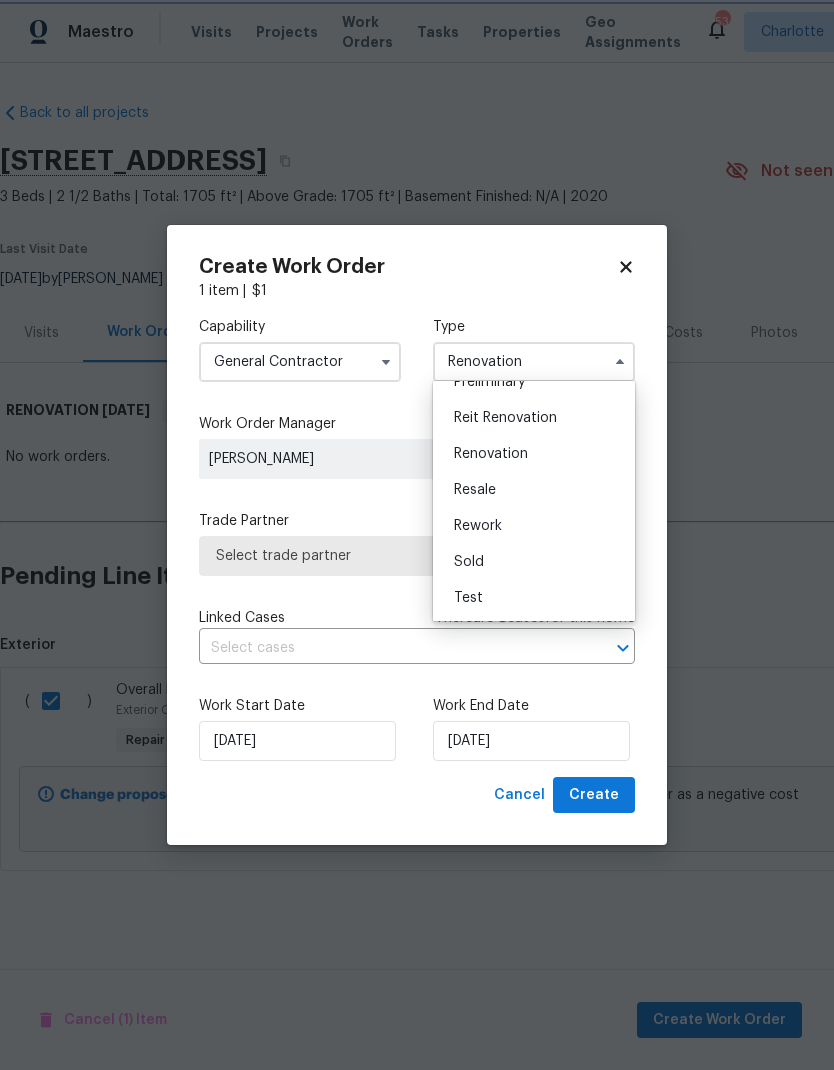 scroll, scrollTop: 0, scrollLeft: 0, axis: both 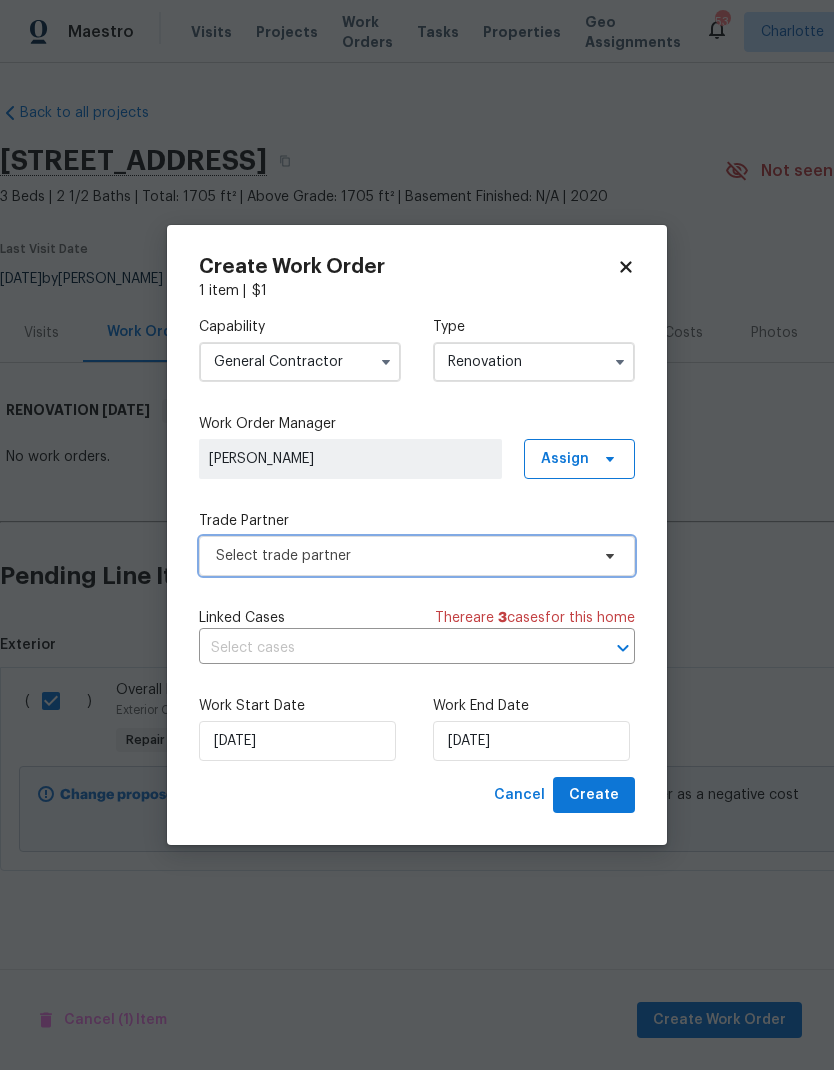 click 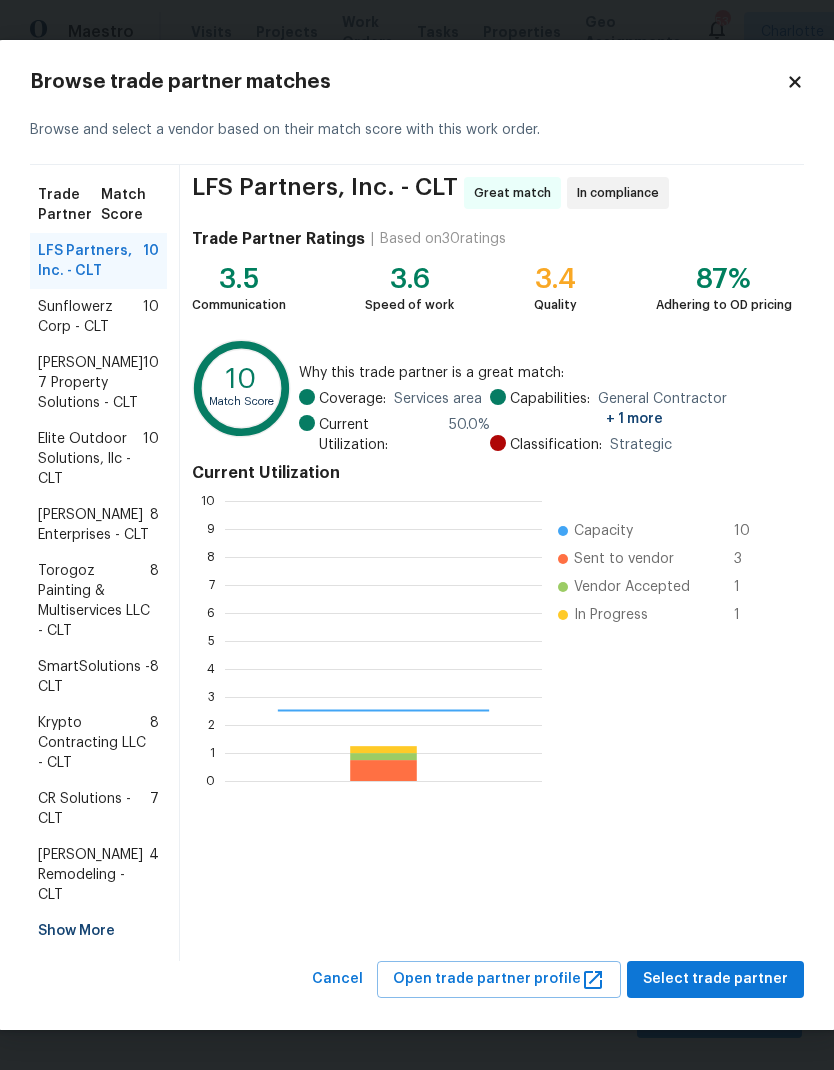 scroll, scrollTop: 2, scrollLeft: 2, axis: both 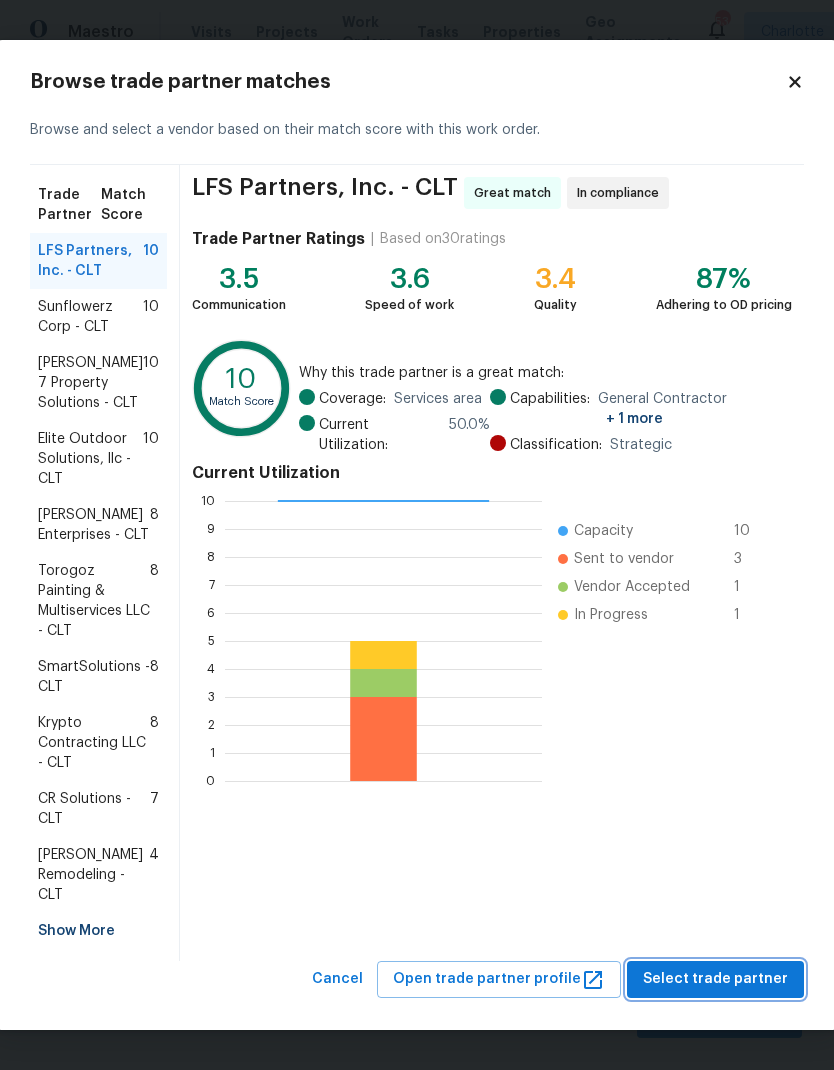click on "Select trade partner" at bounding box center (715, 979) 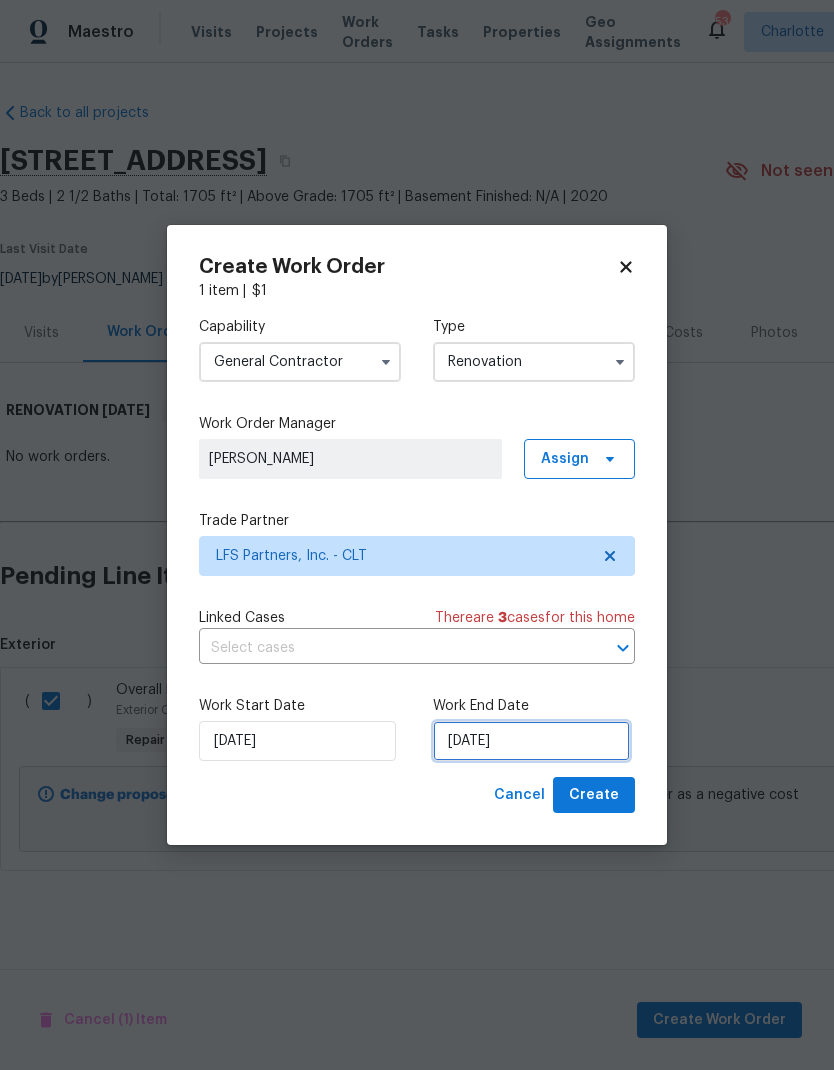click on "7/18/2025" at bounding box center [531, 741] 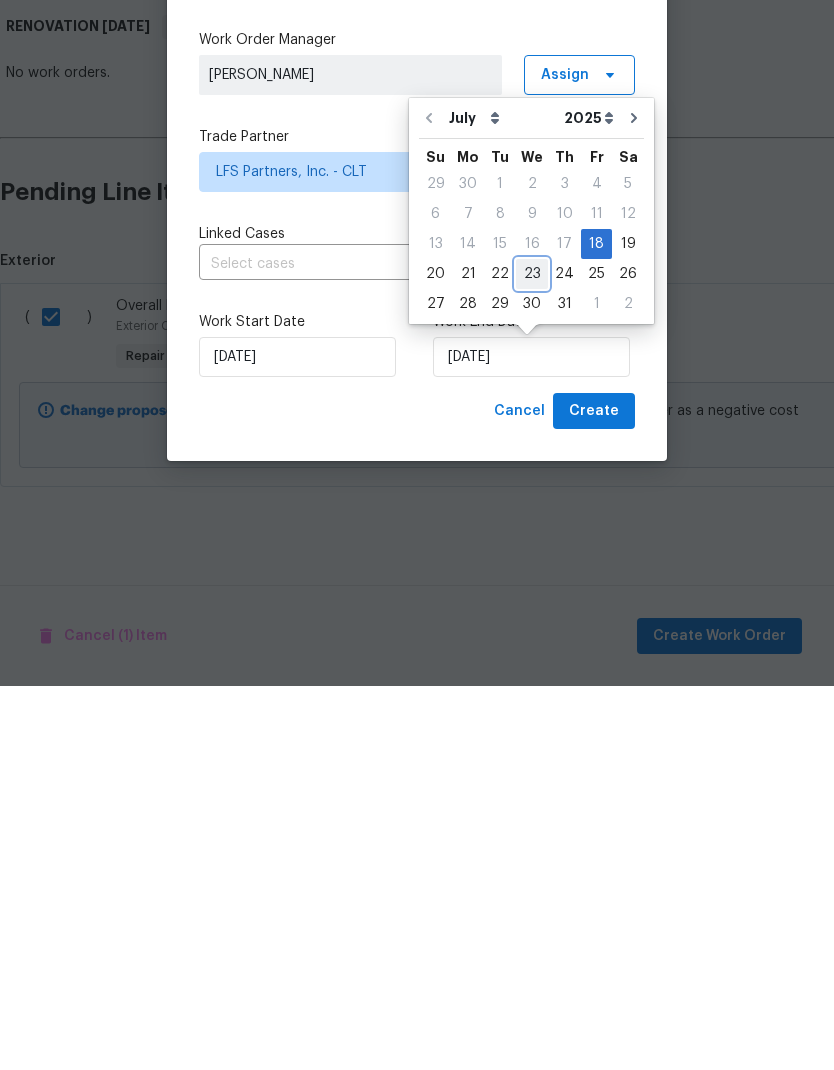 click on "23" at bounding box center [532, 658] 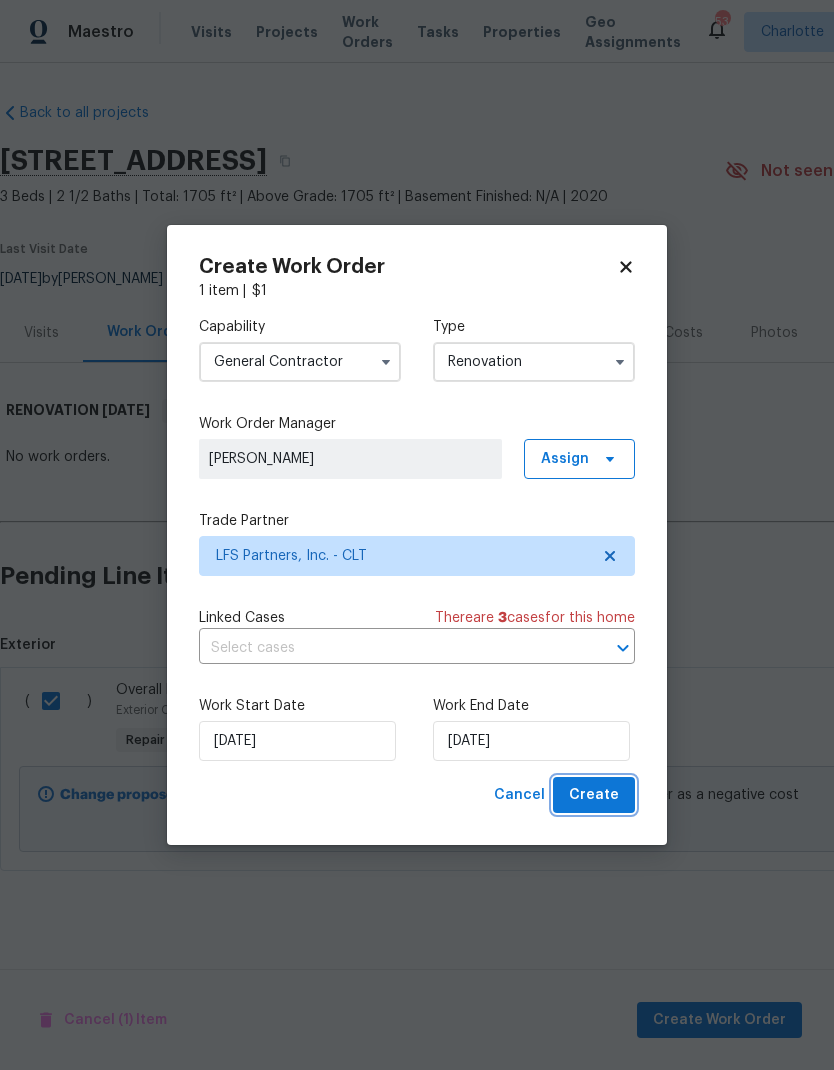 click on "Create" at bounding box center (594, 795) 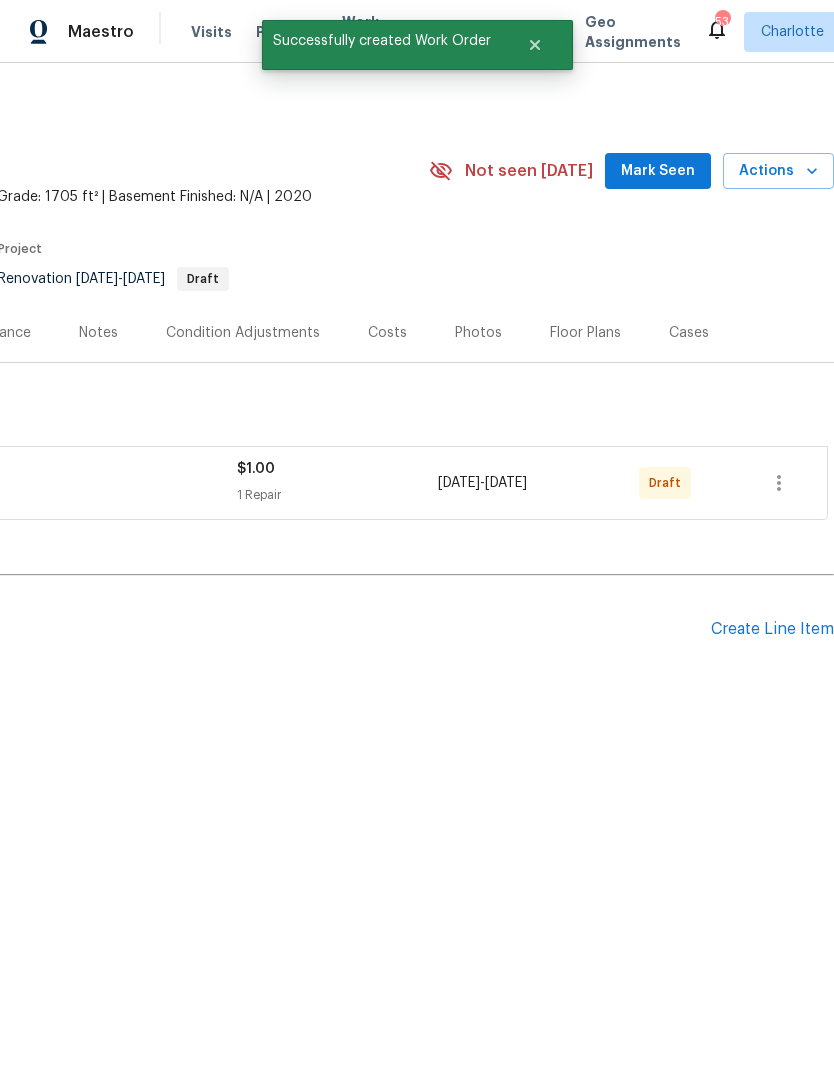 scroll, scrollTop: 0, scrollLeft: 296, axis: horizontal 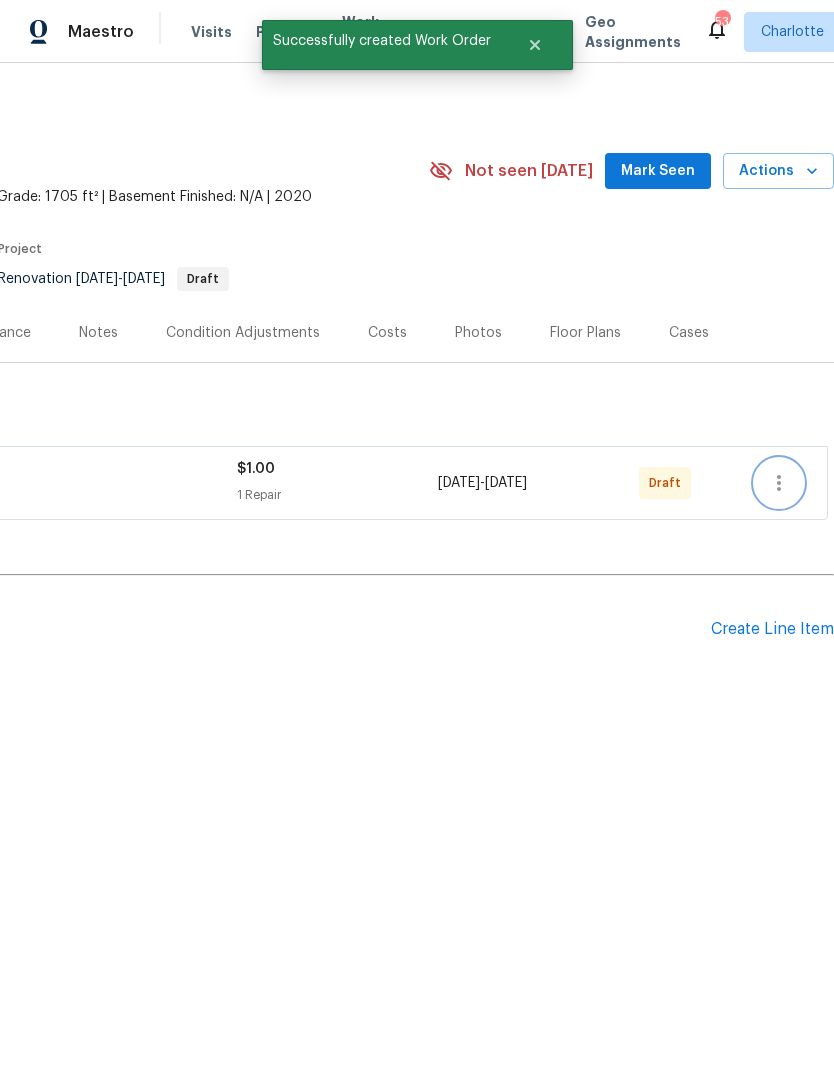 click 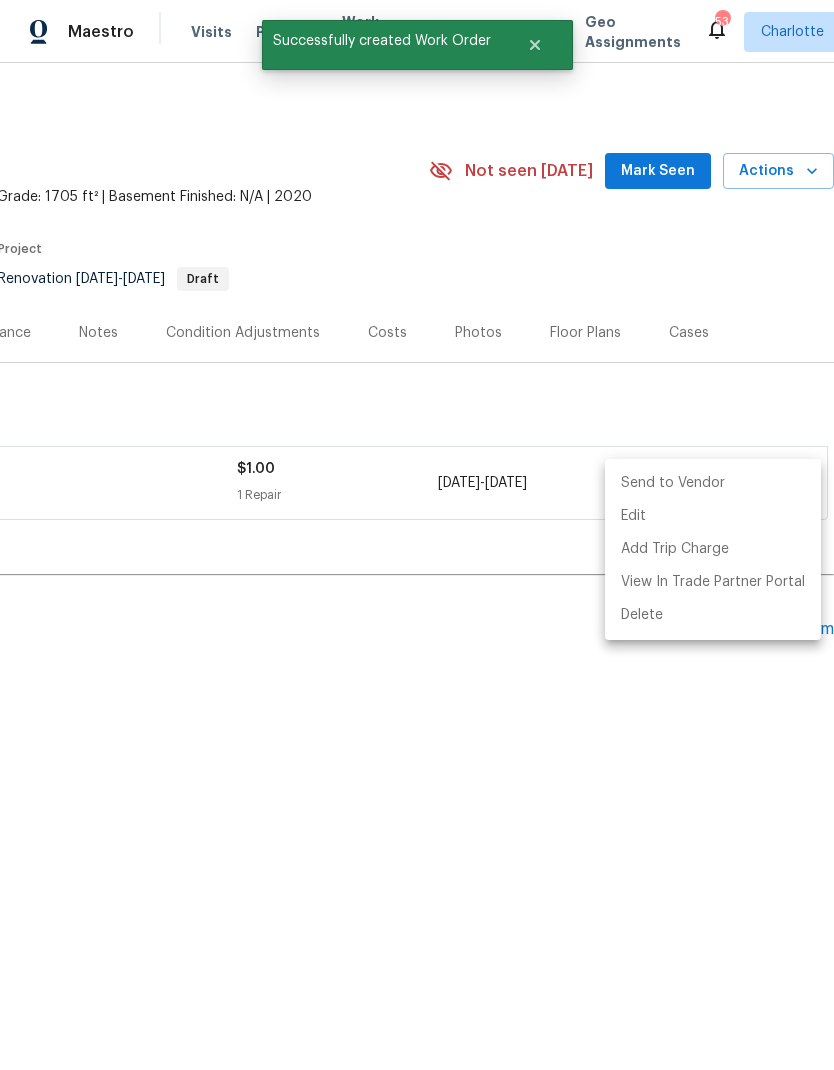 click on "Send to Vendor" at bounding box center [713, 483] 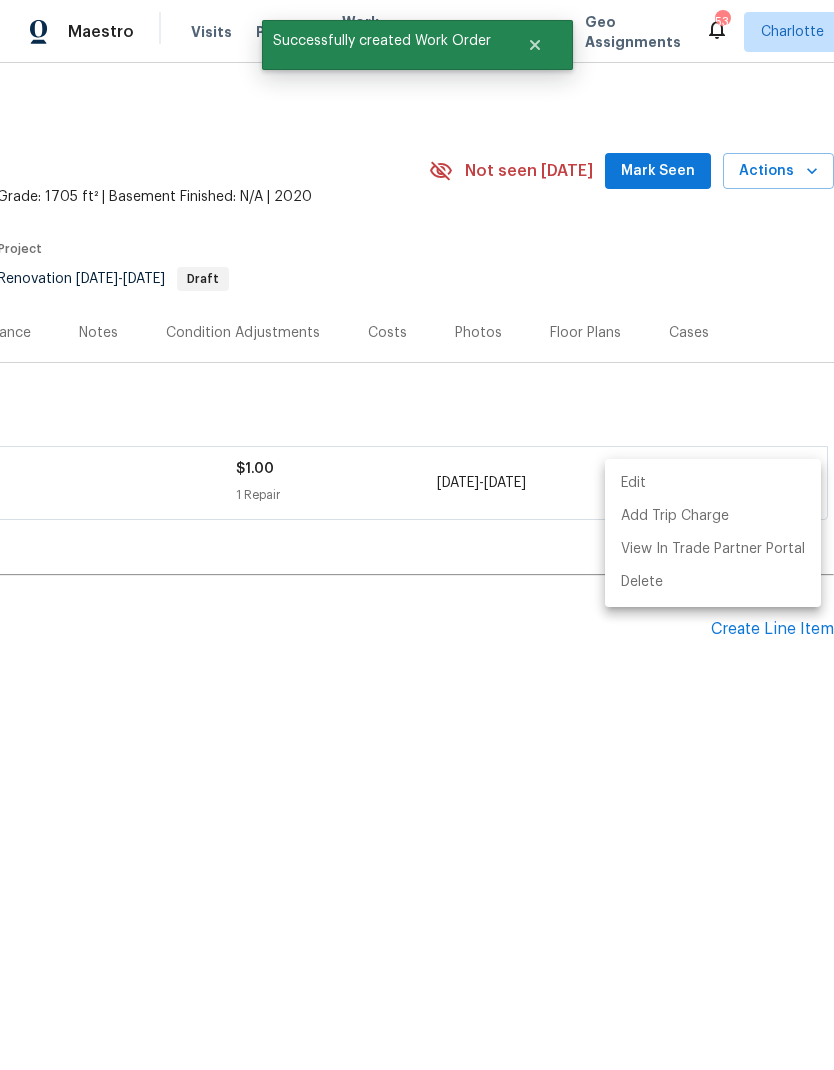 click at bounding box center [417, 535] 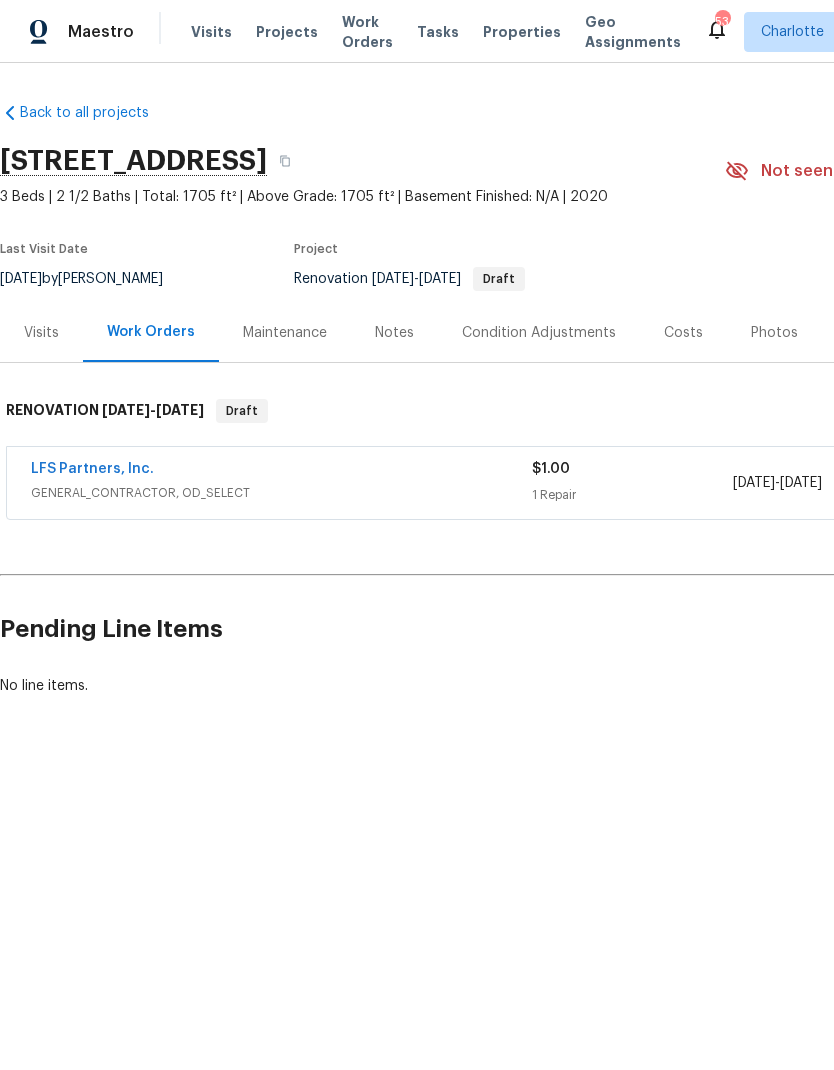 scroll, scrollTop: 0, scrollLeft: 0, axis: both 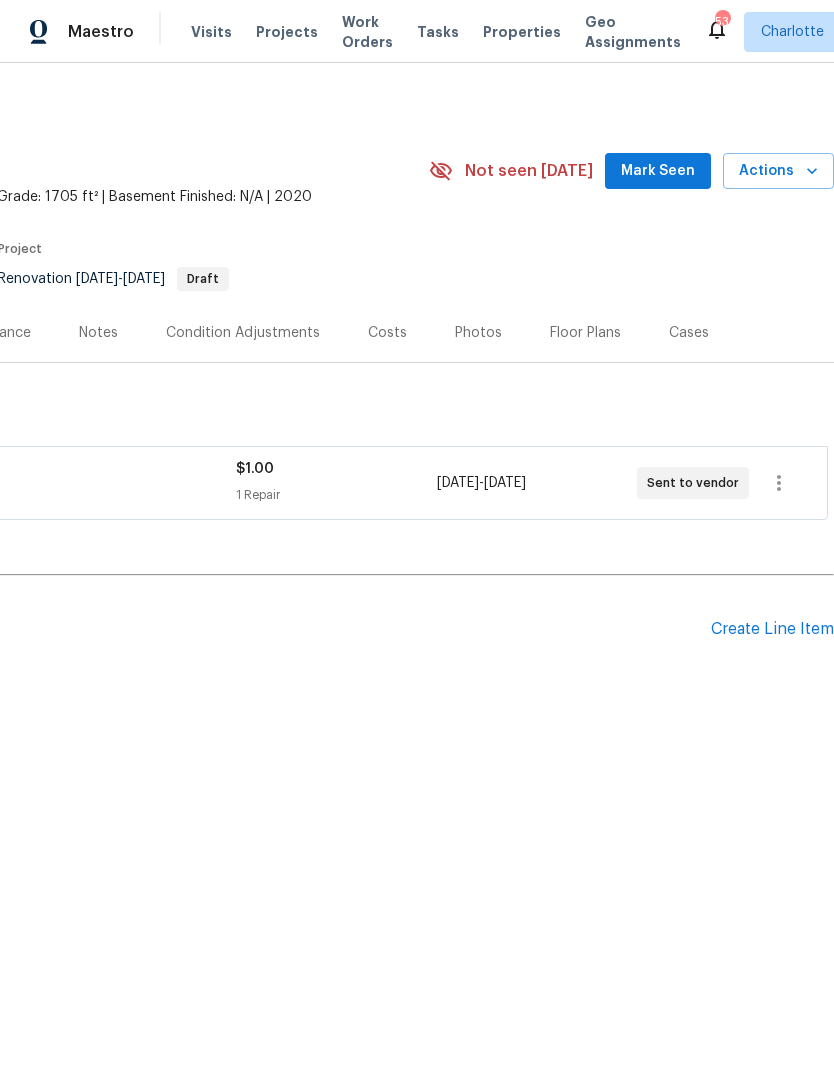 click on "Create Line Item" at bounding box center (772, 629) 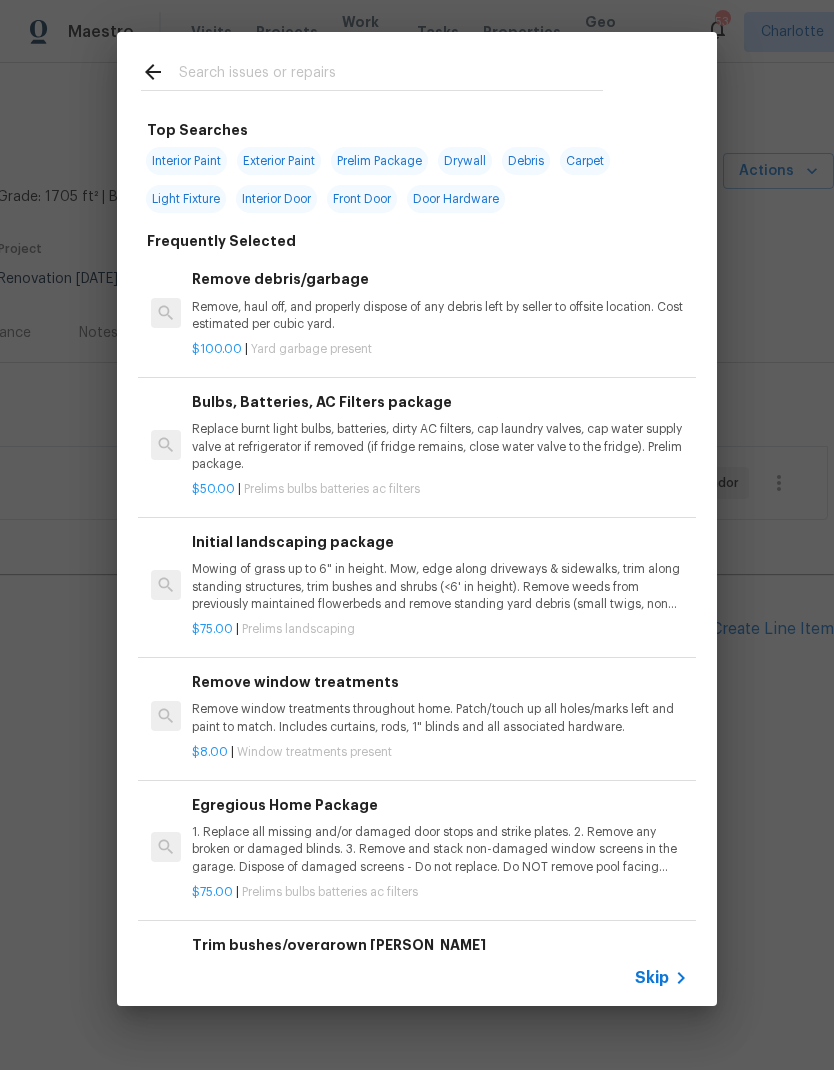 click at bounding box center [391, 75] 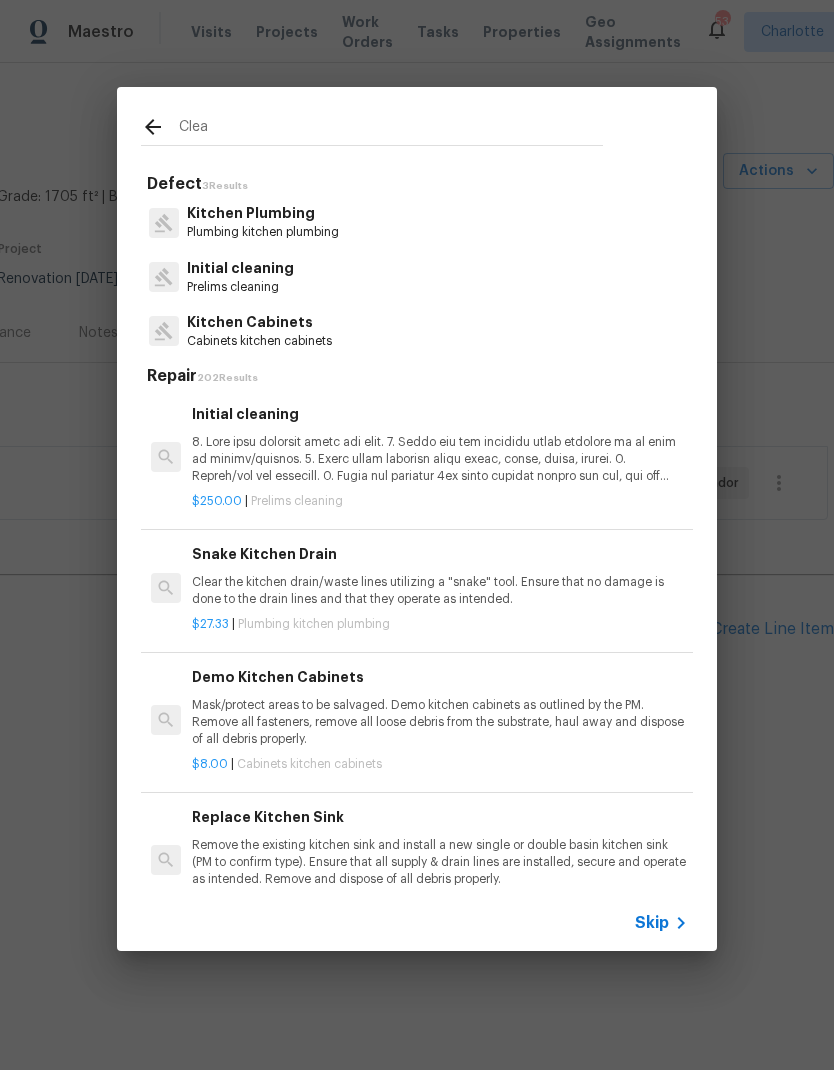 type on "Clean" 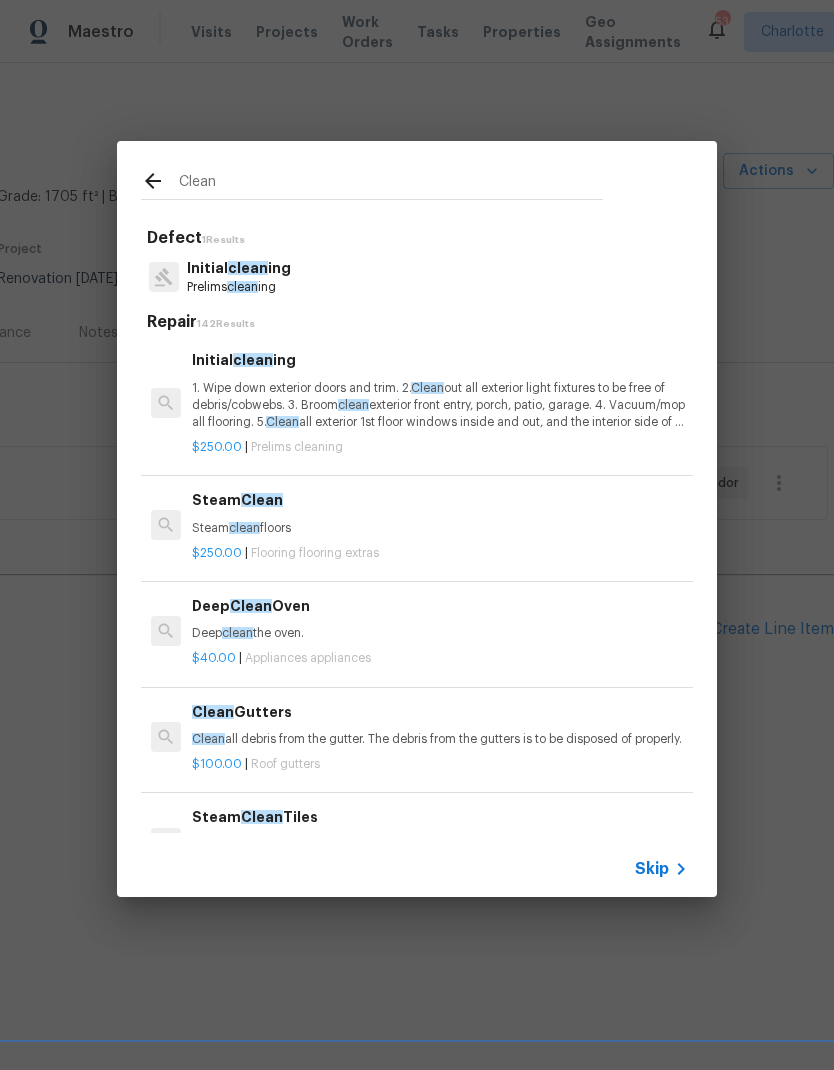 click on "1. Wipe down exterior doors and trim. 2.  Clean  out all exterior light fixtures to be free of debris/cobwebs. 3. Broom  clean  exterior front entry, porch, patio, garage. 4. Vacuum/mop all flooring. 5.  Clean  all exterior 1st floor windows inside and out, and the interior side of all above grade windows.  Clean  all tracks/frames. 6.  Clean  all air vent grills. 7.  Clean  all interior window, base, sill and trim. 8.  Clean  all switch/outlet plates and remove any paint. 9.  Clean  all light fixtures and ceiling fans. 10.  Clean  all doors, frames and trim. 11.  Clean  kitchen and laundry appliances - inside-outside and underneath. 12.  Clean  cabinetry inside and outside and top including drawers. 13.  Clean  counters, sinks, plumbing fixtures, toilets seat to remain down. 14.  Clean  showers, tubs, surrounds, wall tile free of grime and soap scum. 15.  Clean  window coverings if left in place. 16.  Clean  baseboards. 17.  Clean" at bounding box center (440, 405) 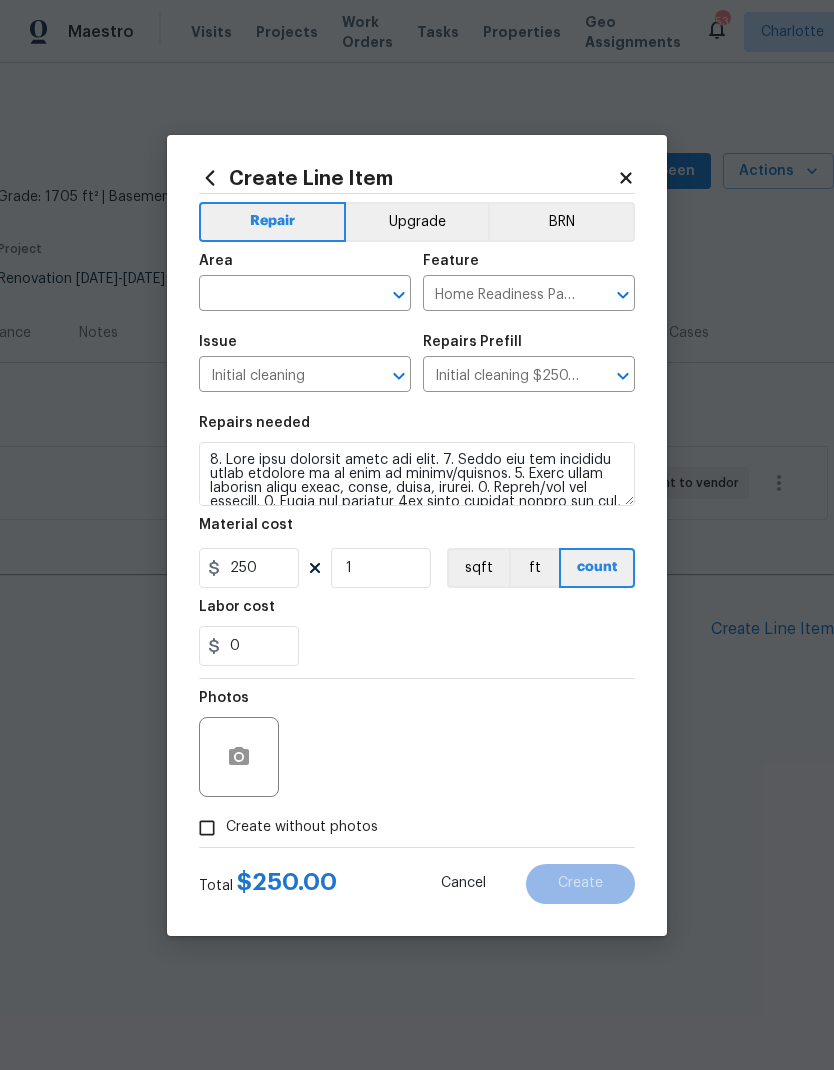 click 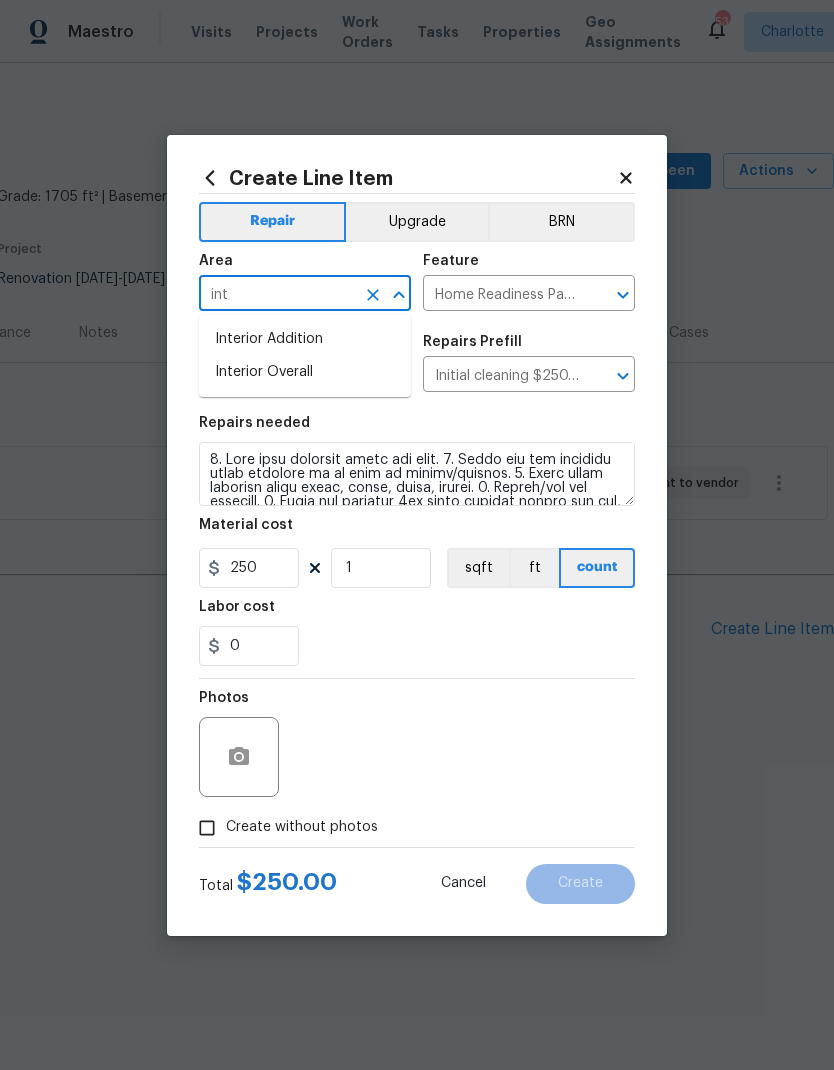 click on "Interior Overall" at bounding box center [305, 372] 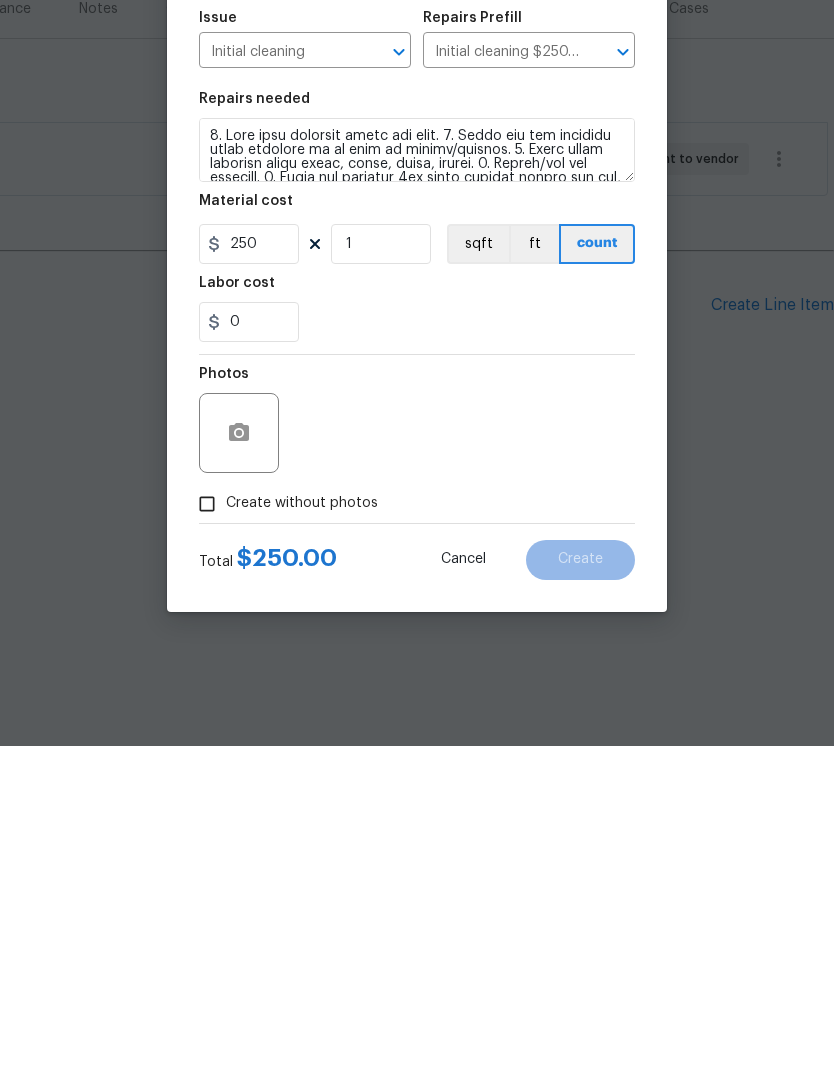 click on "Create without photos" at bounding box center (207, 828) 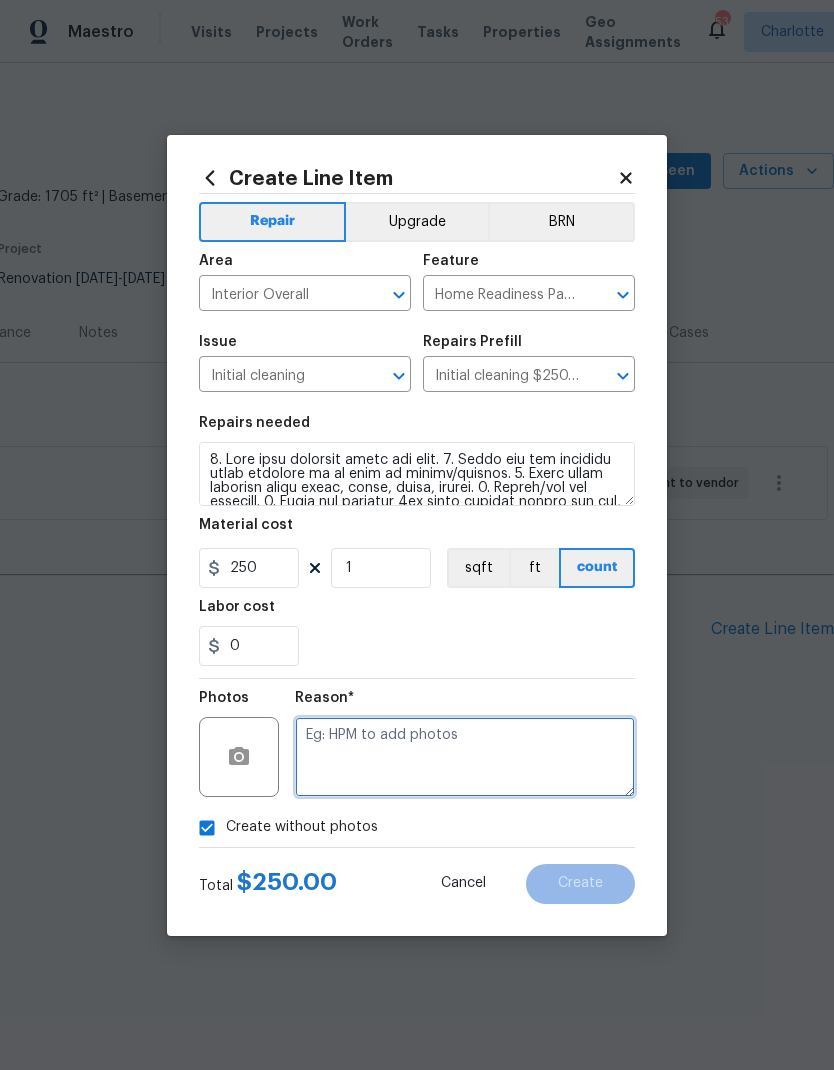 click at bounding box center (465, 757) 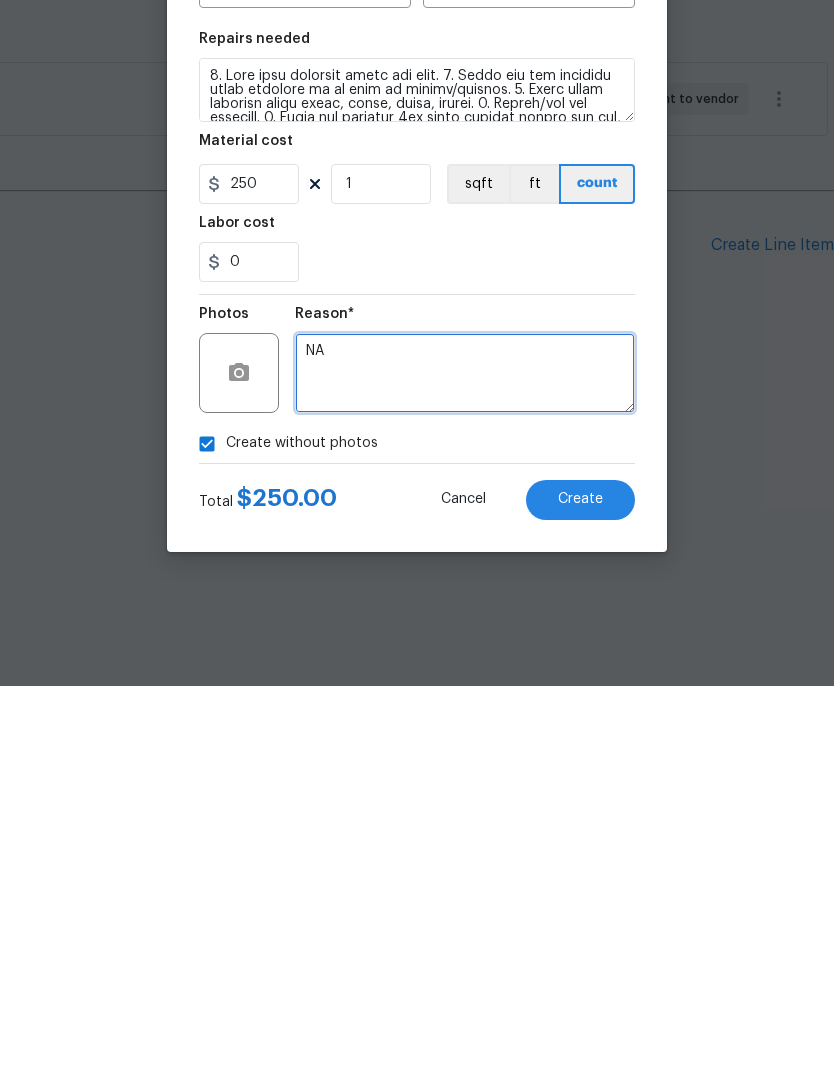 type on "NA" 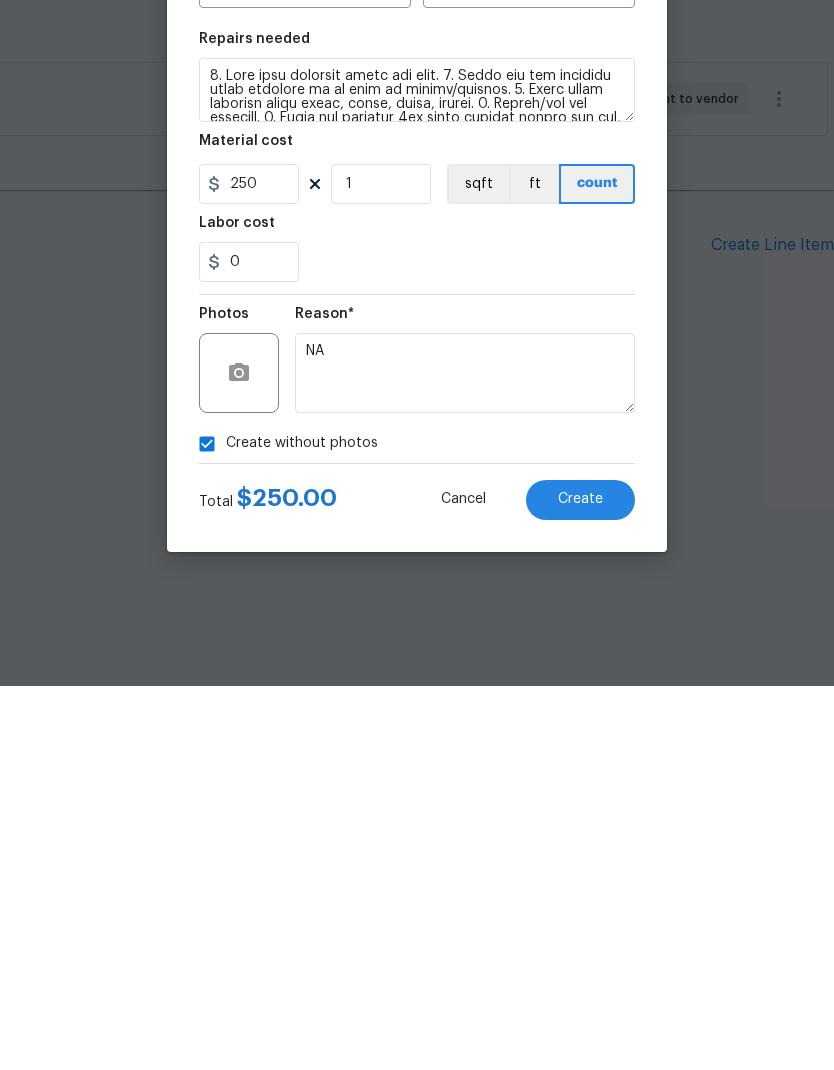 click on "Create" at bounding box center [580, 883] 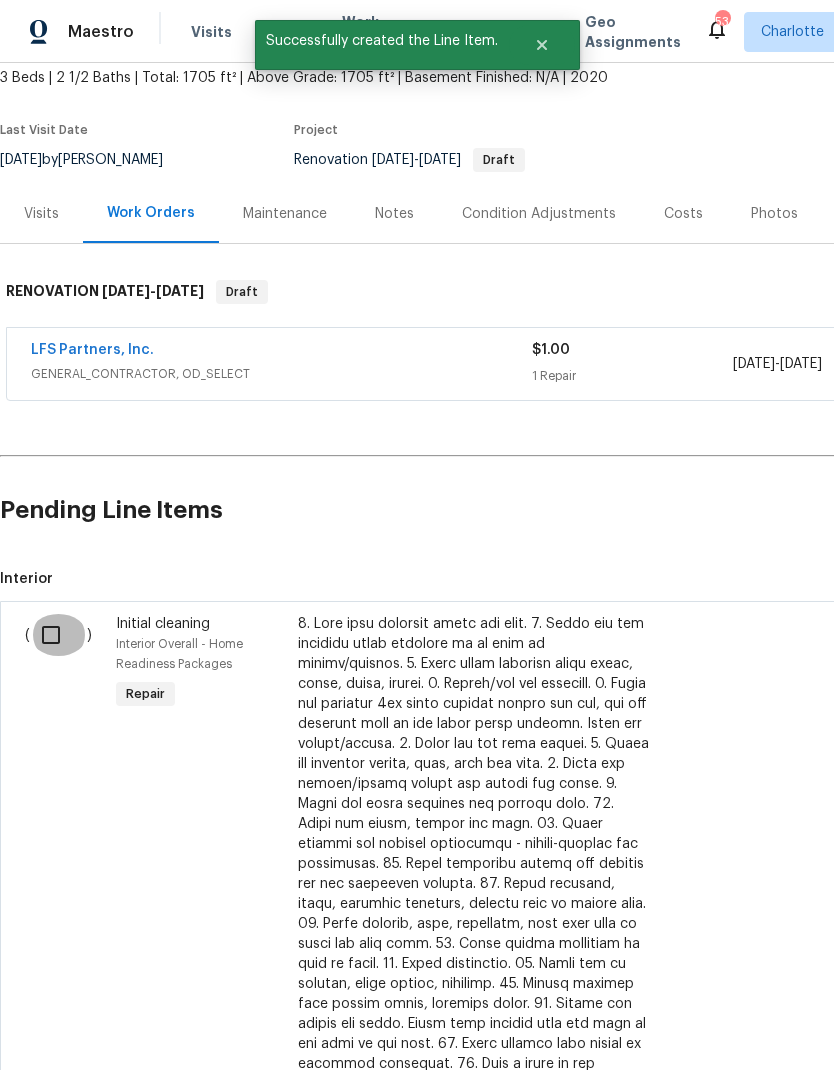 scroll, scrollTop: 119, scrollLeft: 0, axis: vertical 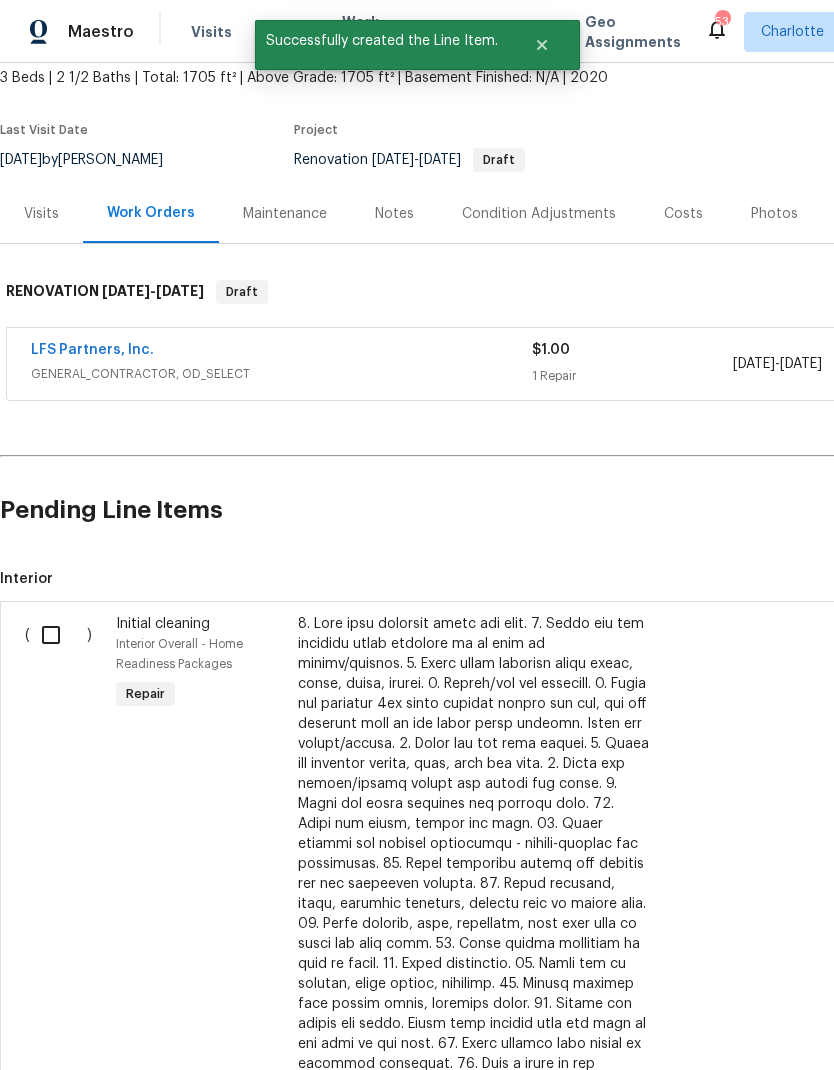click at bounding box center (58, 635) 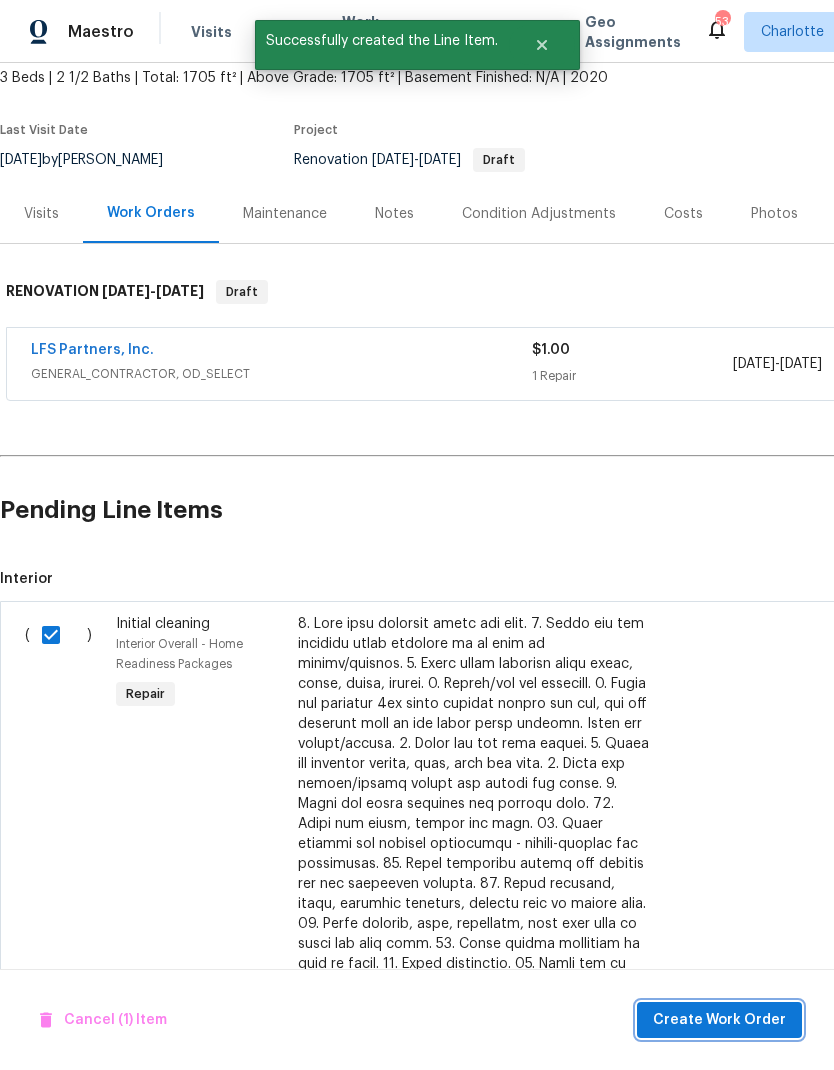 click on "Create Work Order" at bounding box center [719, 1020] 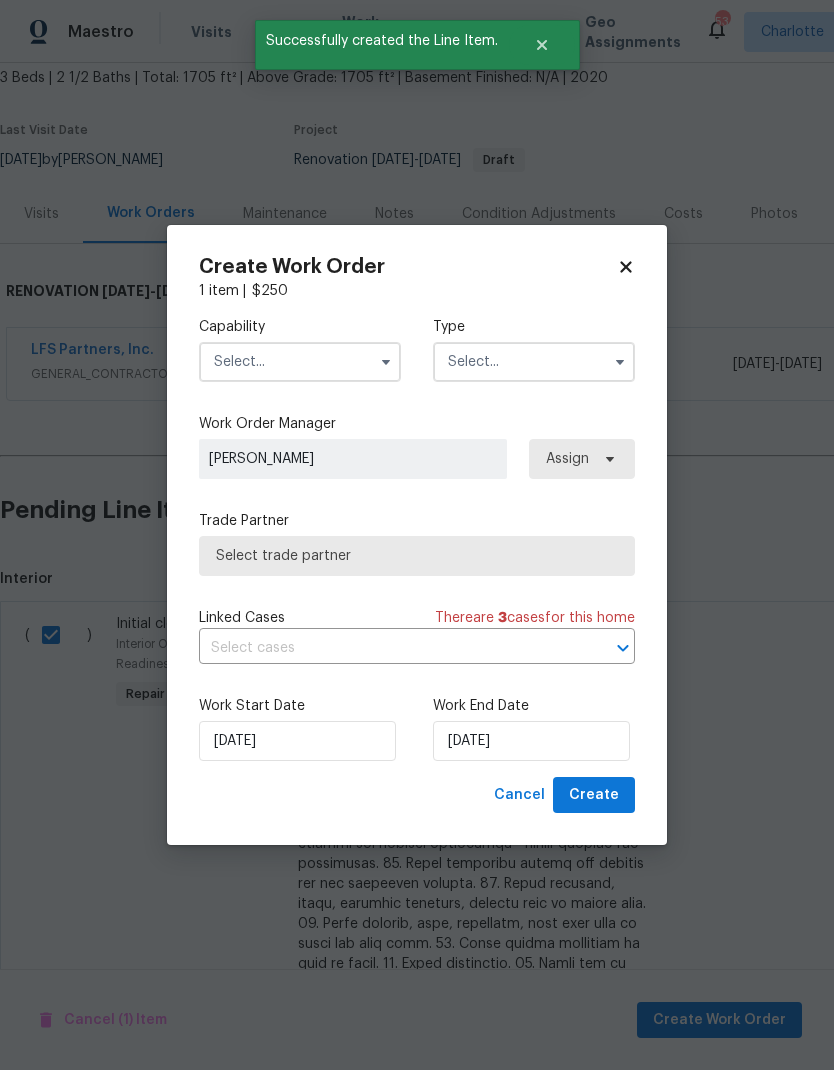 click at bounding box center [300, 362] 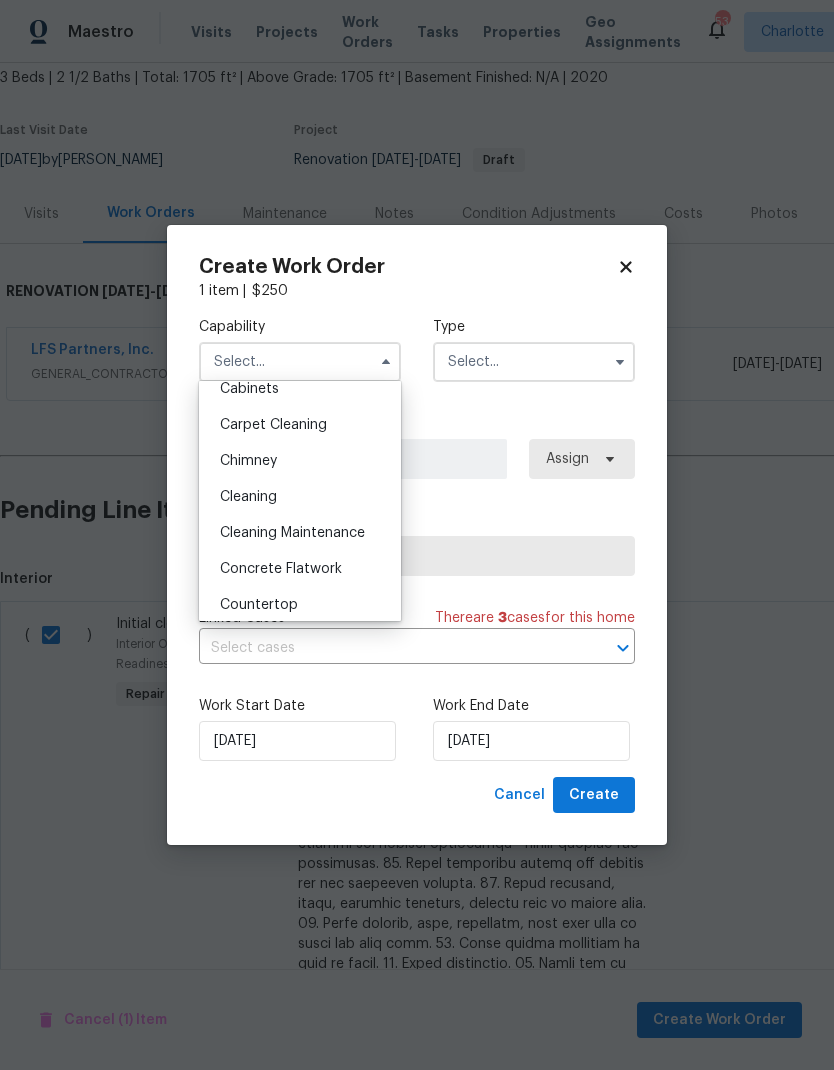 scroll, scrollTop: 192, scrollLeft: 0, axis: vertical 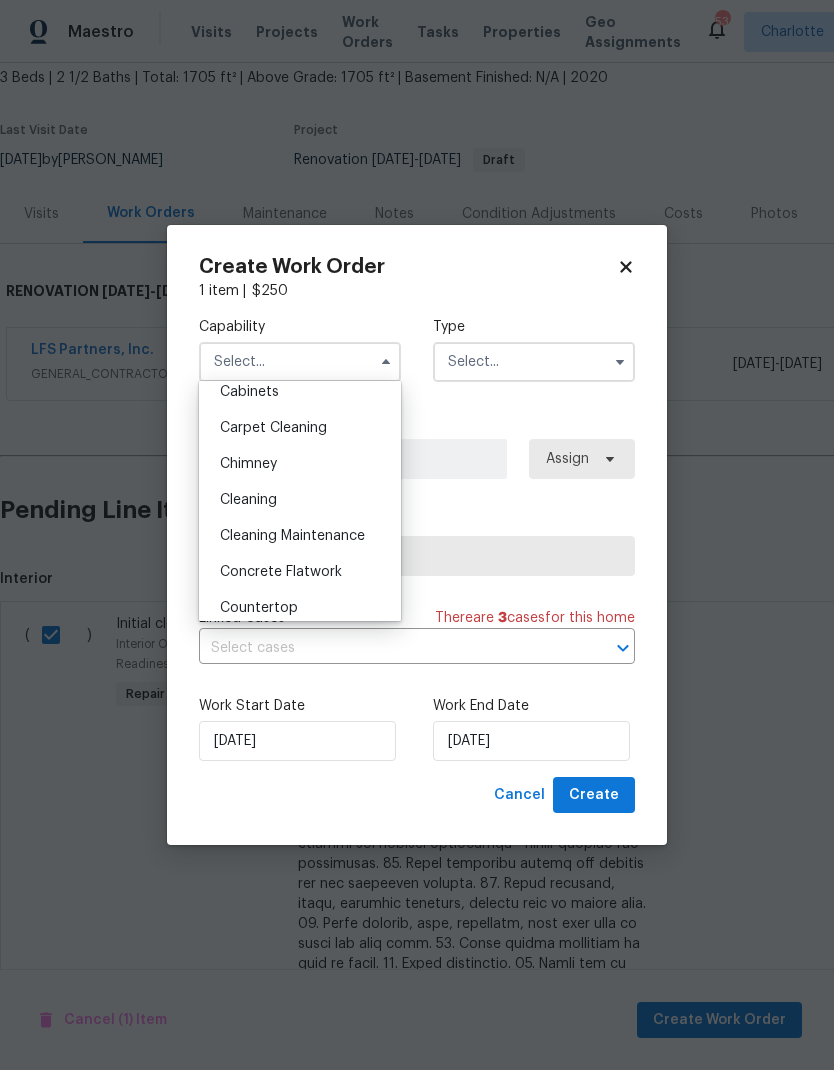 click on "Cleaning" at bounding box center [300, 500] 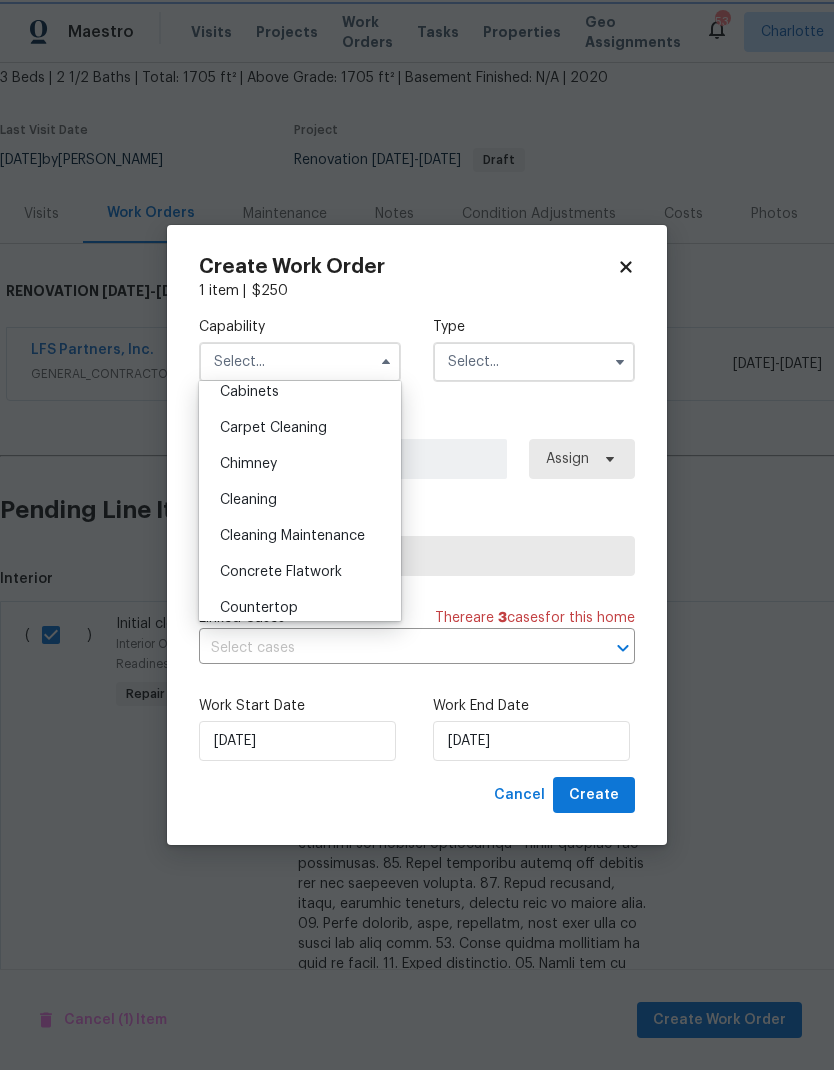 type on "Cleaning" 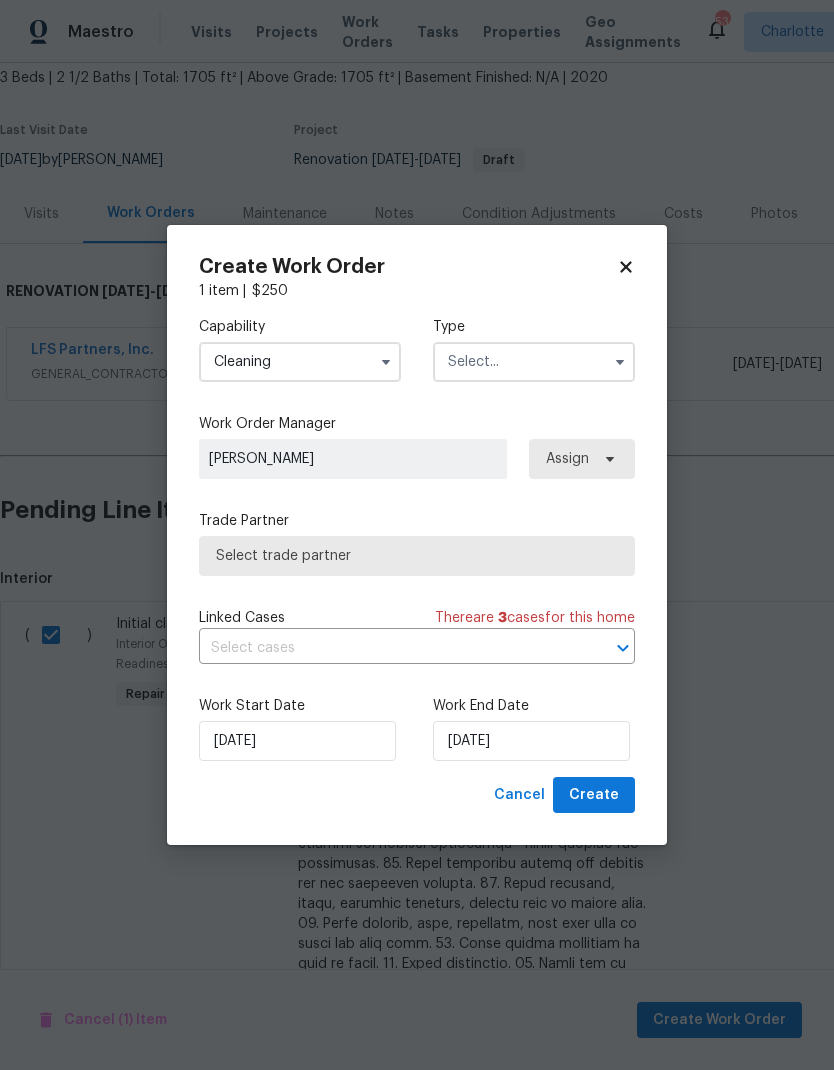 click at bounding box center (534, 362) 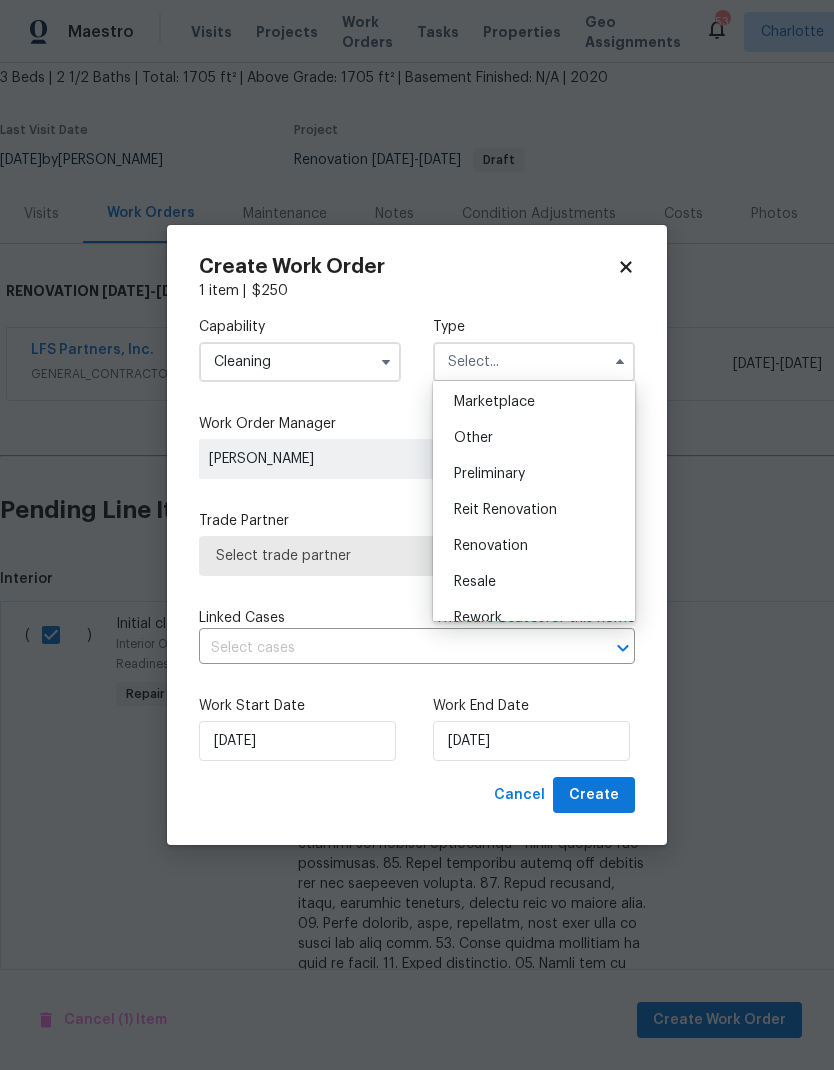 scroll, scrollTop: 385, scrollLeft: 0, axis: vertical 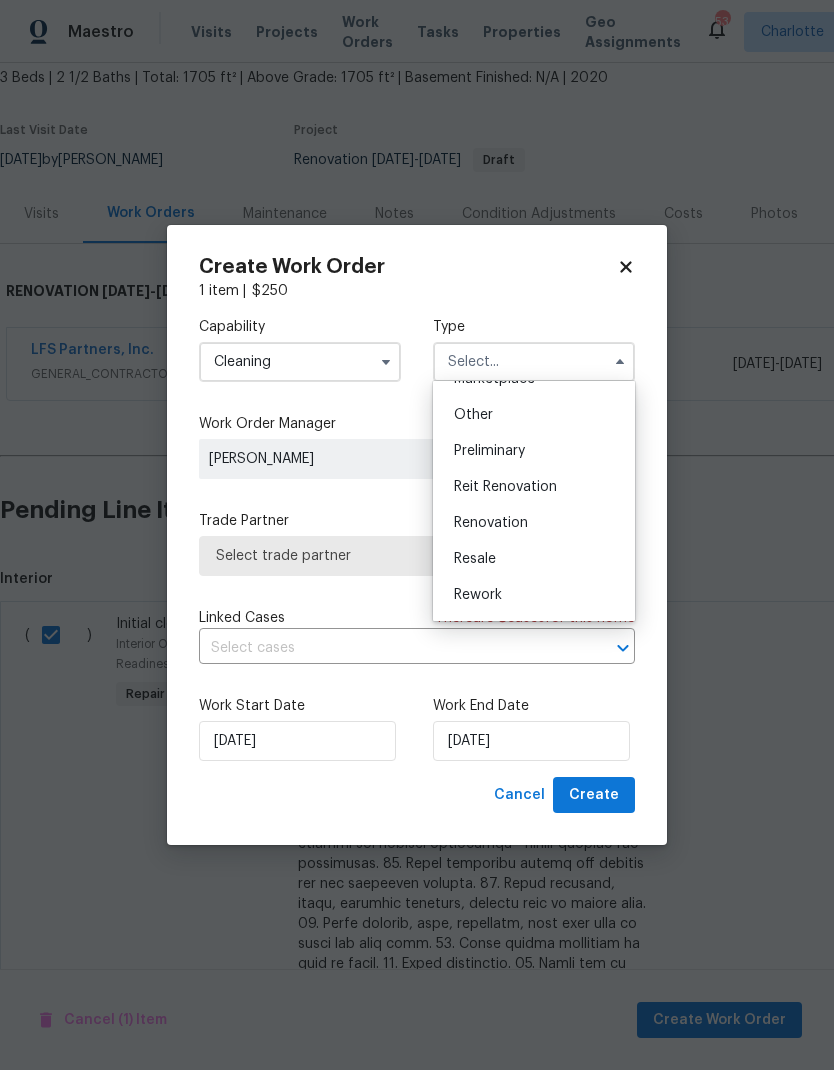 click on "Renovation" at bounding box center [534, 523] 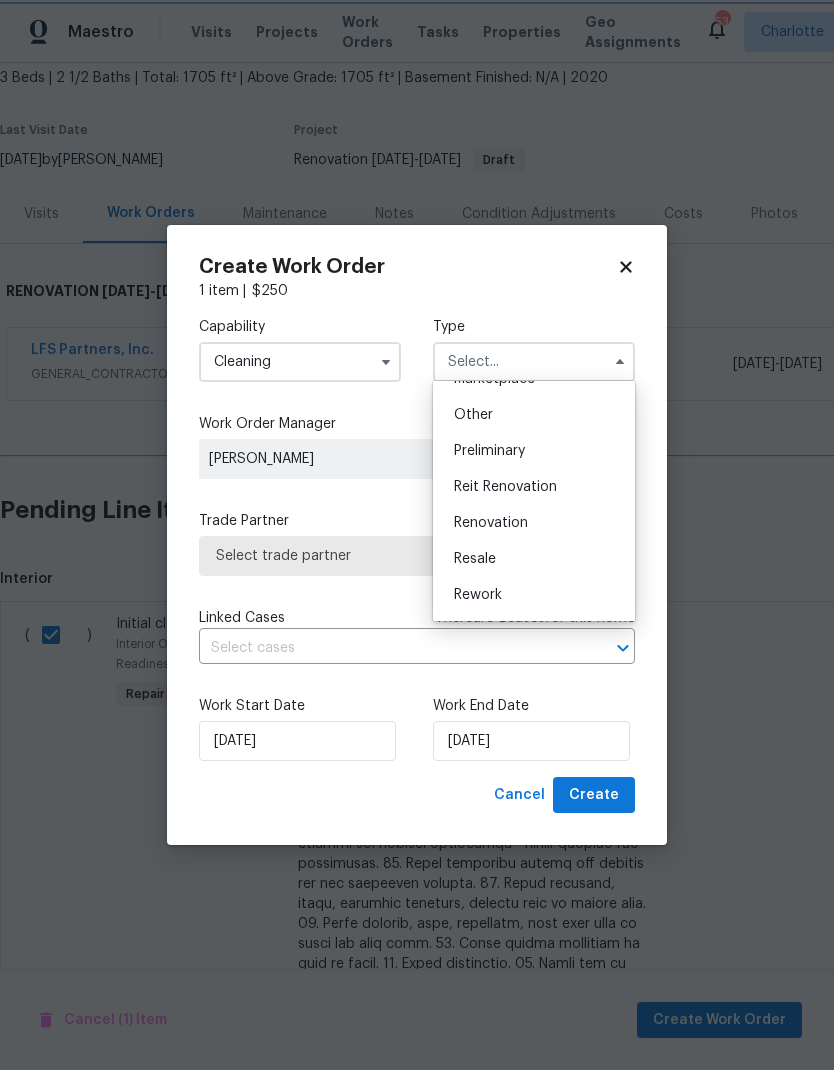 type on "Renovation" 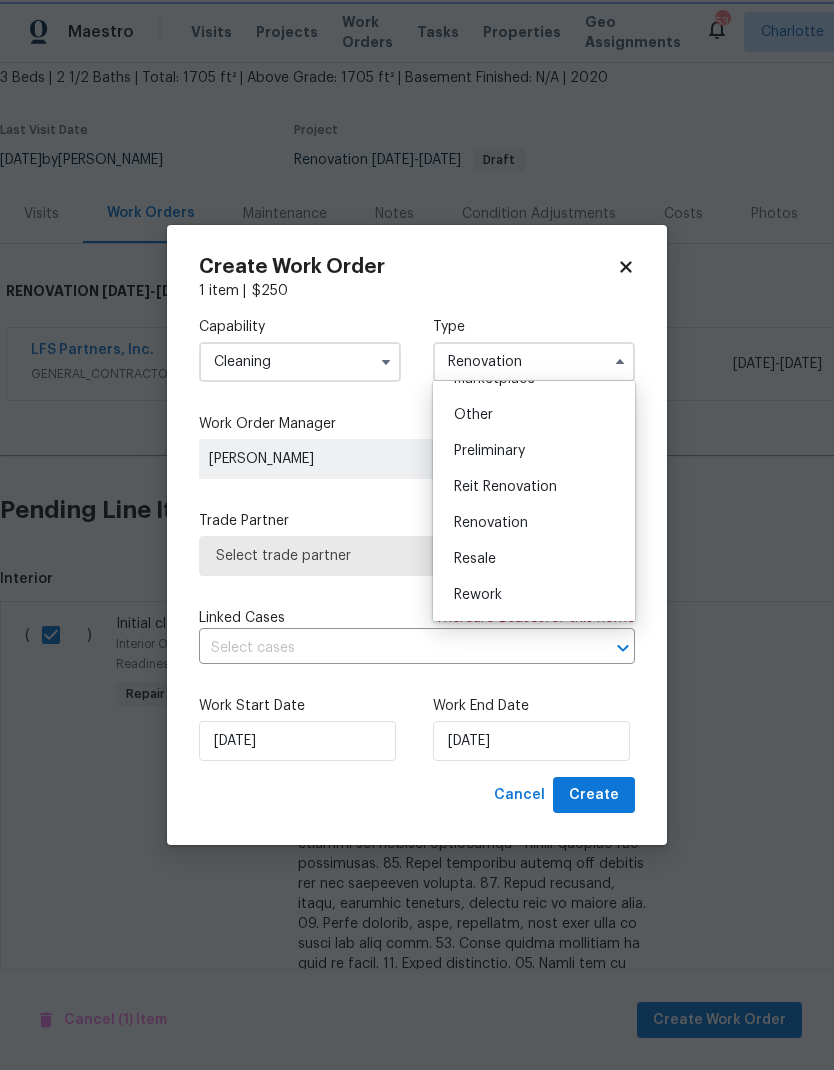 scroll, scrollTop: 0, scrollLeft: 0, axis: both 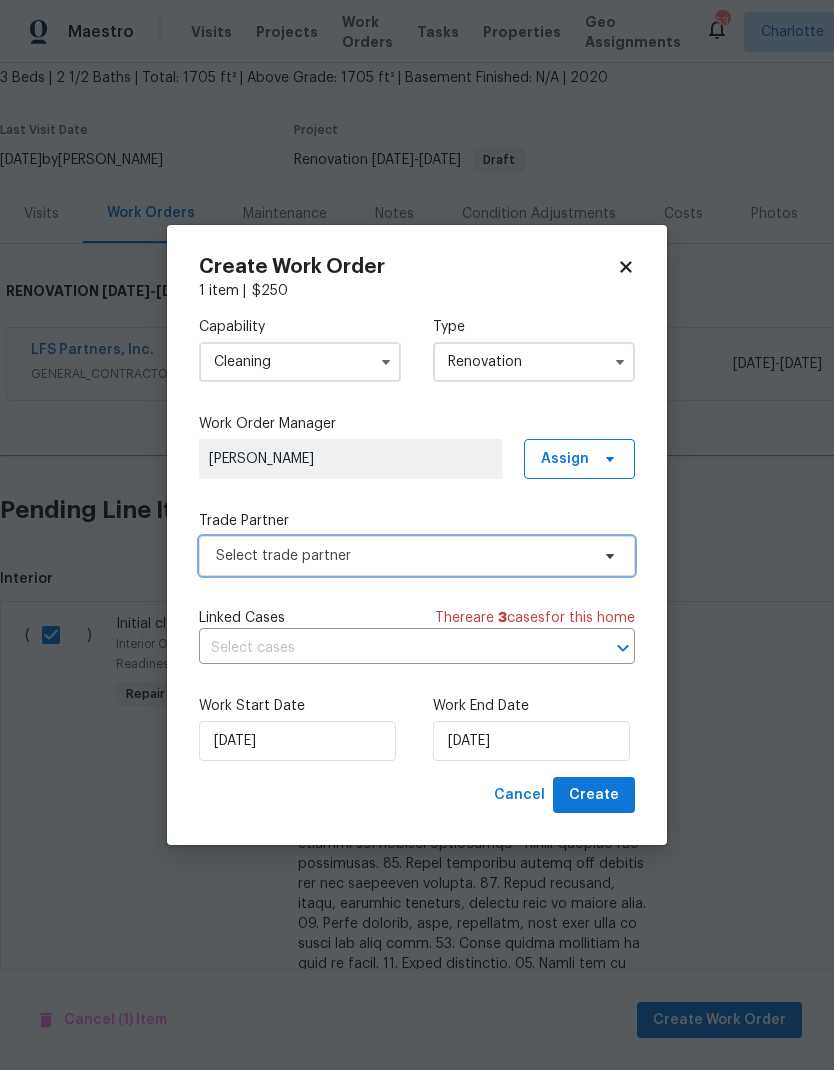 click 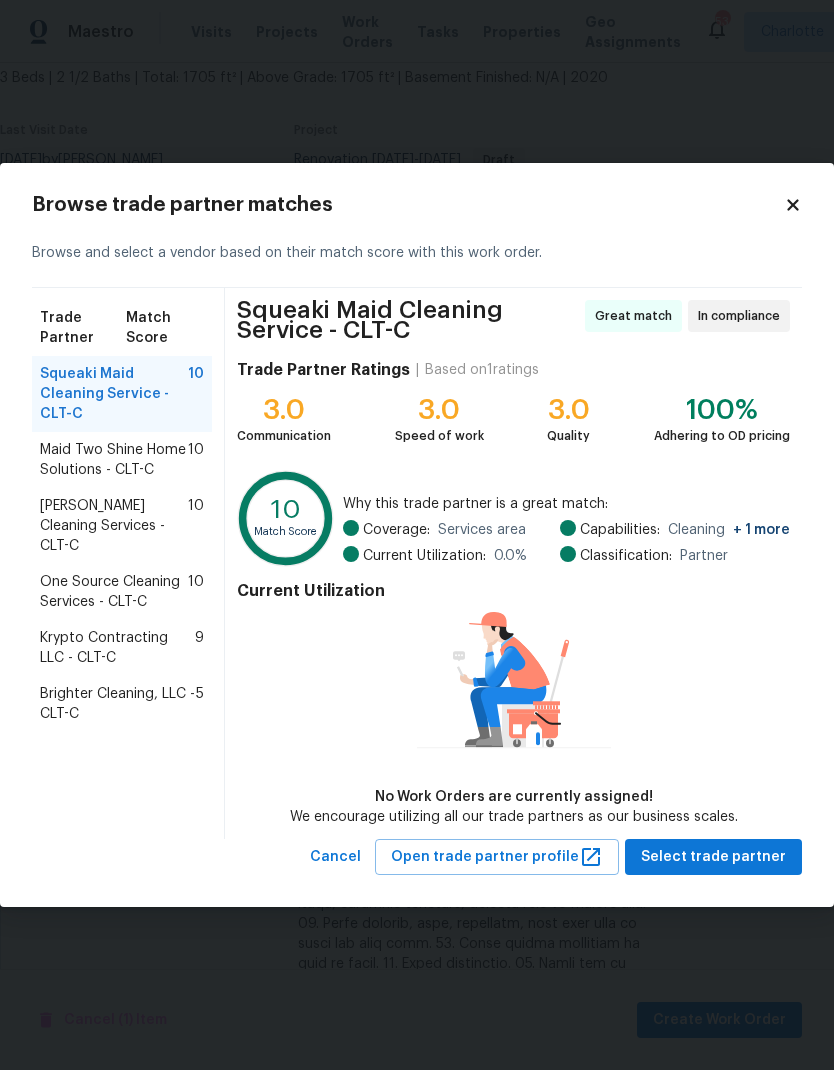 click on "Maid Two Shine Home Solutions - CLT-C" at bounding box center (114, 460) 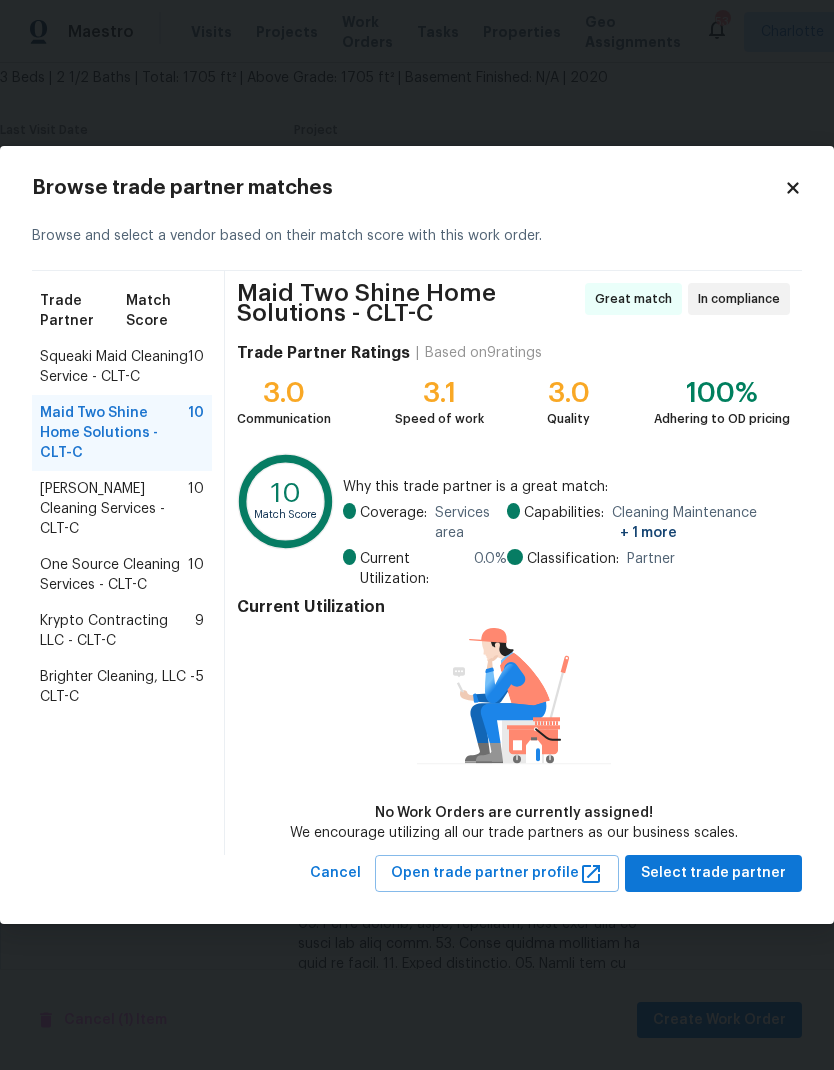 click on "[PERSON_NAME] Cleaning Services - CLT-C" at bounding box center [114, 509] 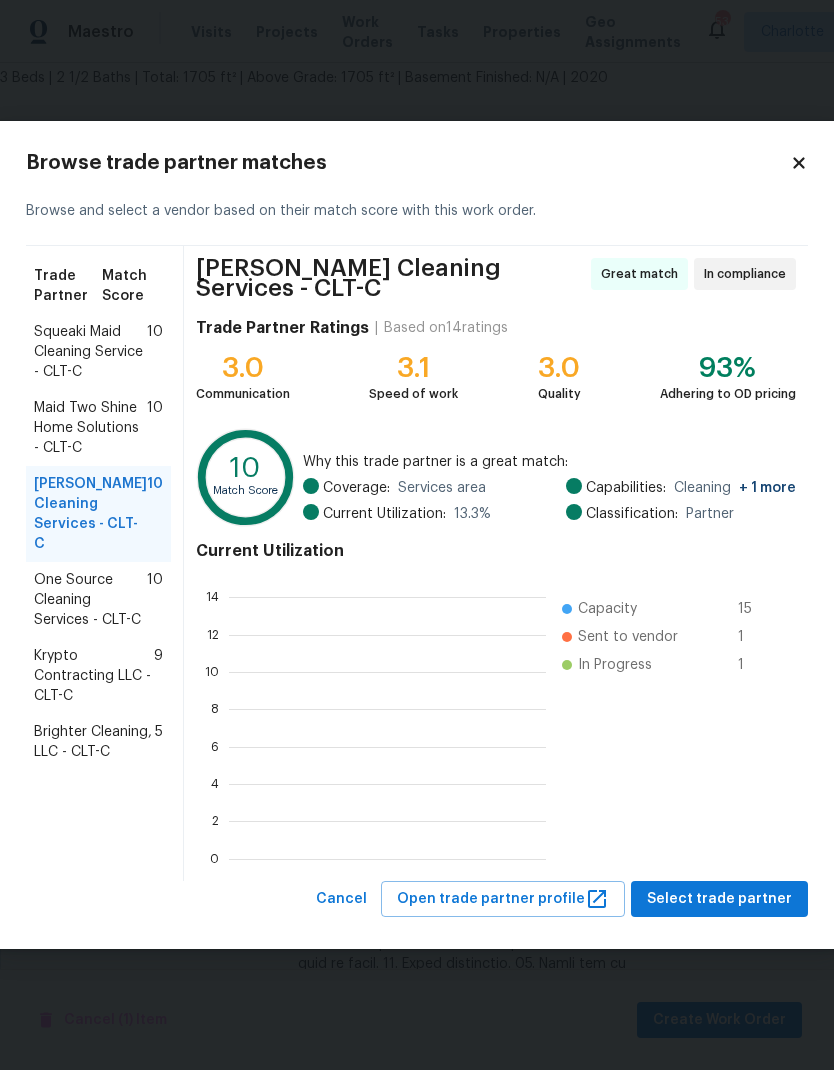 scroll, scrollTop: 2, scrollLeft: 2, axis: both 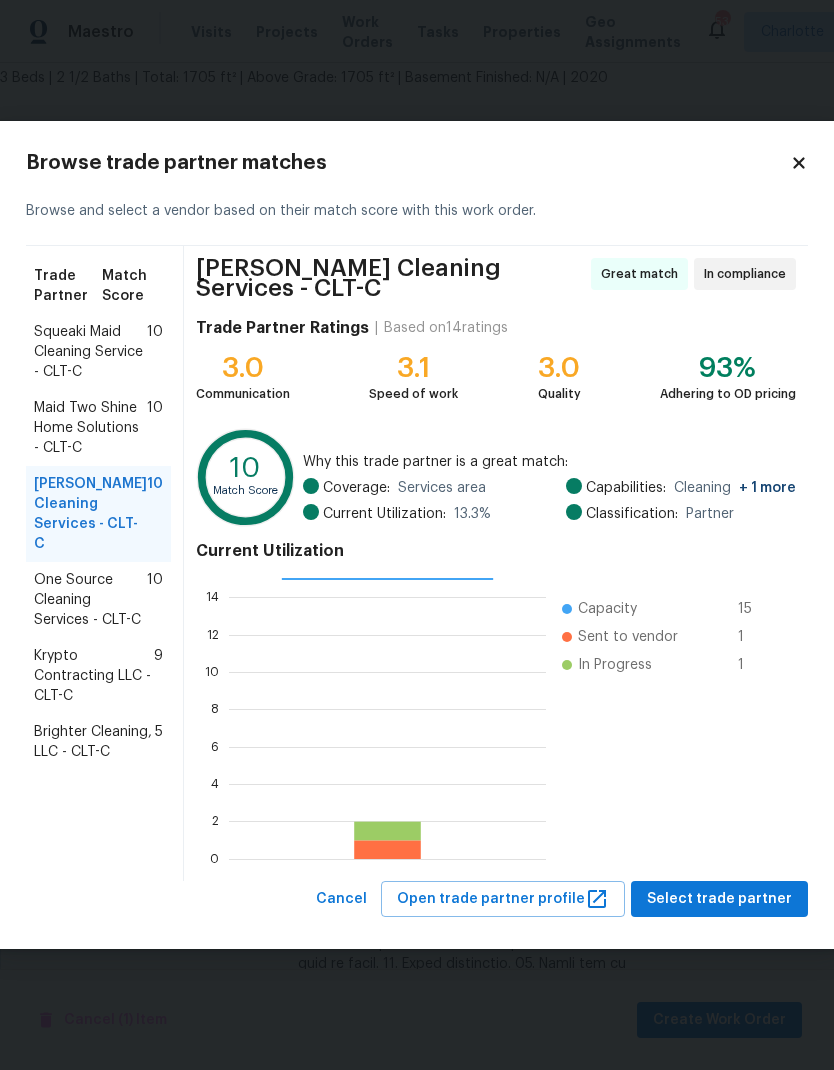 click on "One Source Cleaning Services - CLT-C" at bounding box center [90, 600] 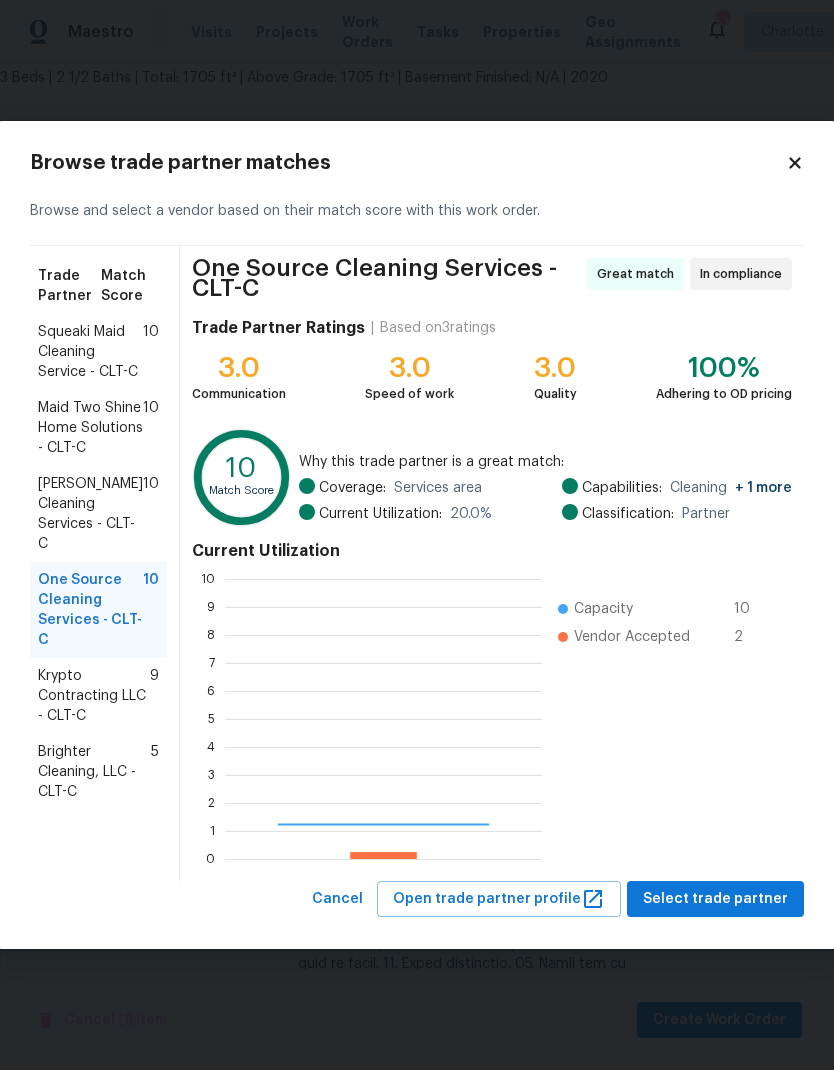 scroll, scrollTop: 2, scrollLeft: 2, axis: both 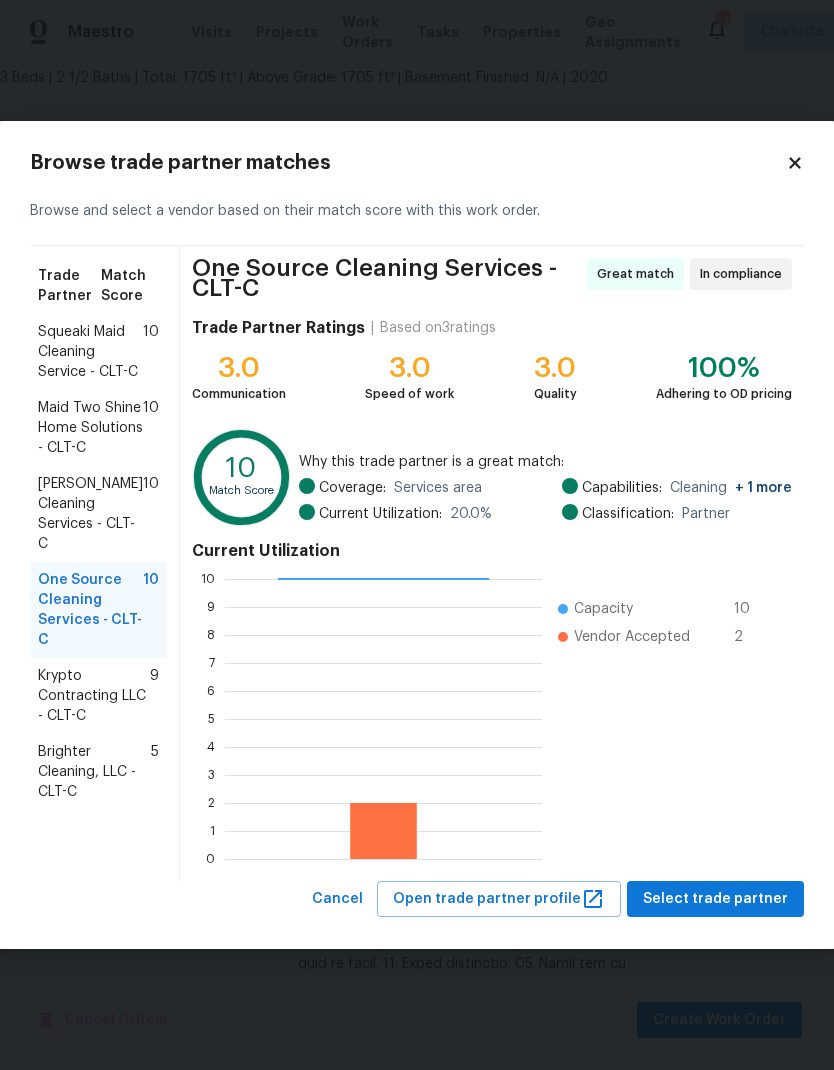 click on "Krypto Contracting LLC - CLT-C" at bounding box center [94, 696] 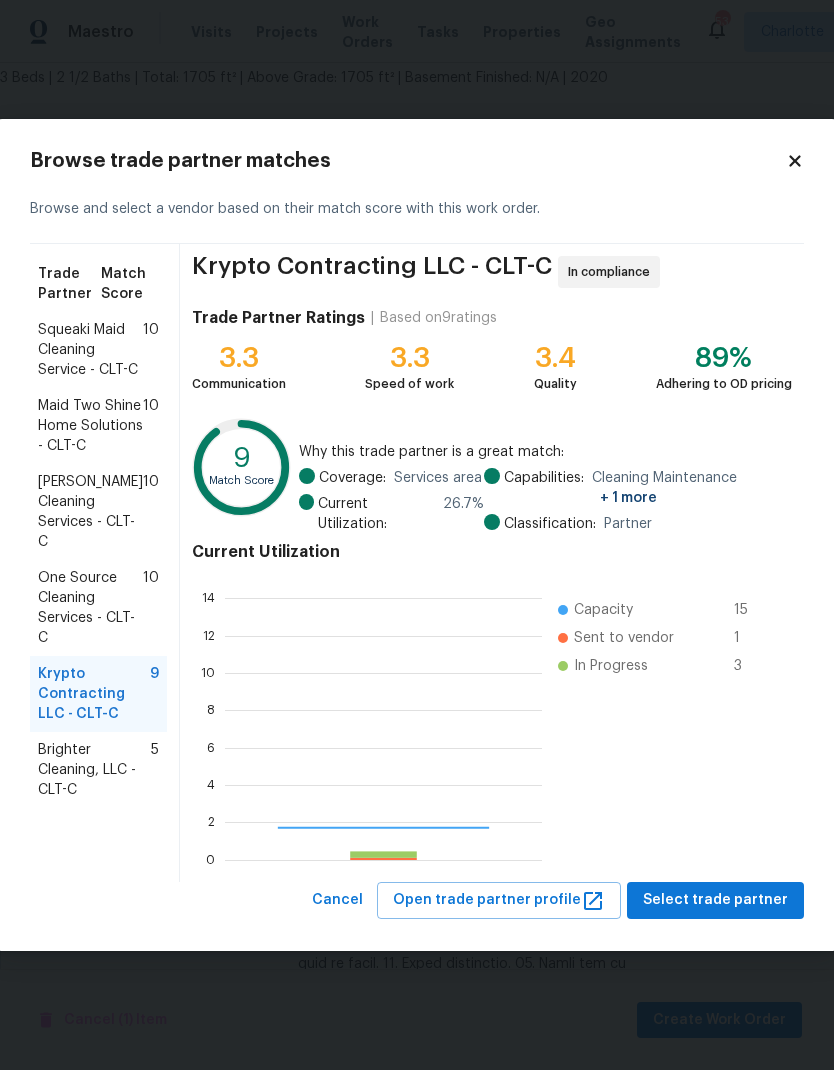 scroll, scrollTop: 2, scrollLeft: 2, axis: both 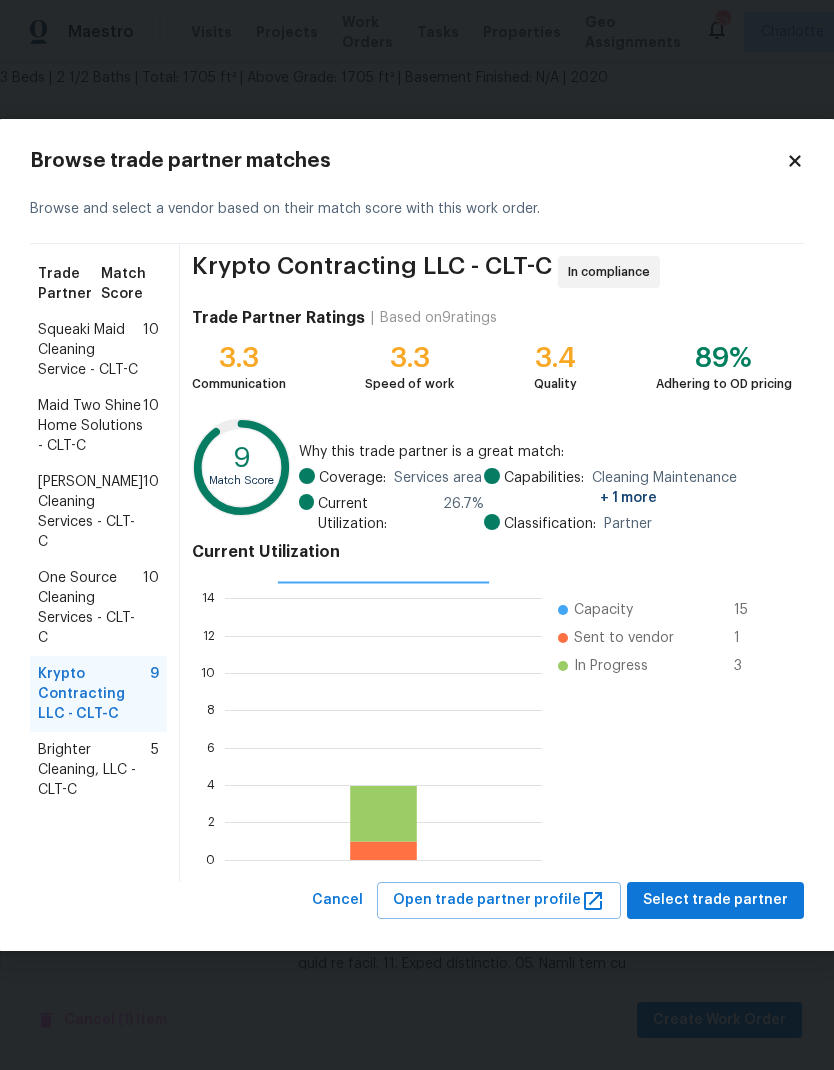 click on "Brighter Cleaning, LLC - CLT-C" at bounding box center (94, 770) 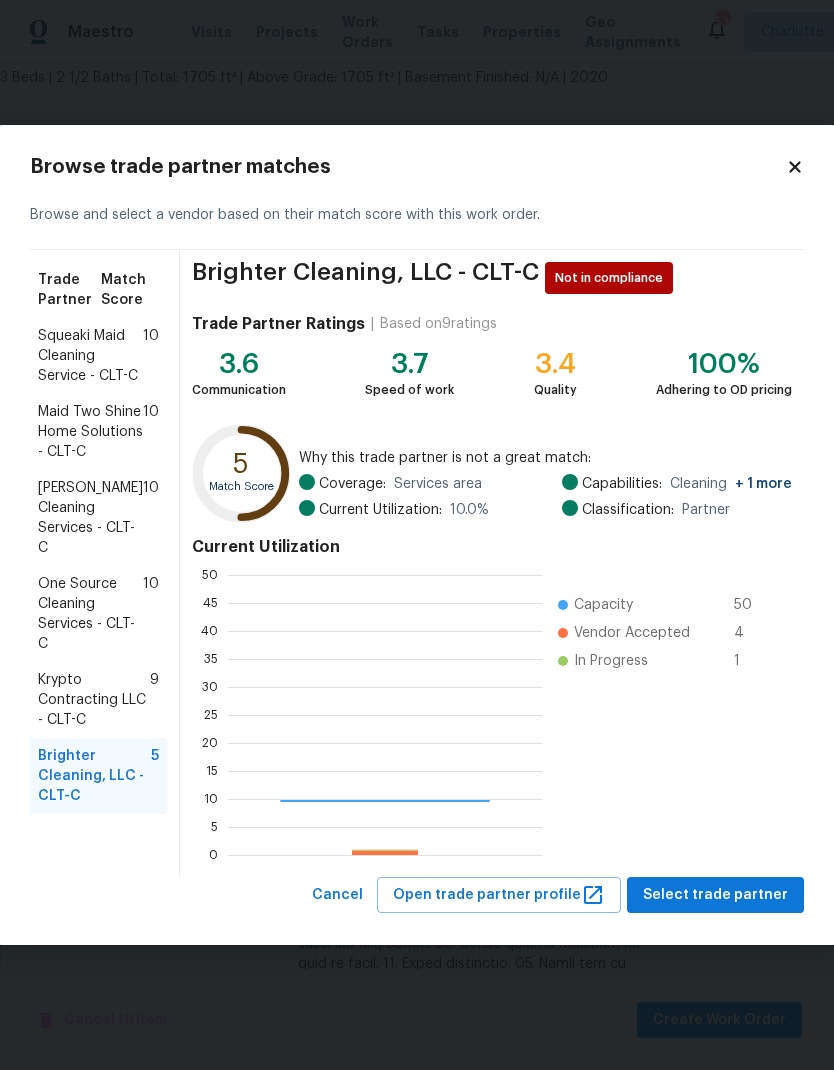 scroll, scrollTop: 2, scrollLeft: 2, axis: both 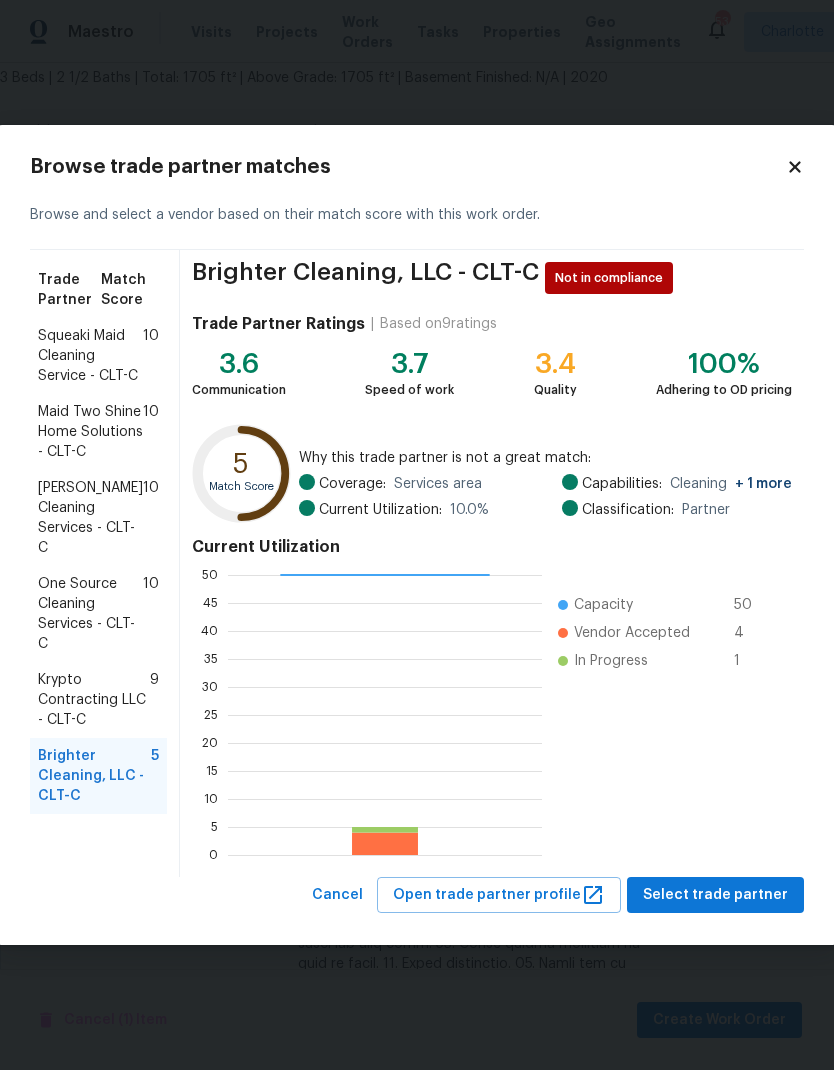 click on "One Source Cleaning Services - CLT-C" at bounding box center (90, 614) 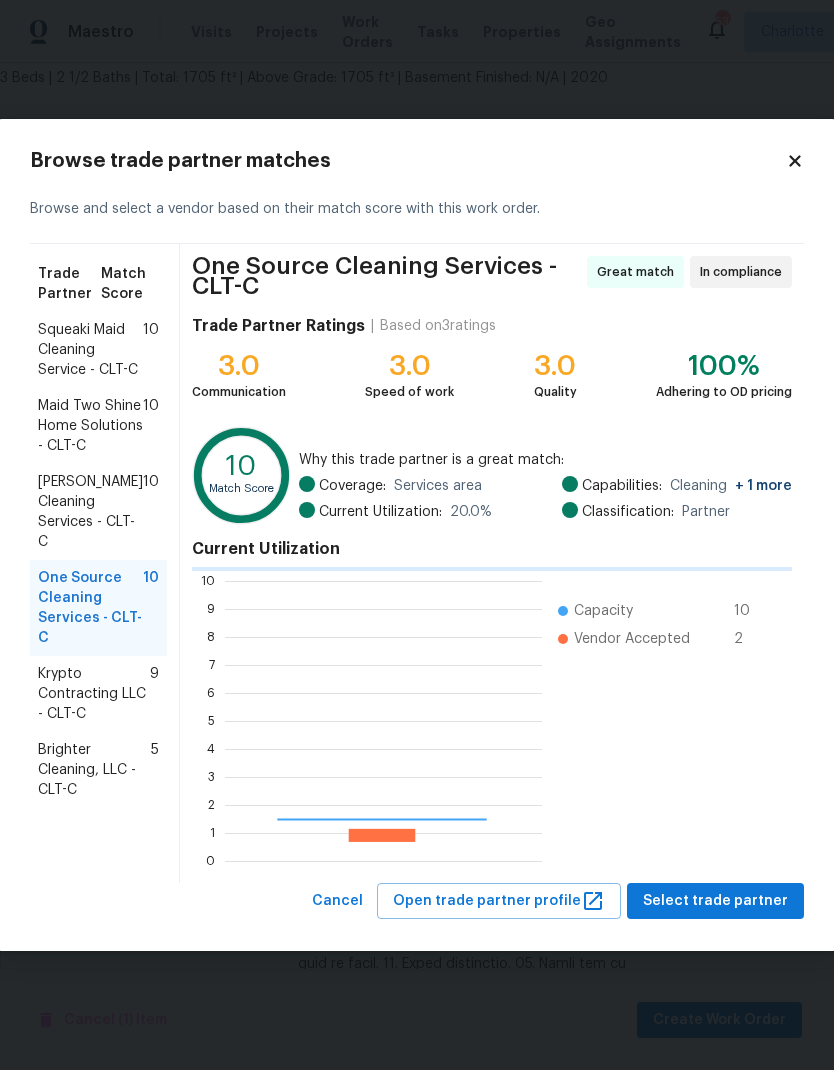 scroll, scrollTop: 2, scrollLeft: 2, axis: both 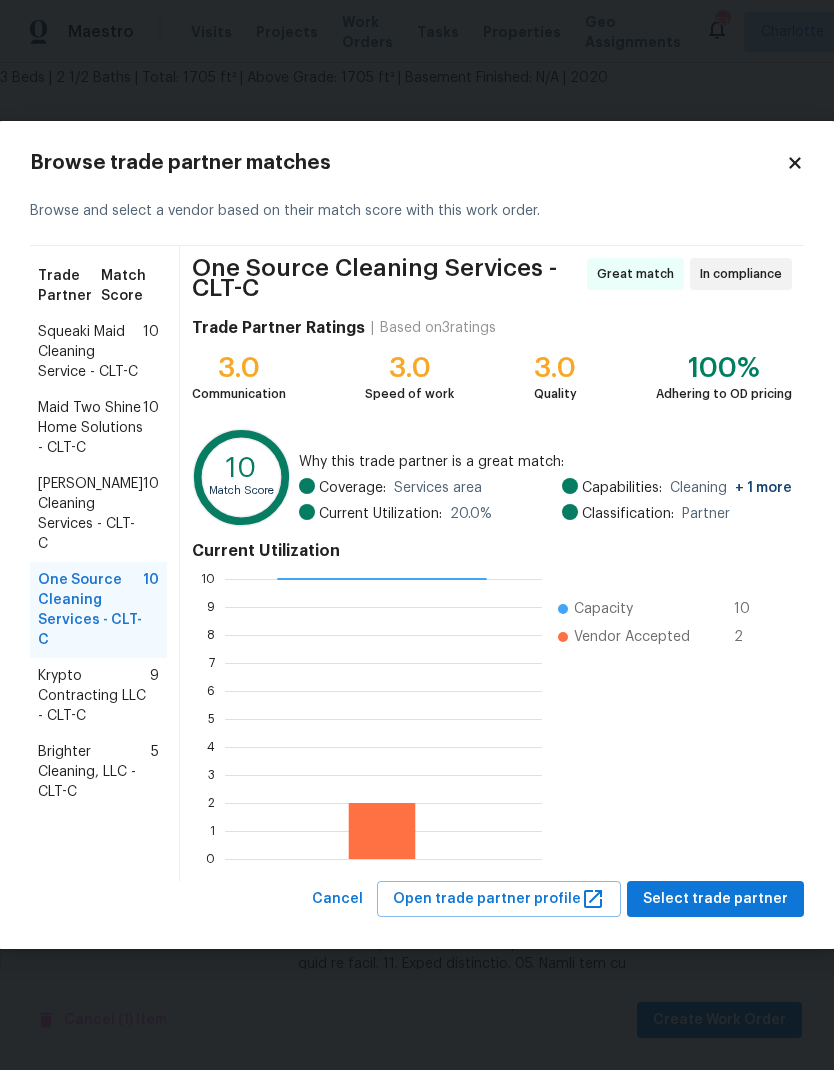click on "[PERSON_NAME] Cleaning Services - CLT-C" at bounding box center [90, 514] 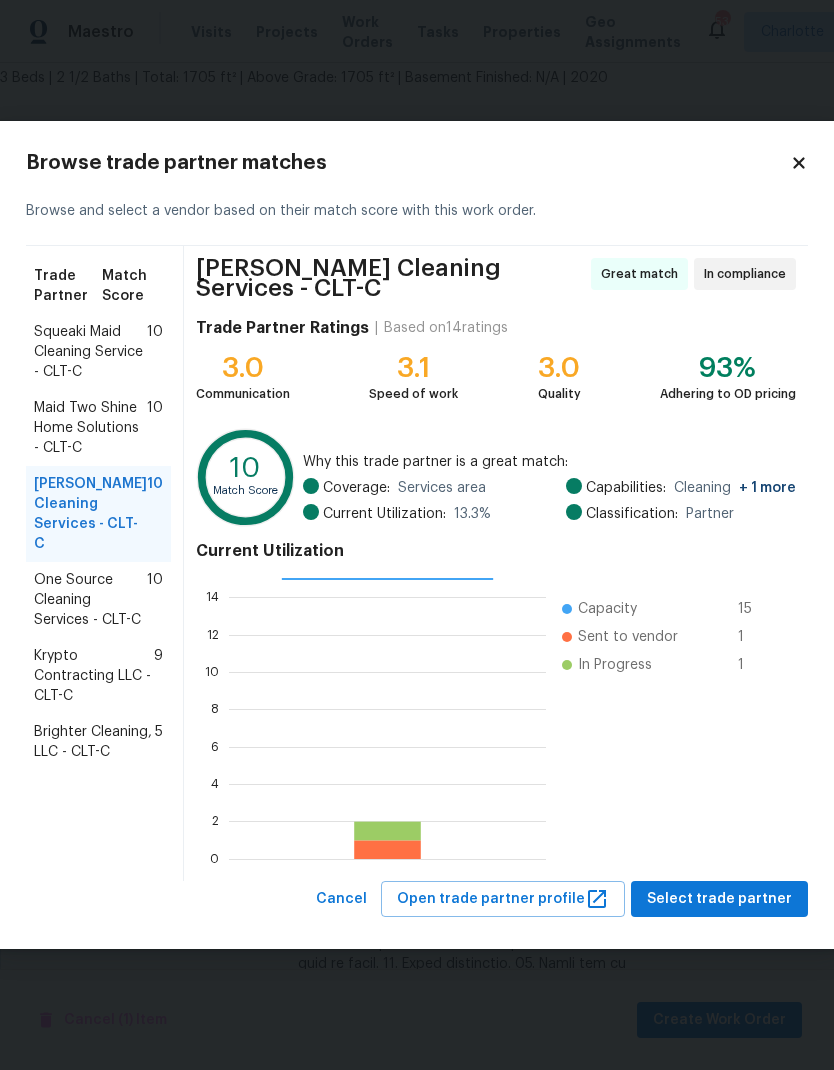 click on "One Source Cleaning Services - CLT-C" at bounding box center (90, 600) 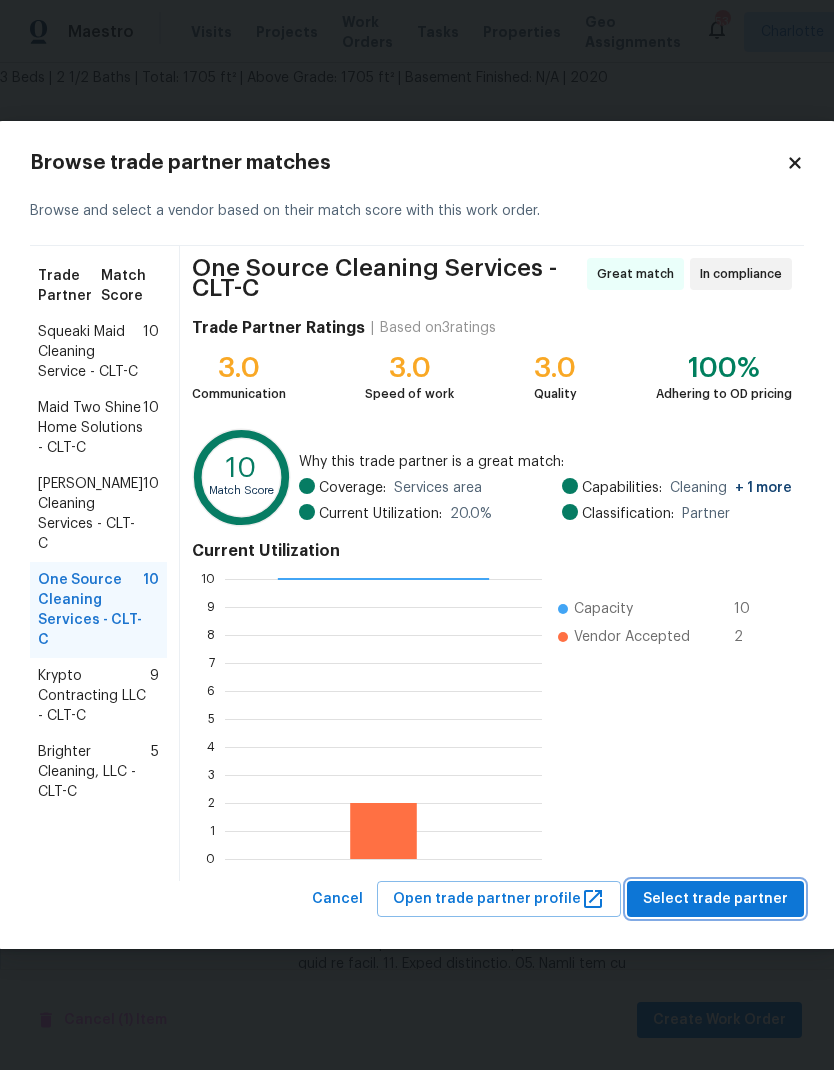 click on "Select trade partner" at bounding box center [715, 899] 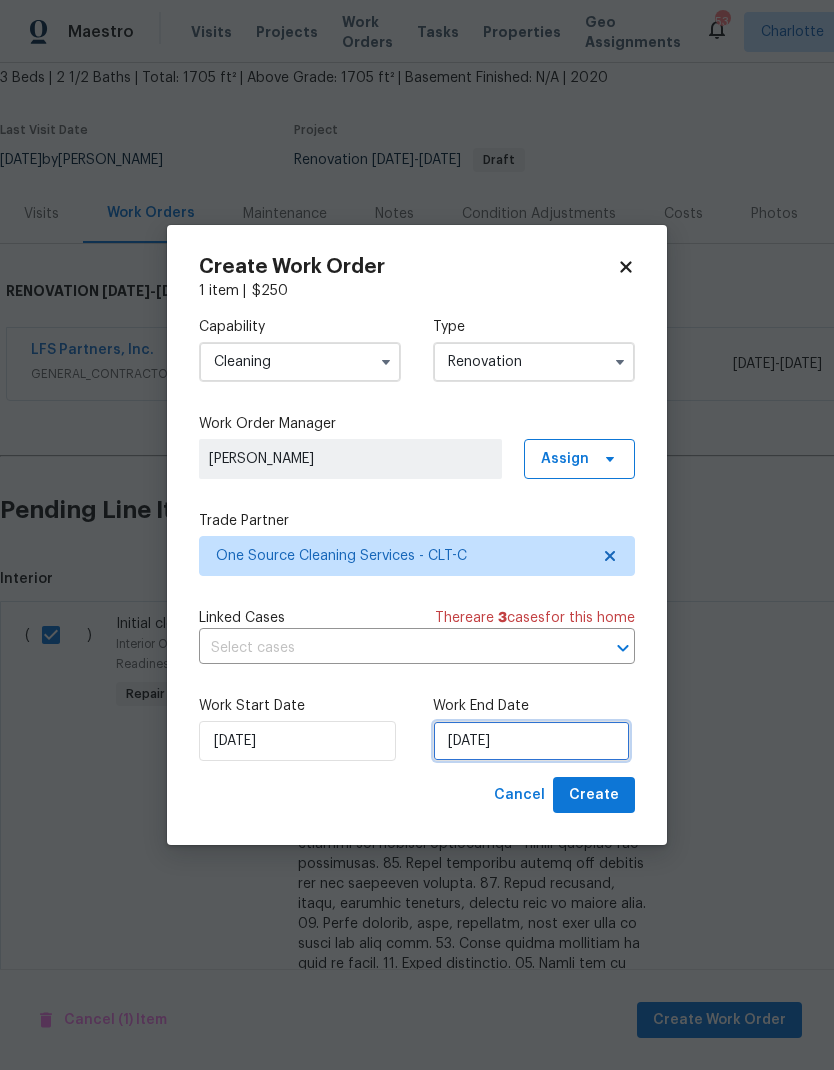 click on "7/18/2025" at bounding box center (531, 741) 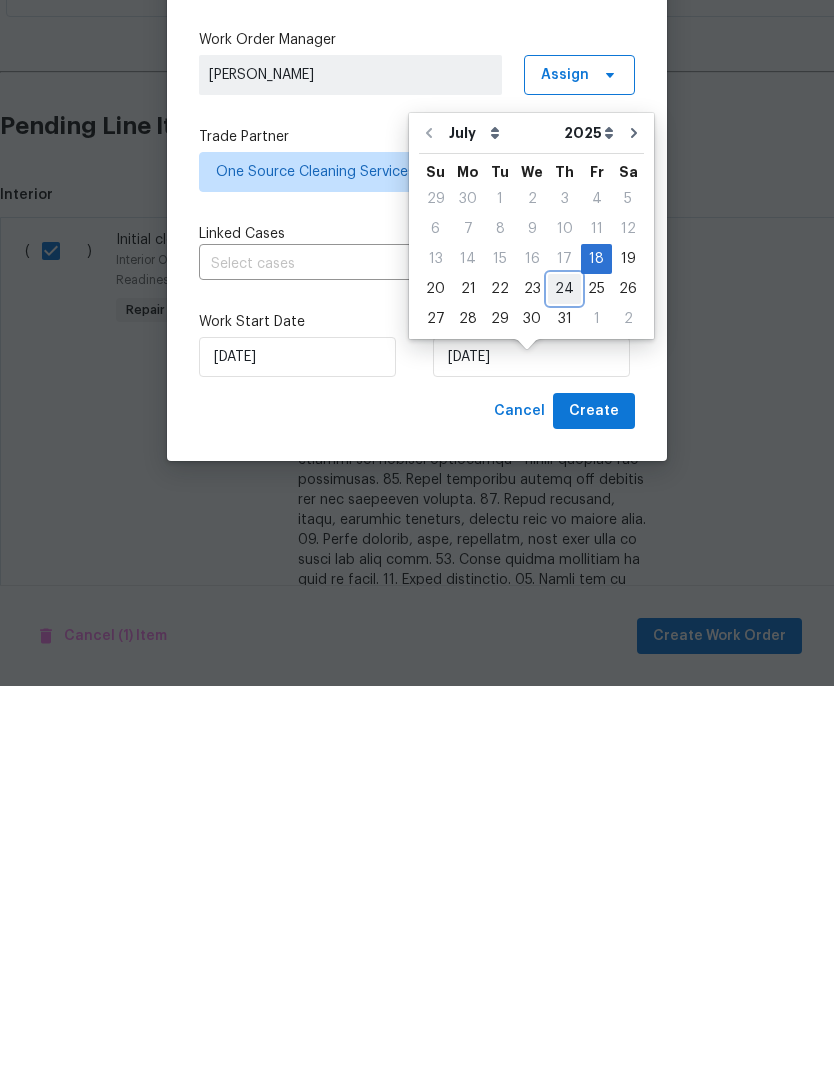 click on "24" at bounding box center (564, 673) 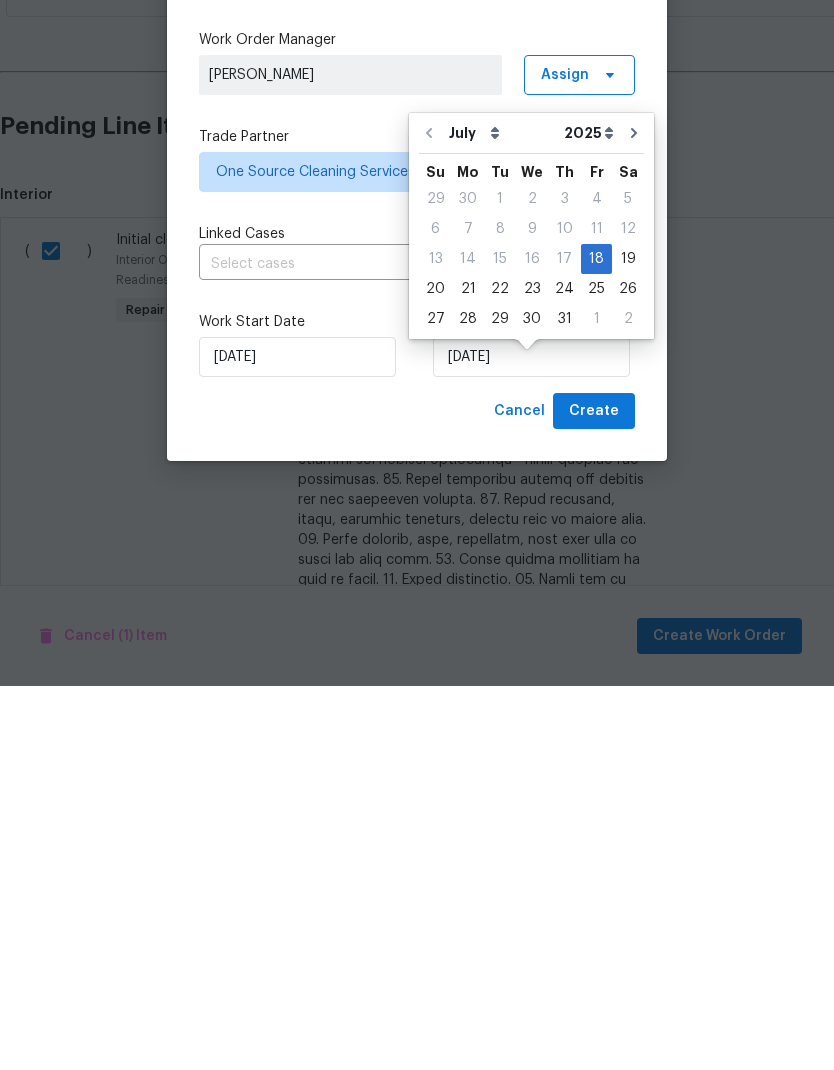 scroll, scrollTop: 80, scrollLeft: 0, axis: vertical 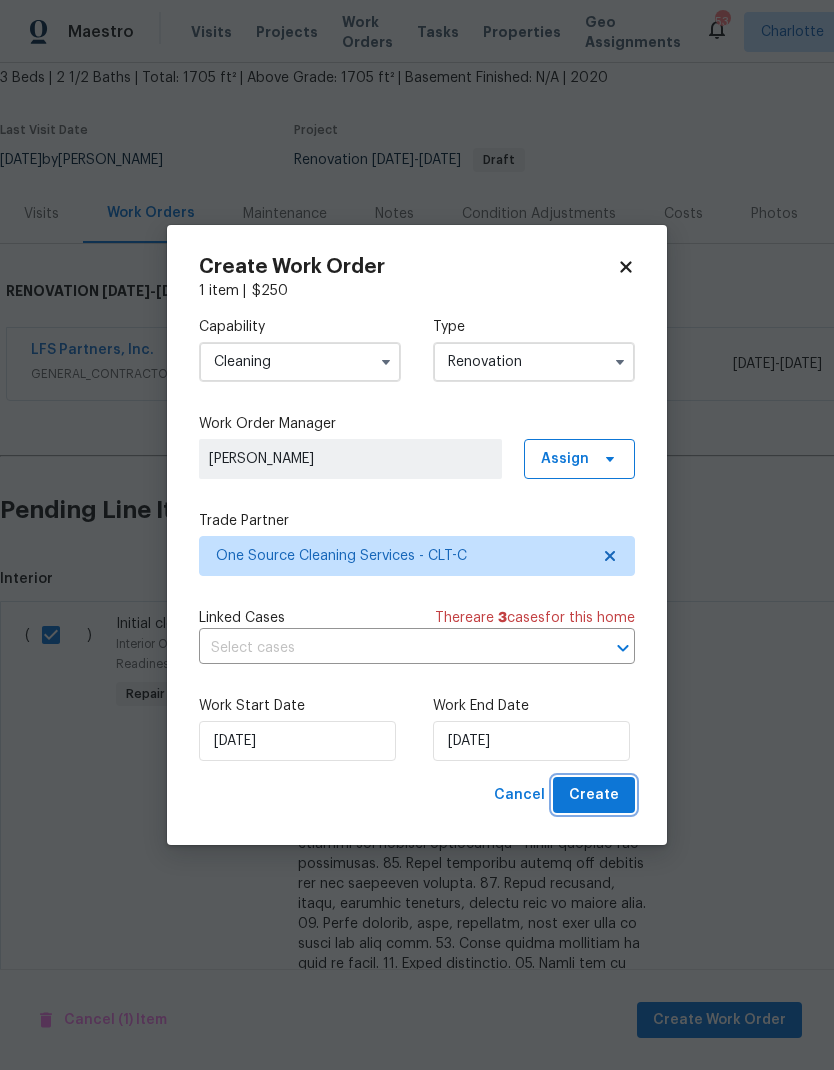 click on "Create" at bounding box center (594, 795) 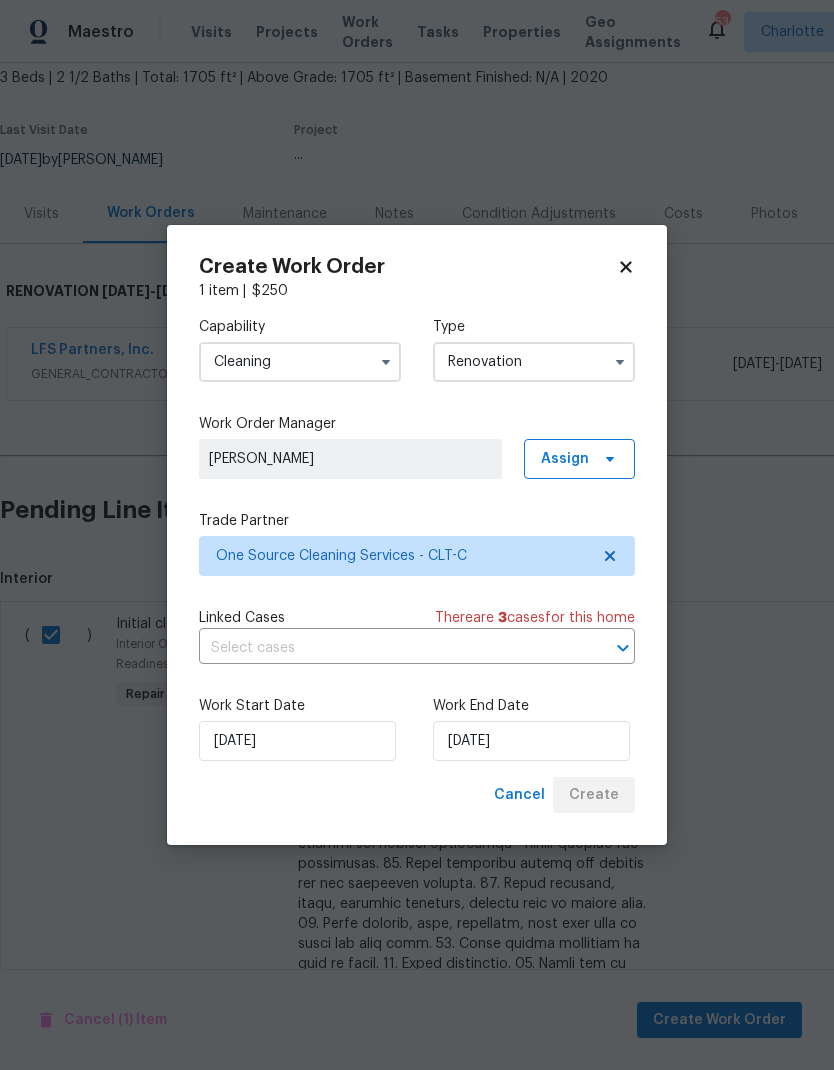 scroll, scrollTop: 0, scrollLeft: 0, axis: both 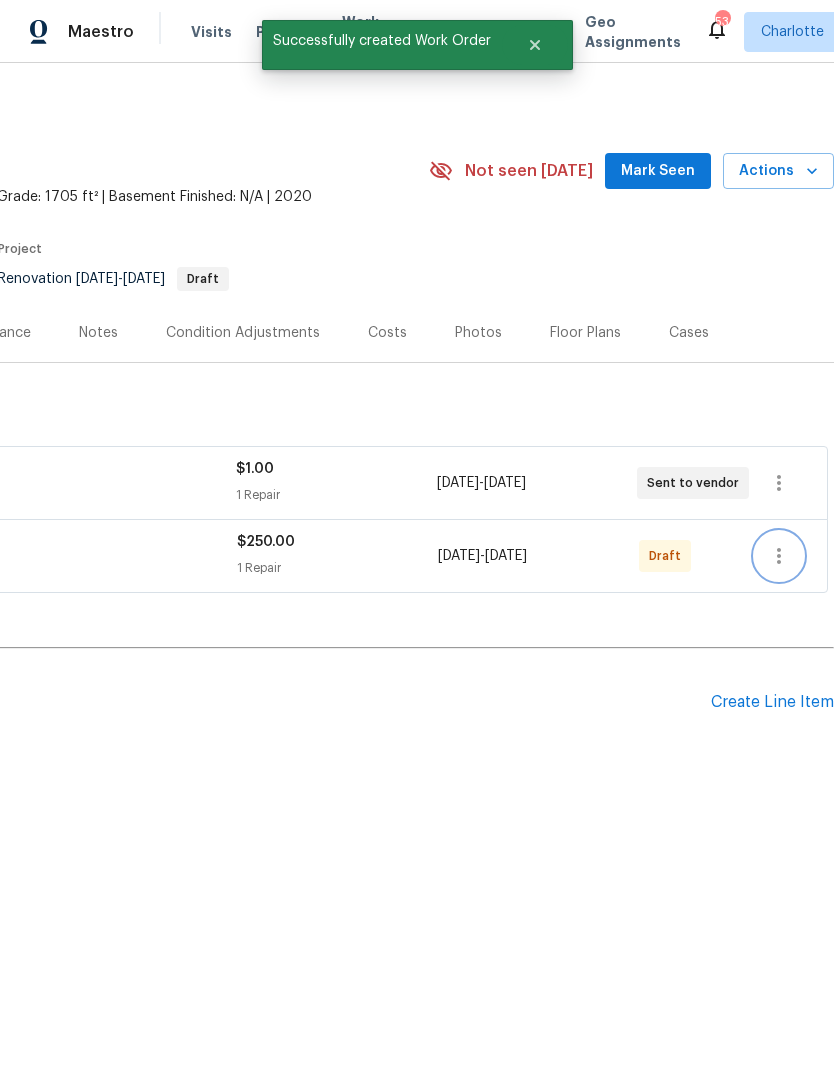 click at bounding box center (779, 556) 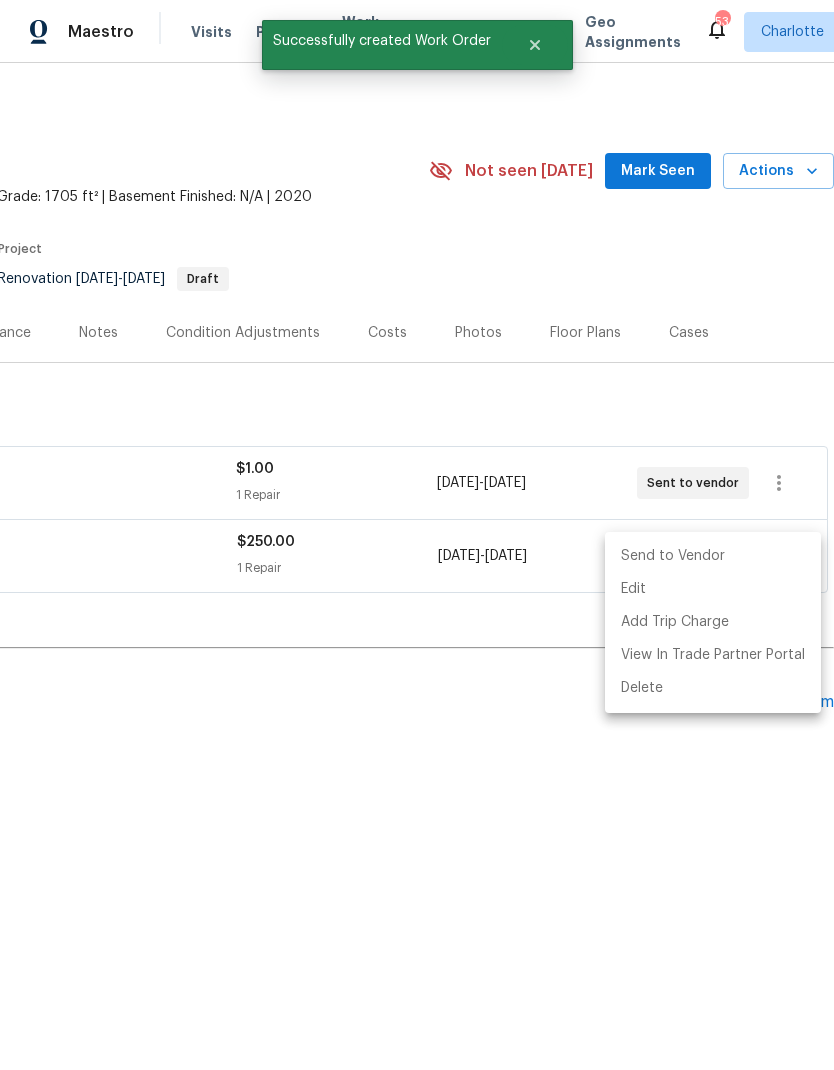 click on "Send to Vendor" at bounding box center (713, 556) 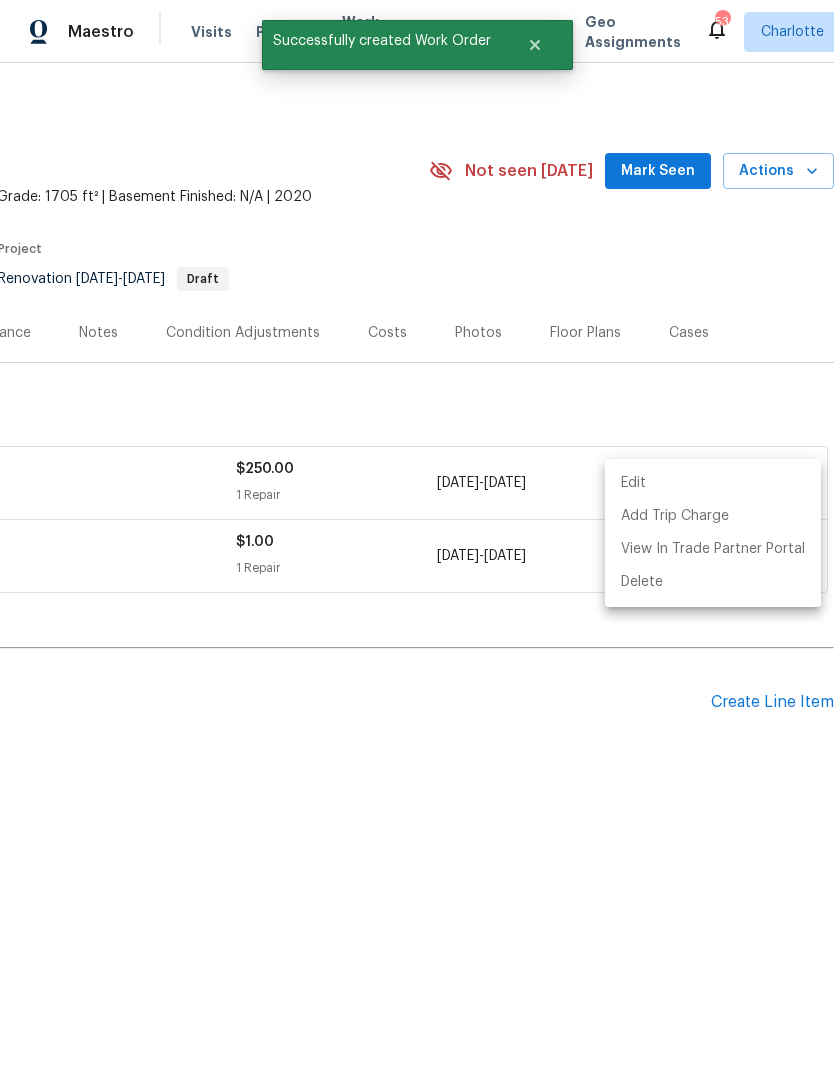 click at bounding box center [417, 535] 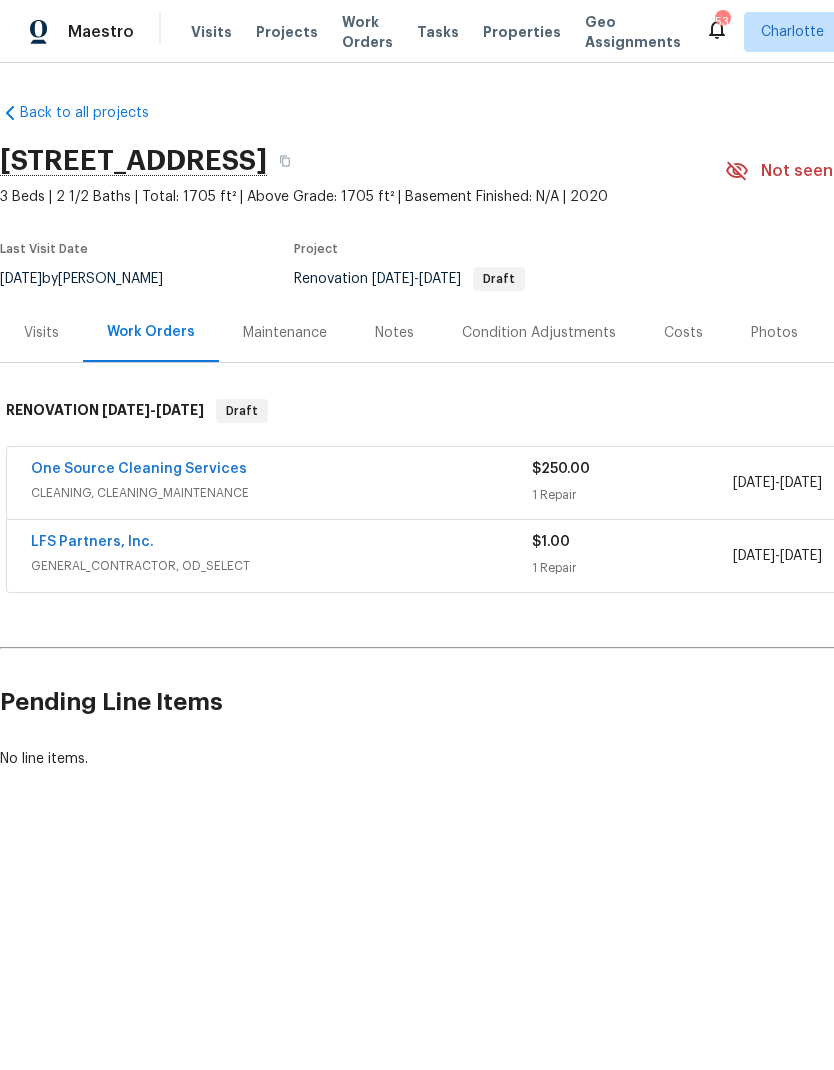 scroll, scrollTop: 0, scrollLeft: 0, axis: both 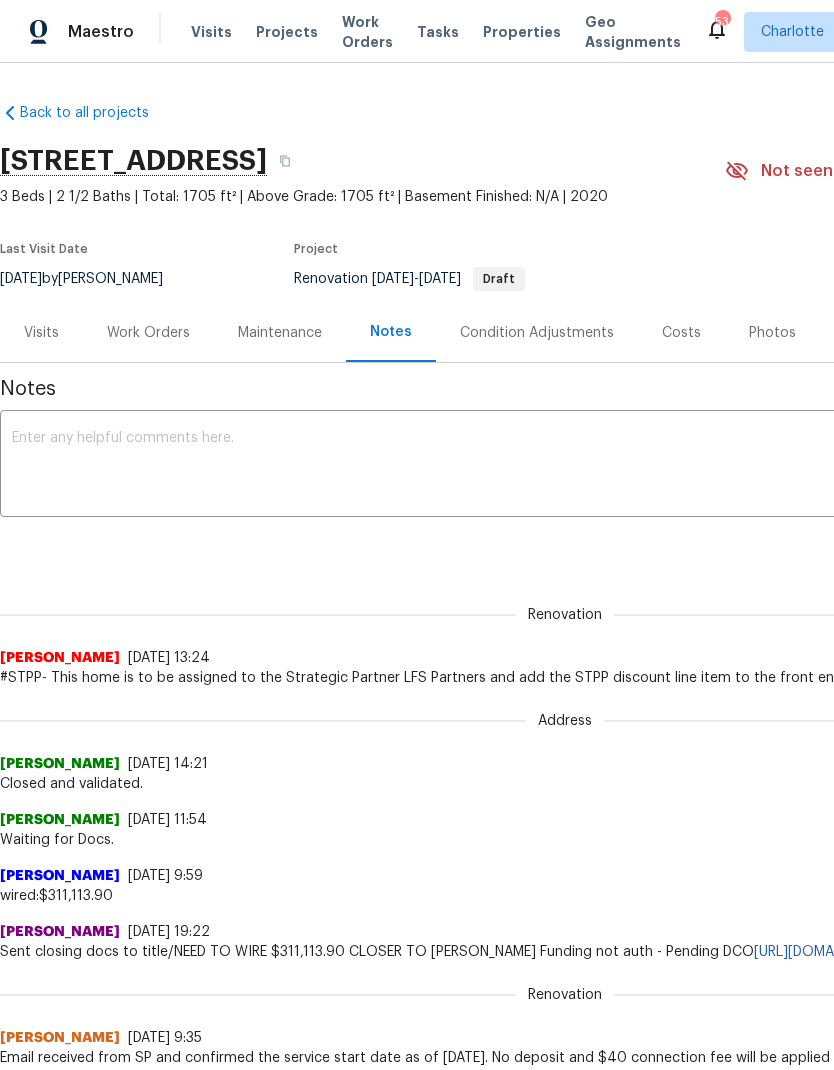 click at bounding box center (565, 466) 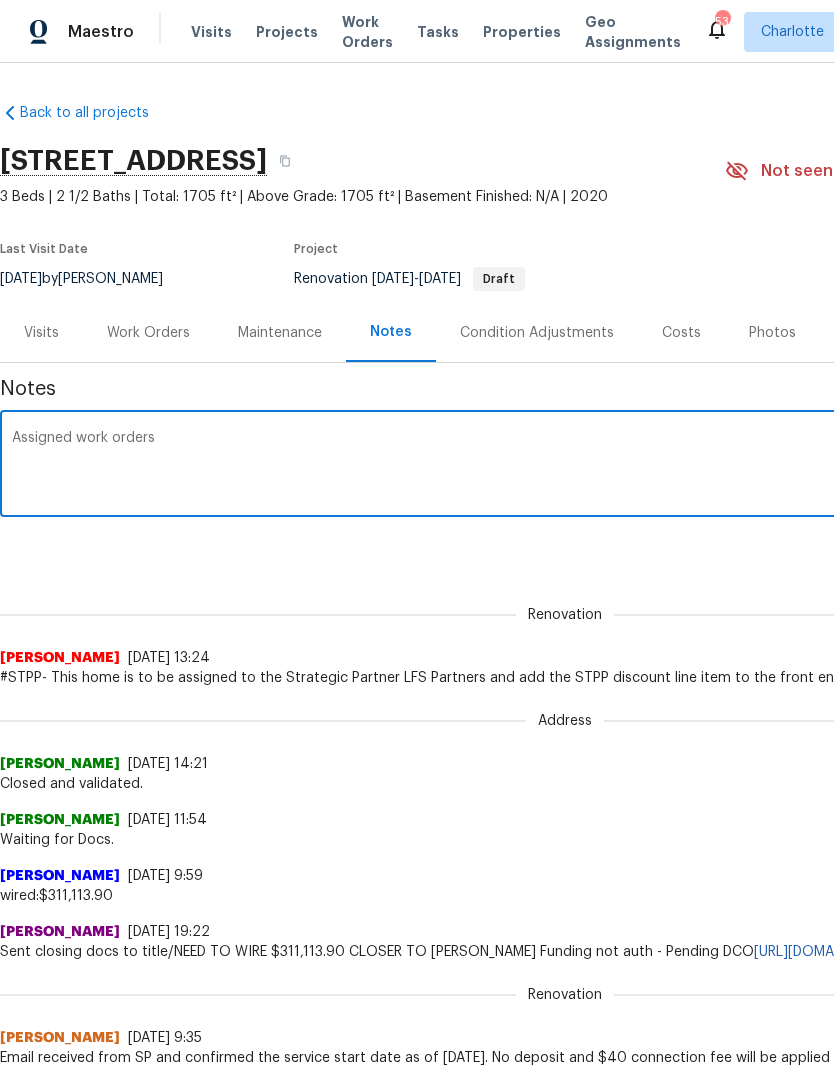 scroll, scrollTop: 0, scrollLeft: 0, axis: both 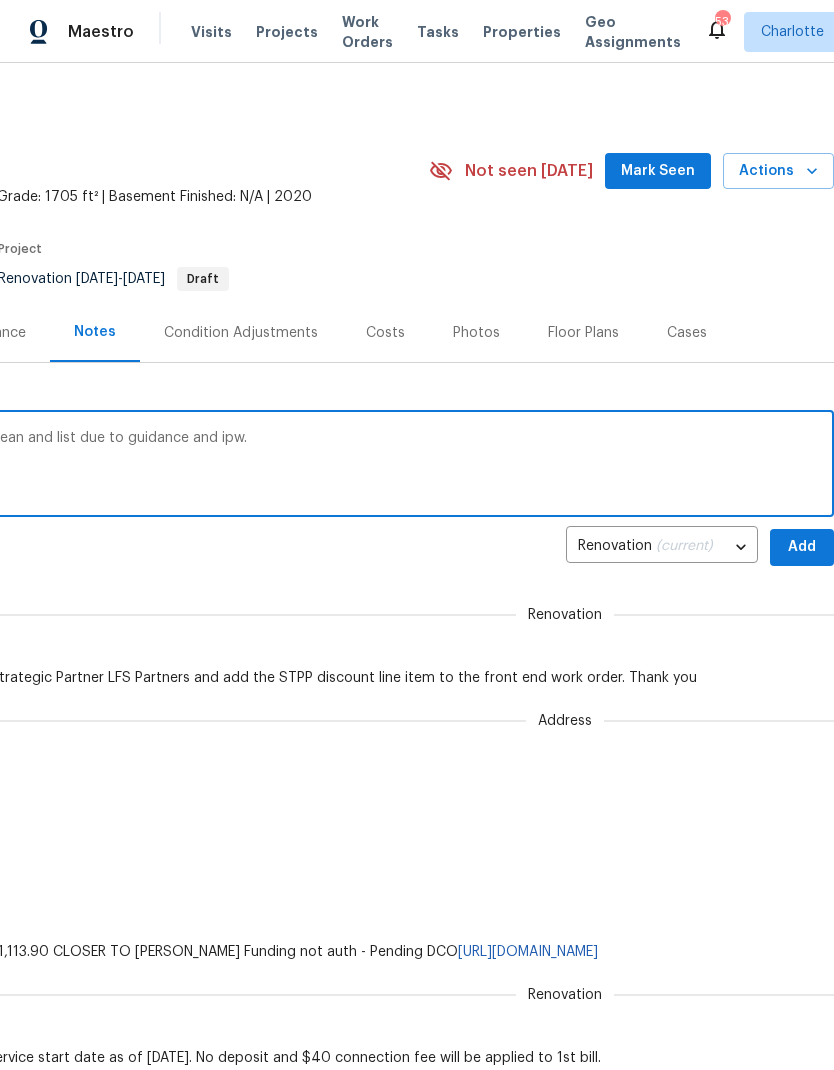 type on "Assigned work orders. Could be possible clean and list due to guidance and ipw." 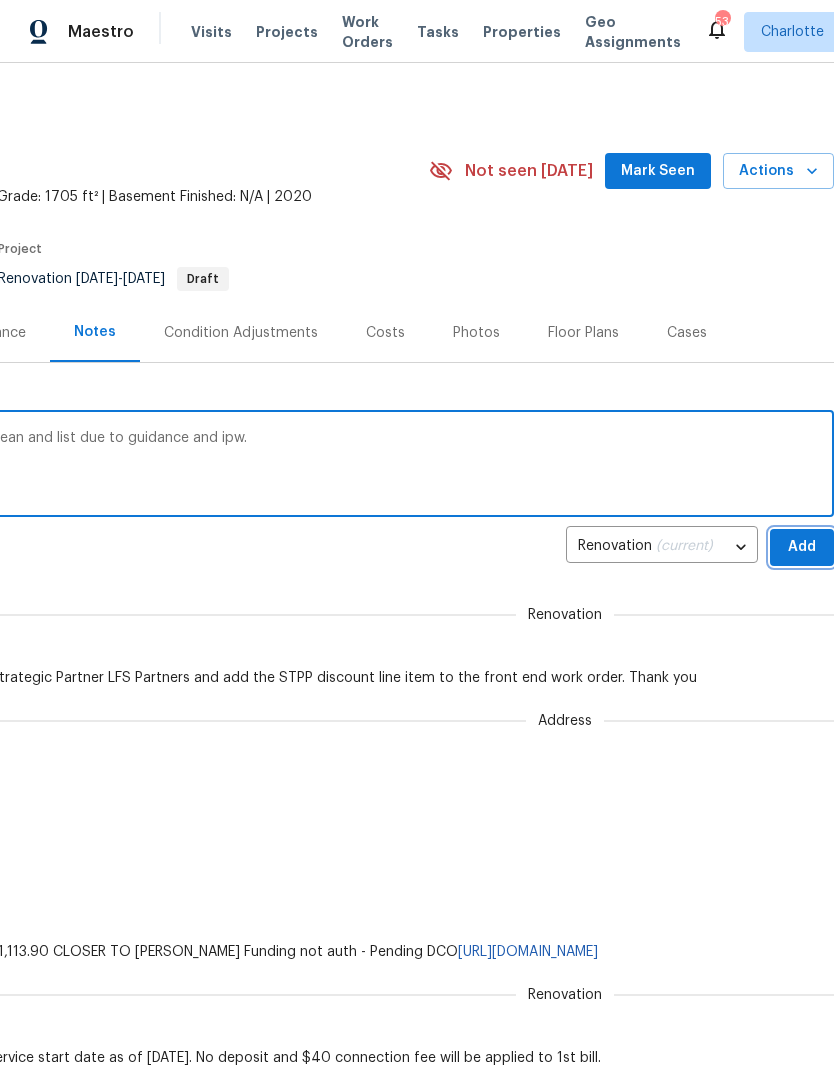 click on "Add" at bounding box center [802, 547] 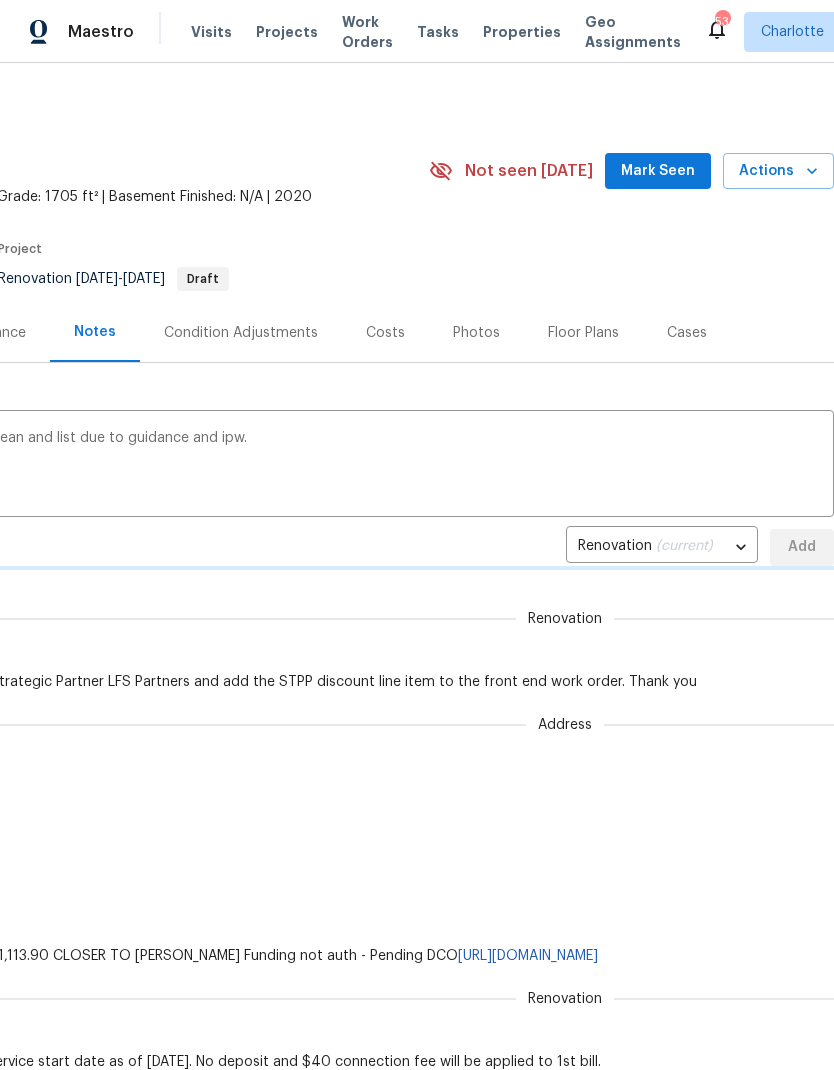type 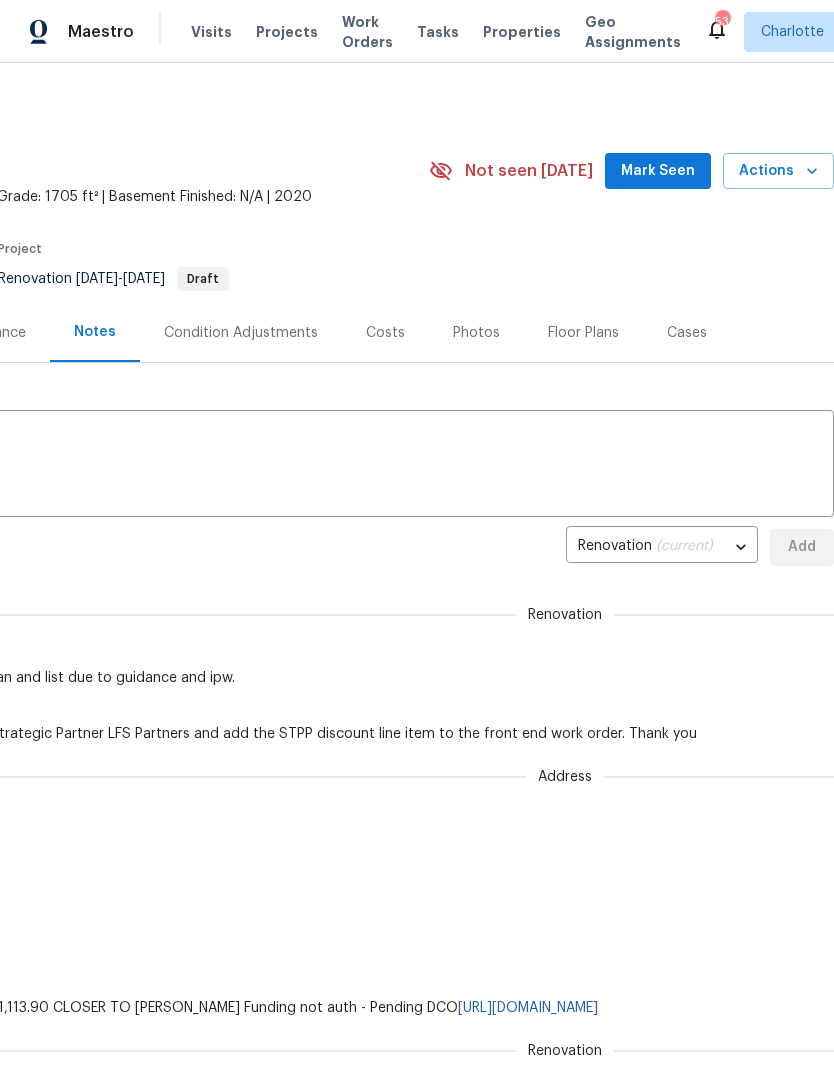 click on "Mark Seen" at bounding box center [658, 171] 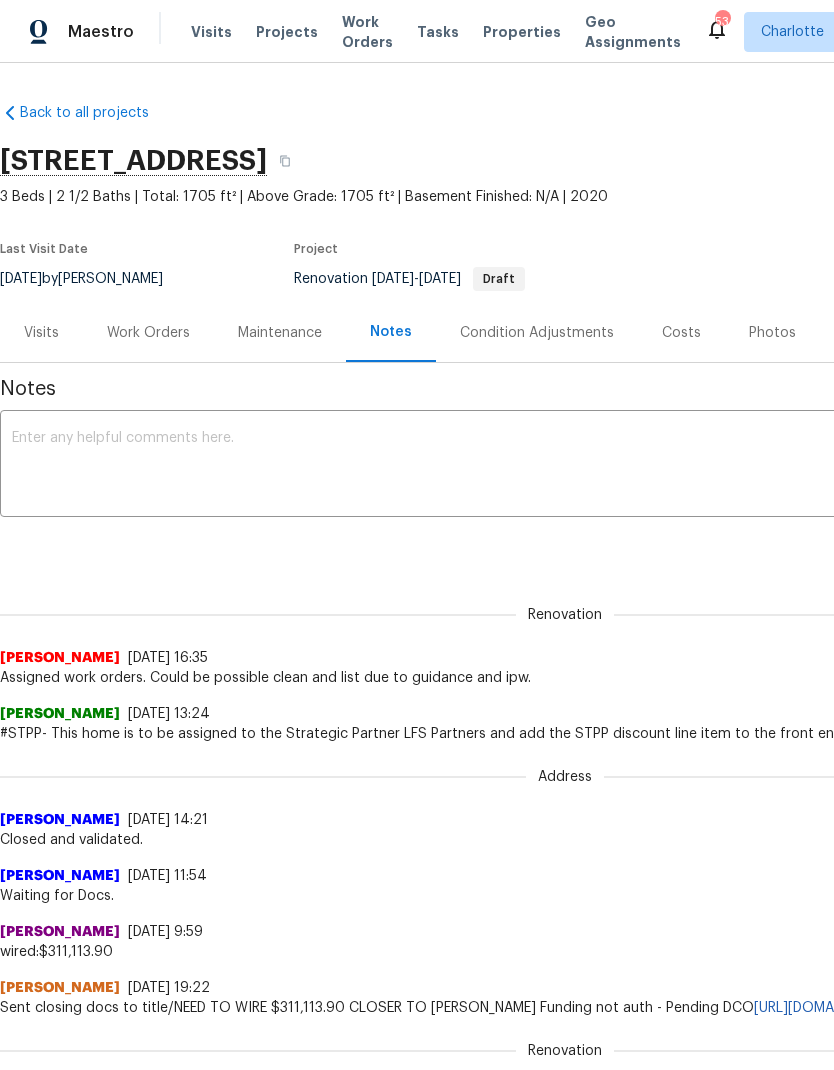 scroll, scrollTop: 0, scrollLeft: 0, axis: both 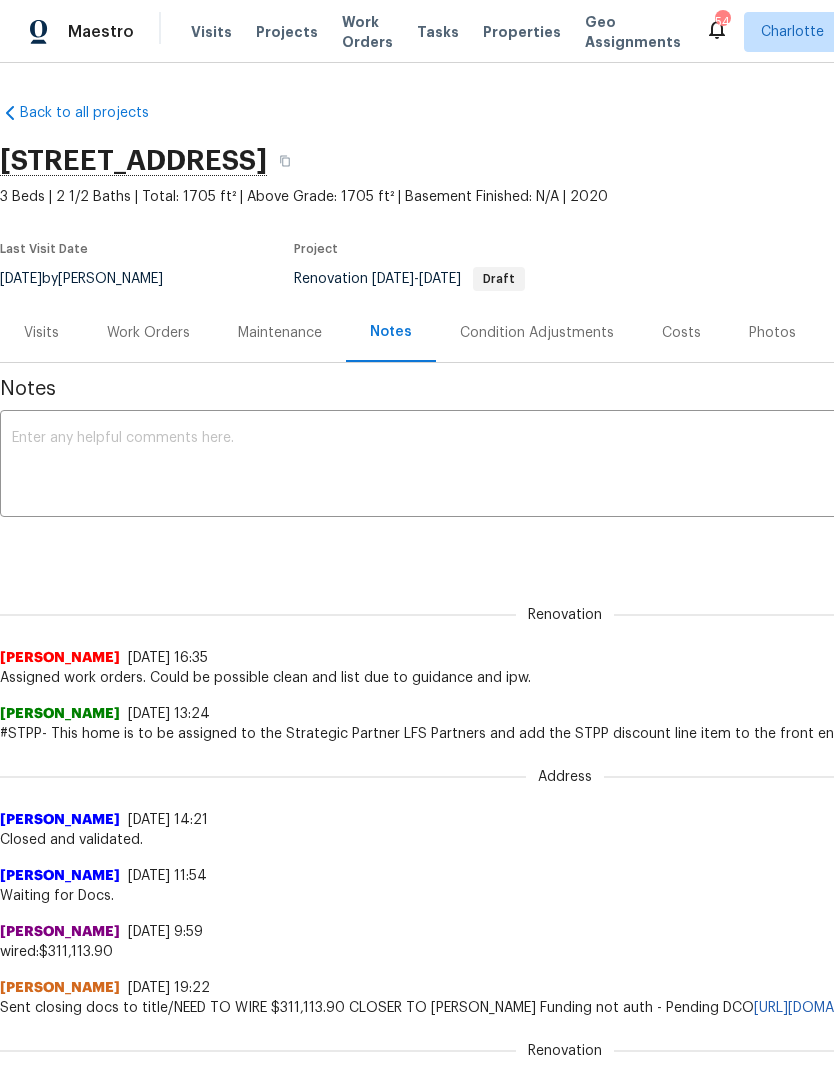 click on "Projects" at bounding box center [287, 32] 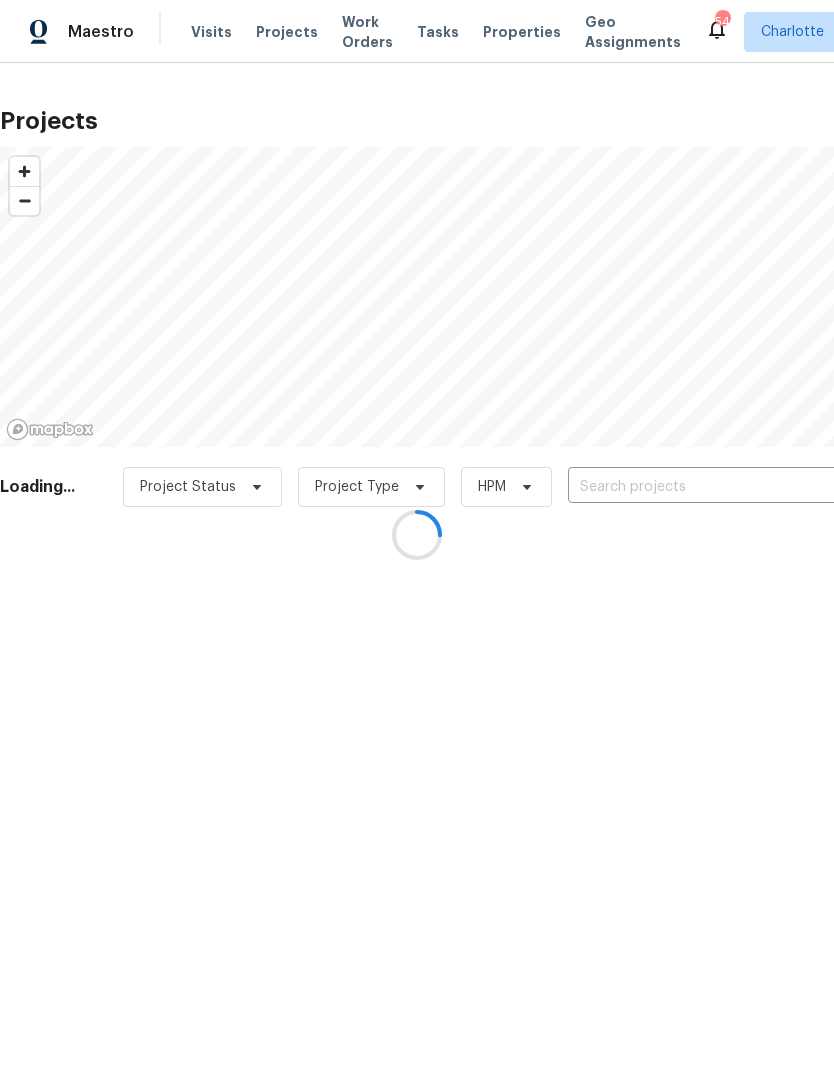 click at bounding box center [417, 535] 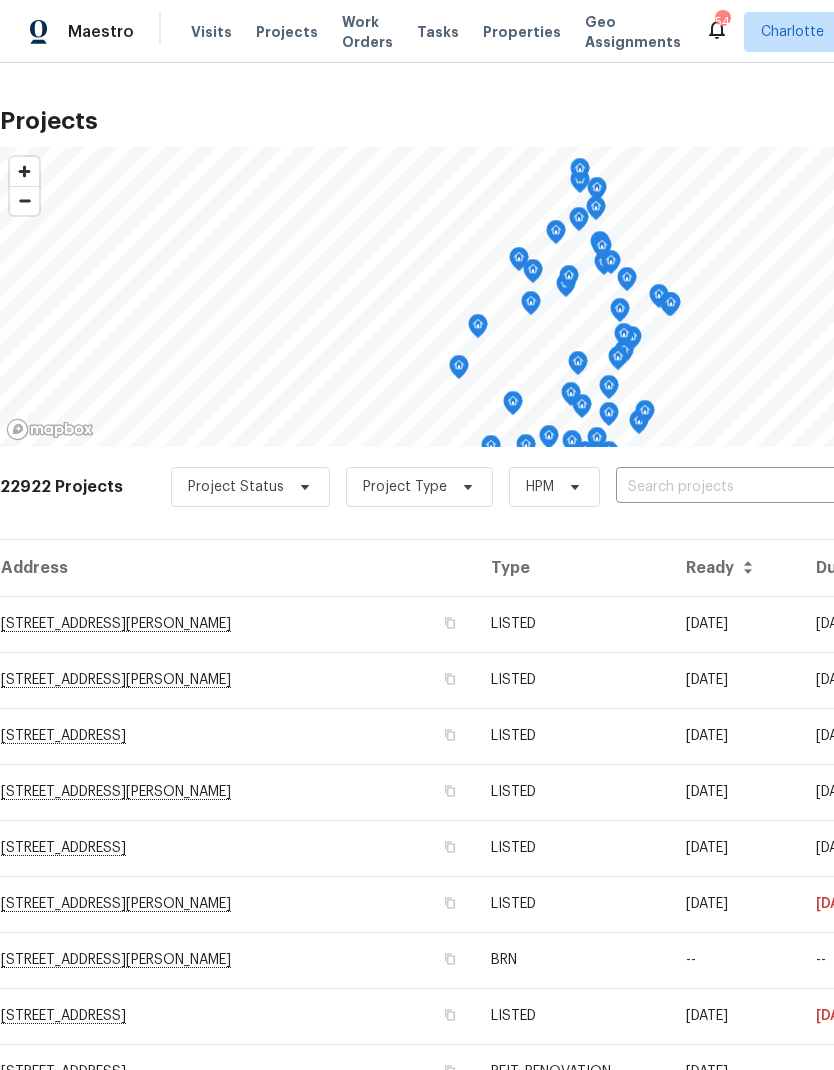 click at bounding box center [730, 487] 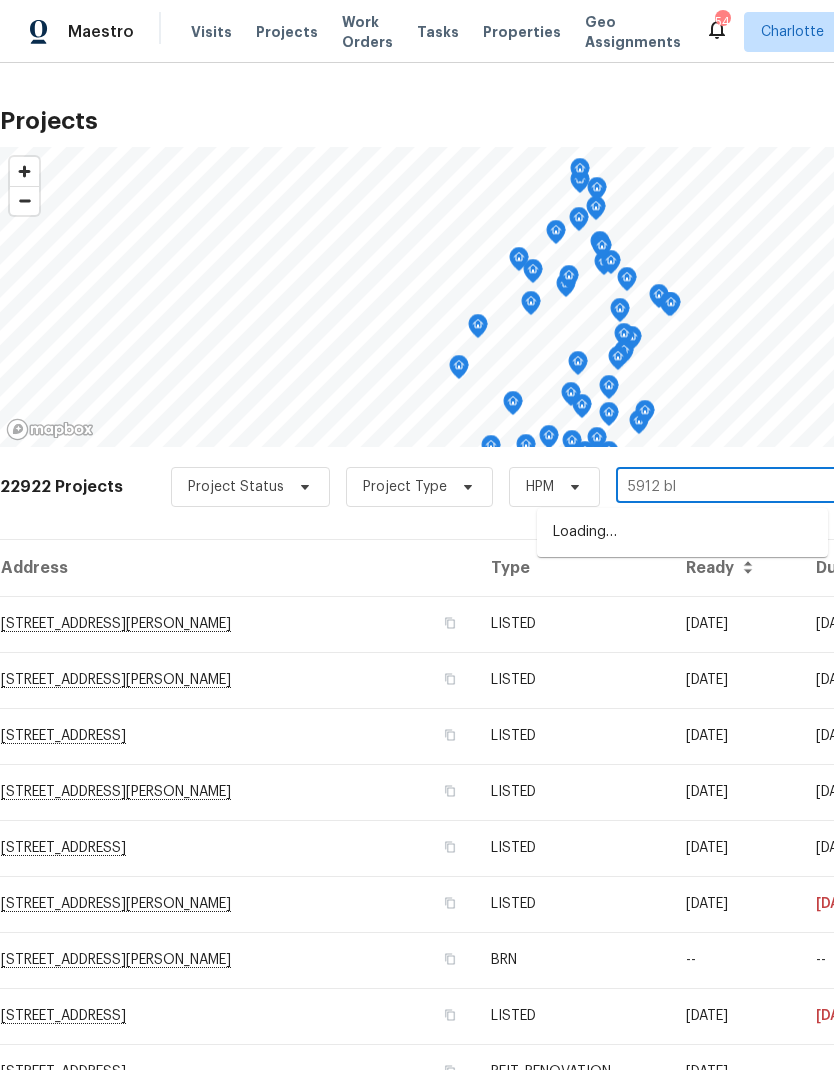 type on "5912 bla" 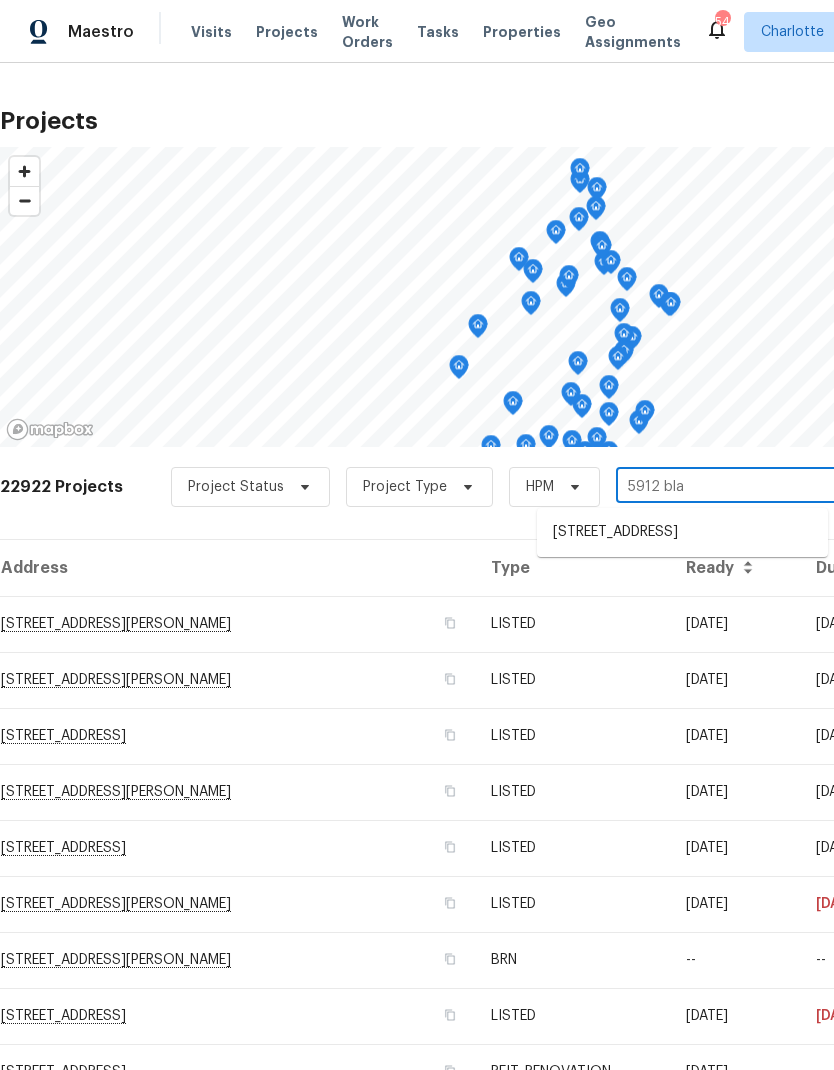 click on "[STREET_ADDRESS]" at bounding box center (682, 532) 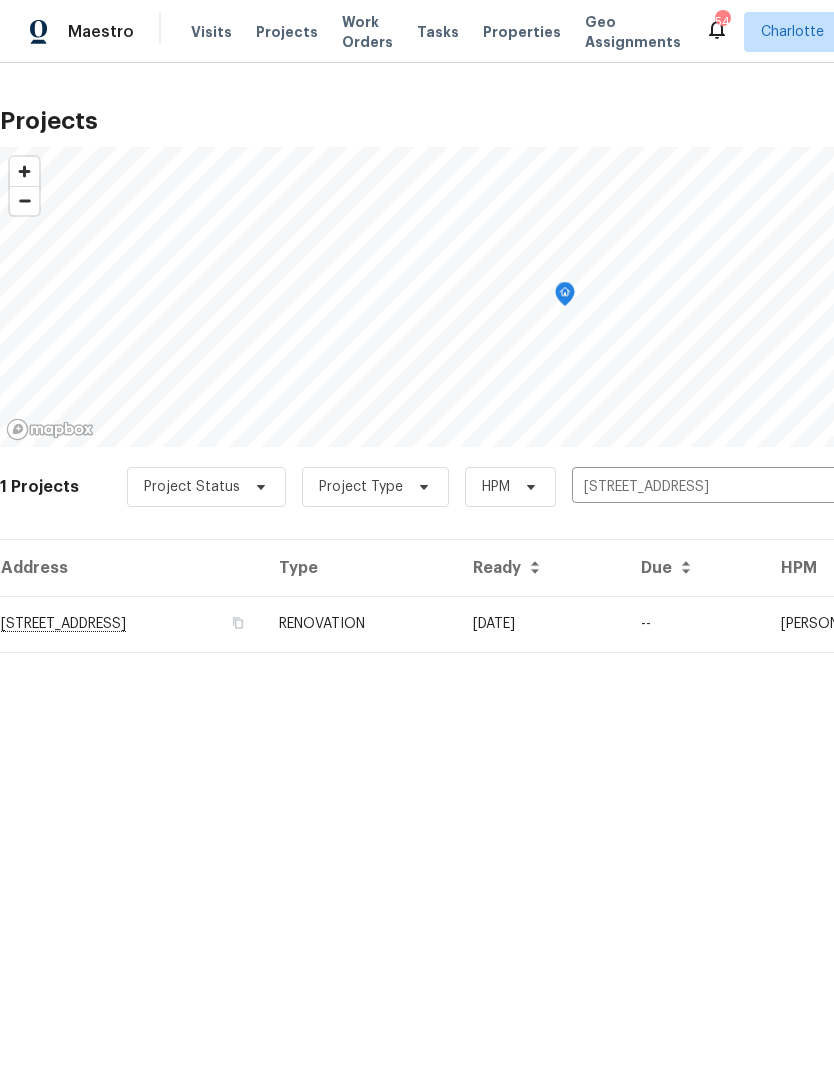 click on "07/23/25" at bounding box center (541, 624) 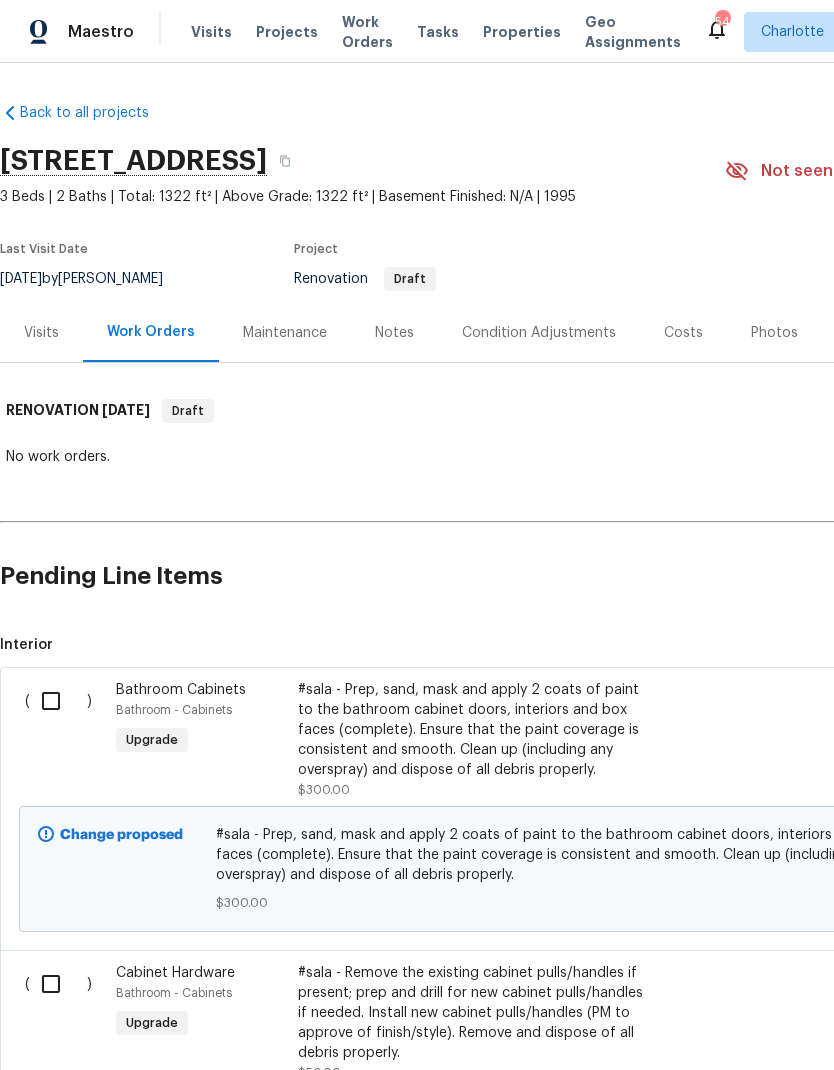click on "Notes" at bounding box center (394, 332) 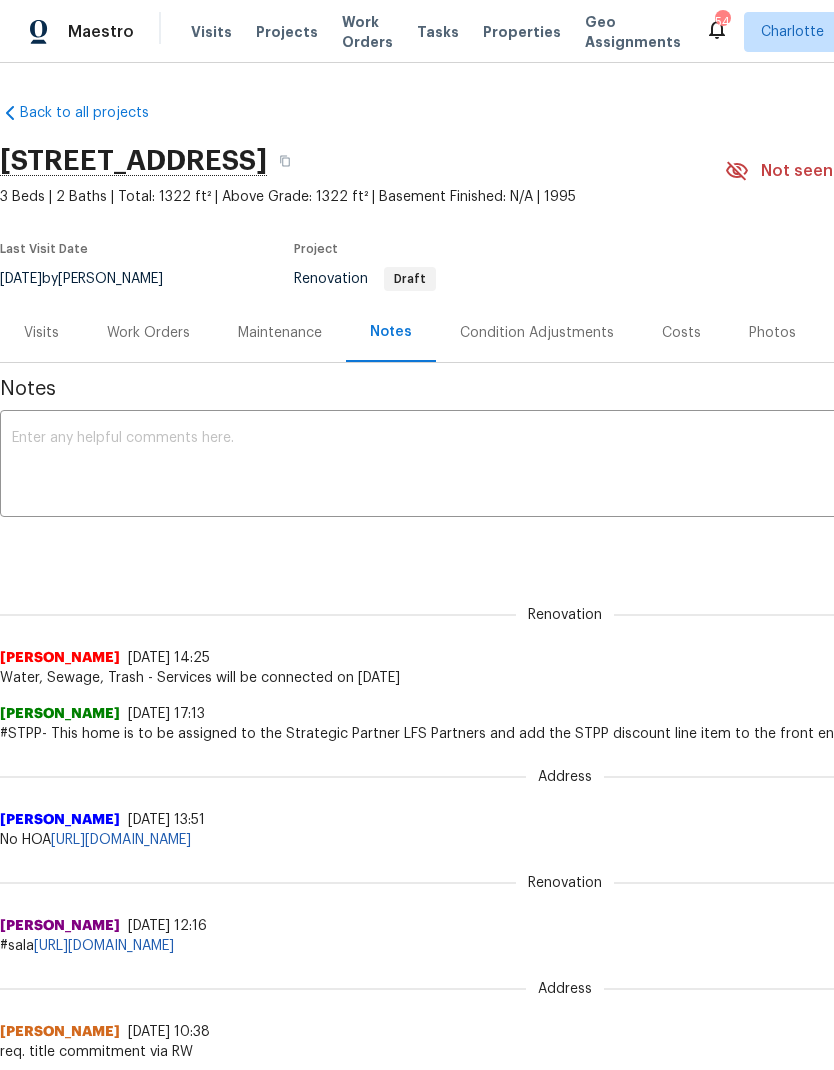 scroll, scrollTop: 0, scrollLeft: 0, axis: both 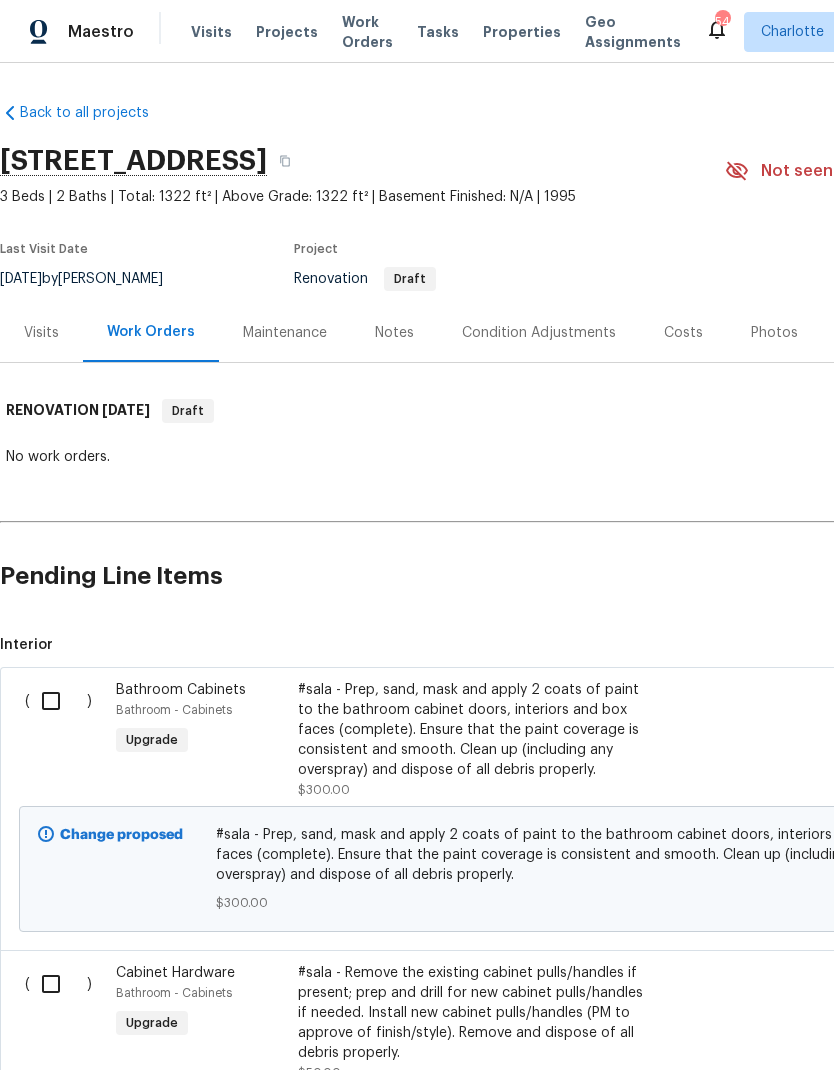 click at bounding box center (58, 701) 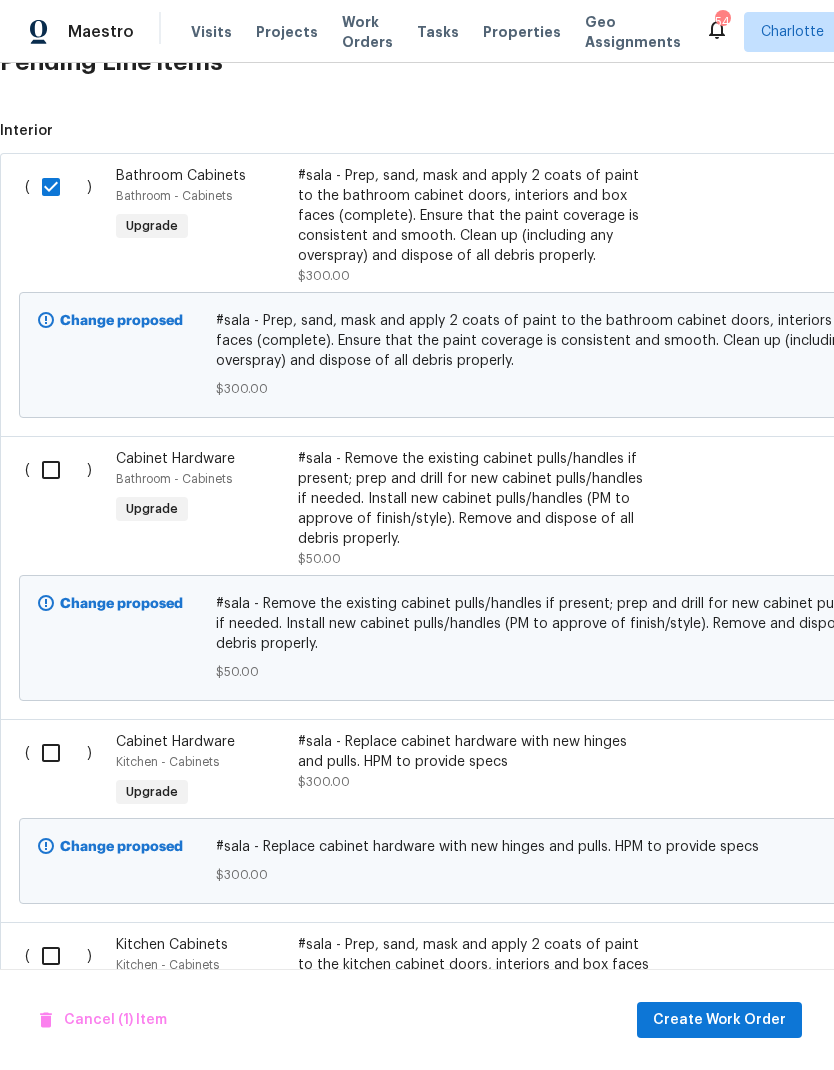 scroll, scrollTop: 520, scrollLeft: 0, axis: vertical 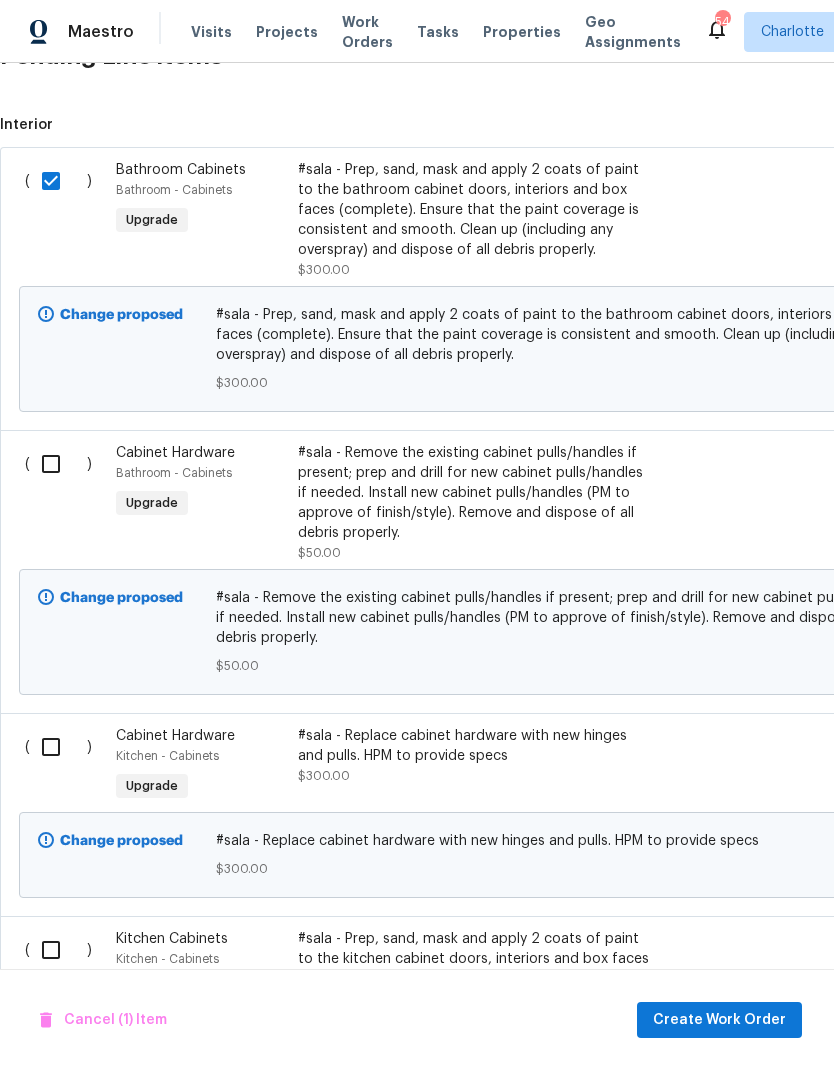 click at bounding box center [58, 464] 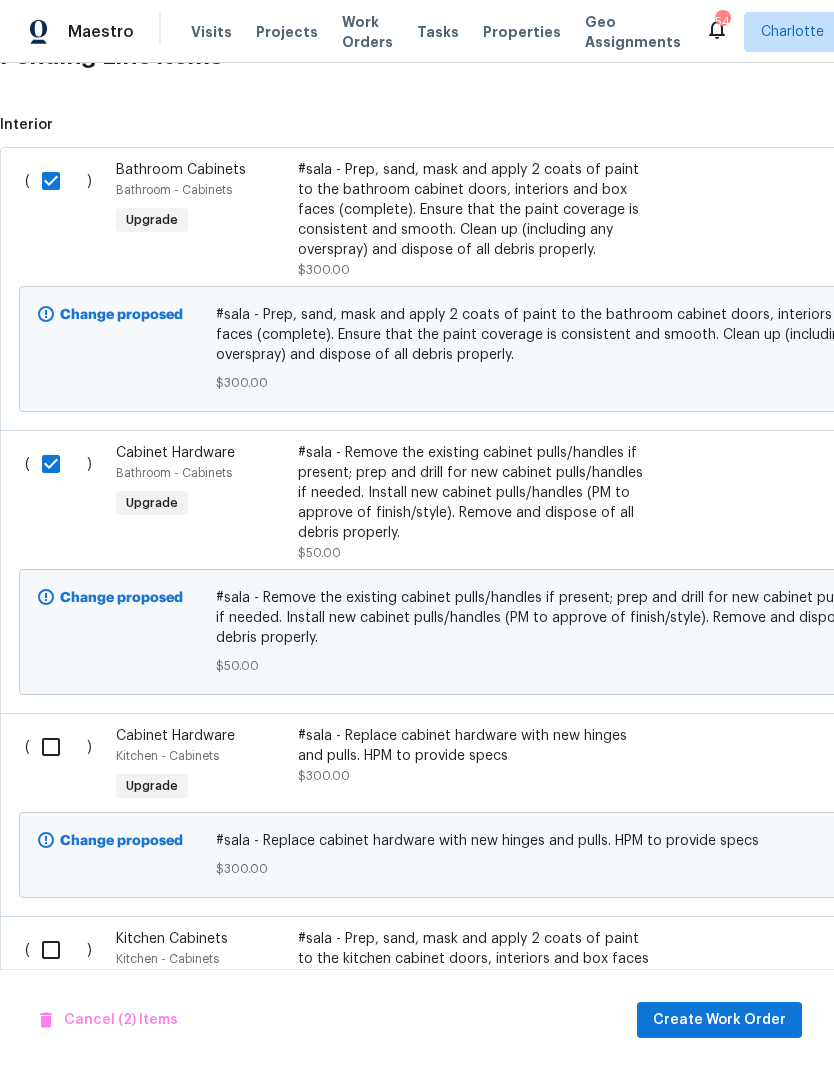 click at bounding box center (58, 747) 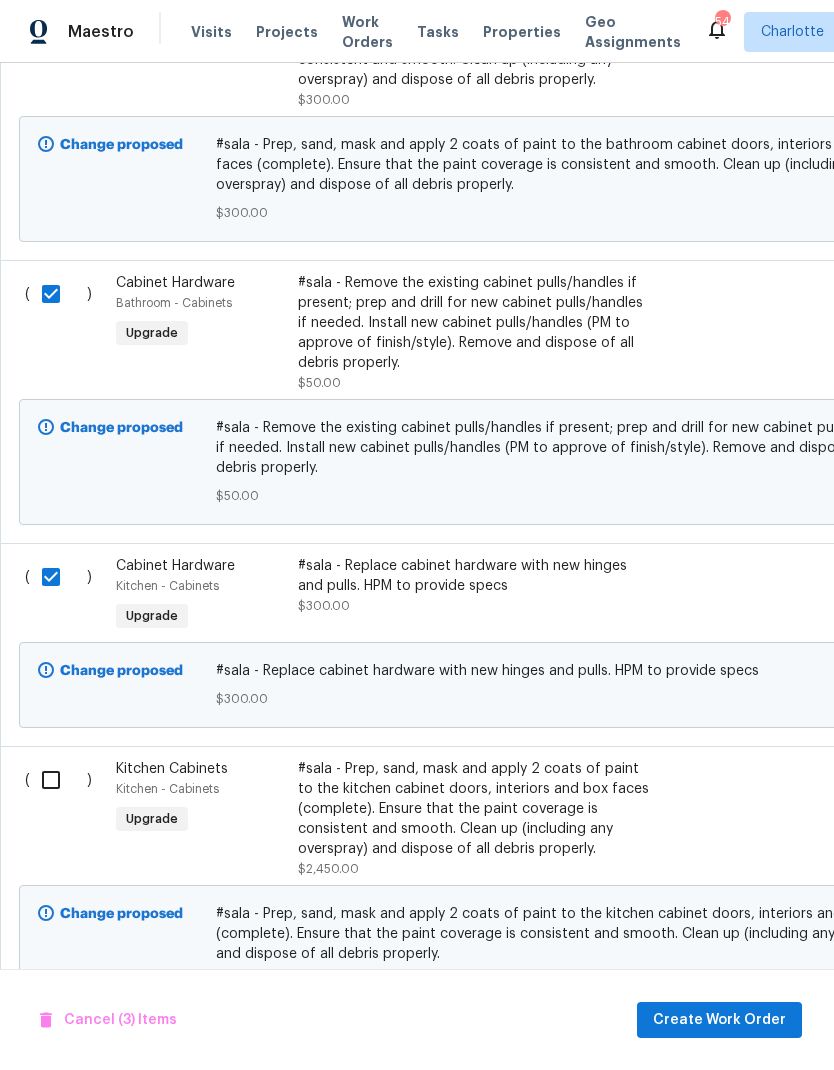 scroll, scrollTop: 692, scrollLeft: 0, axis: vertical 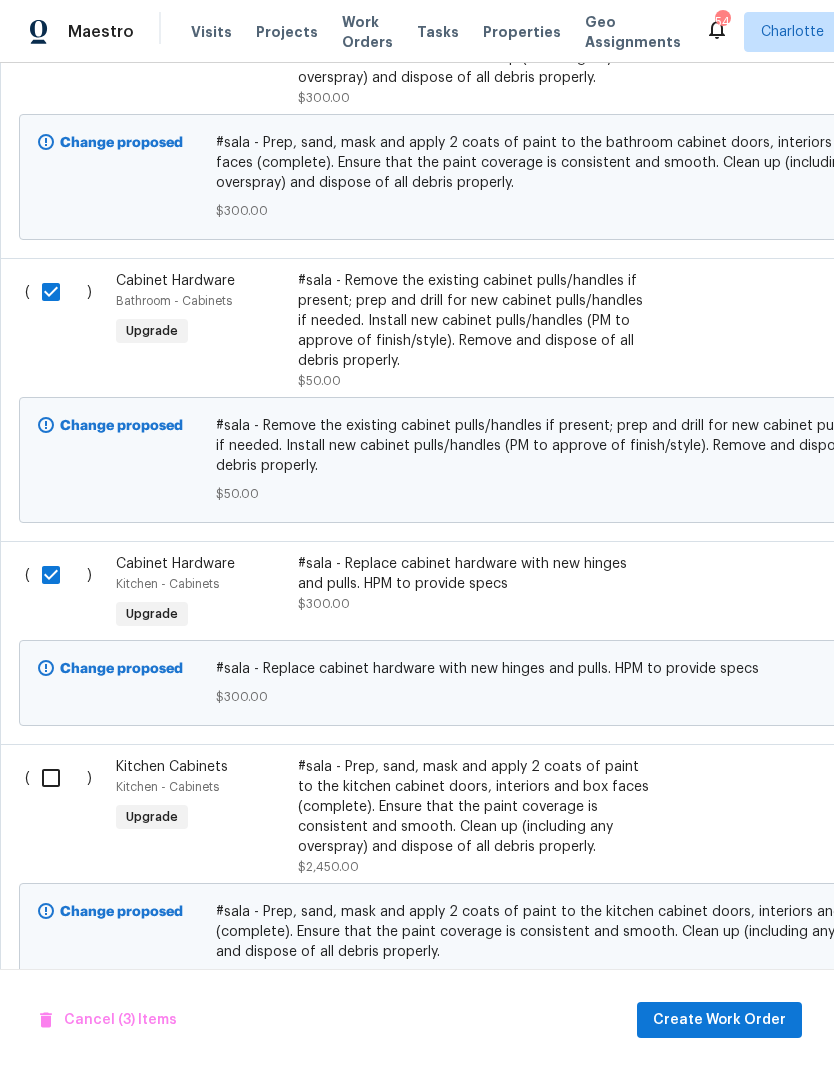 click at bounding box center (58, 778) 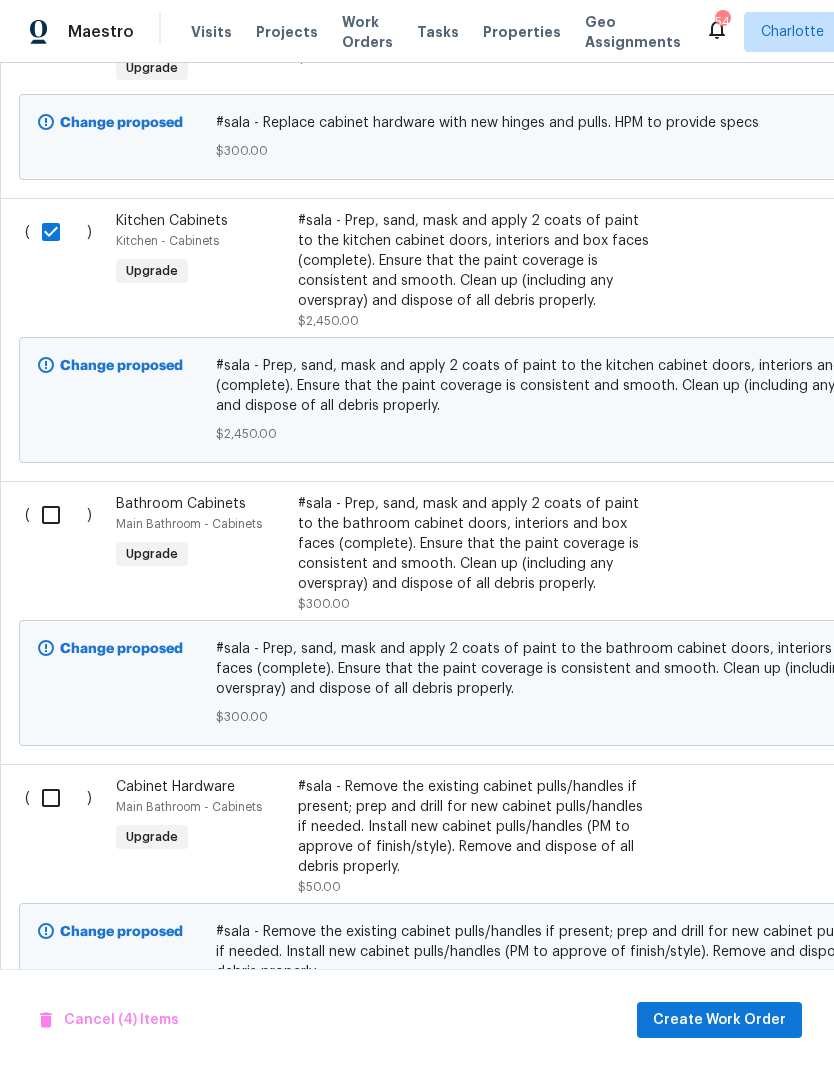 scroll, scrollTop: 1238, scrollLeft: 0, axis: vertical 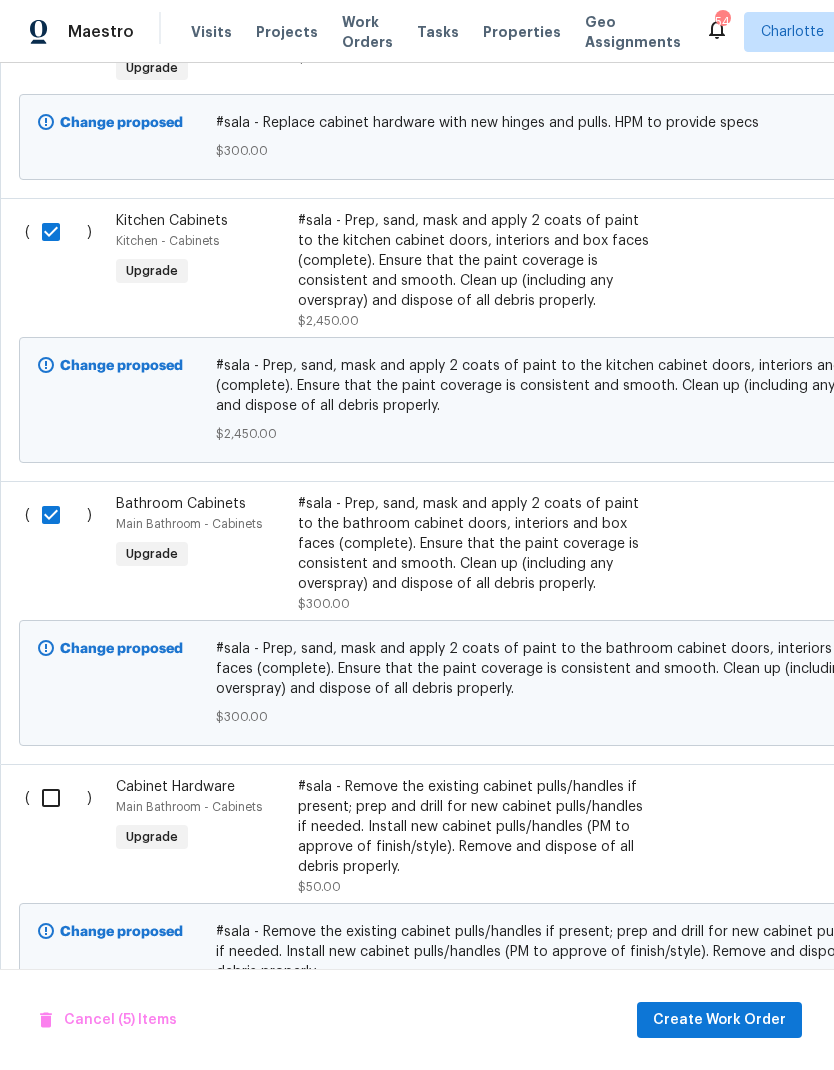 click at bounding box center [58, 798] 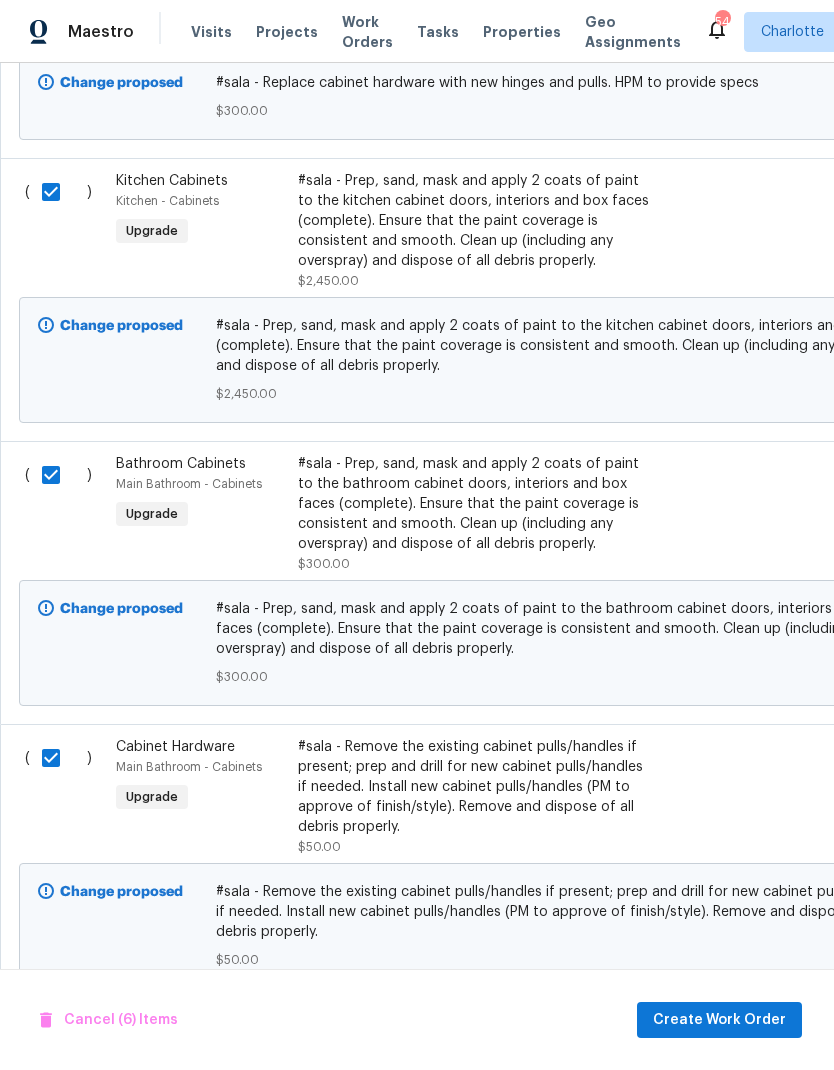 scroll, scrollTop: 1277, scrollLeft: 0, axis: vertical 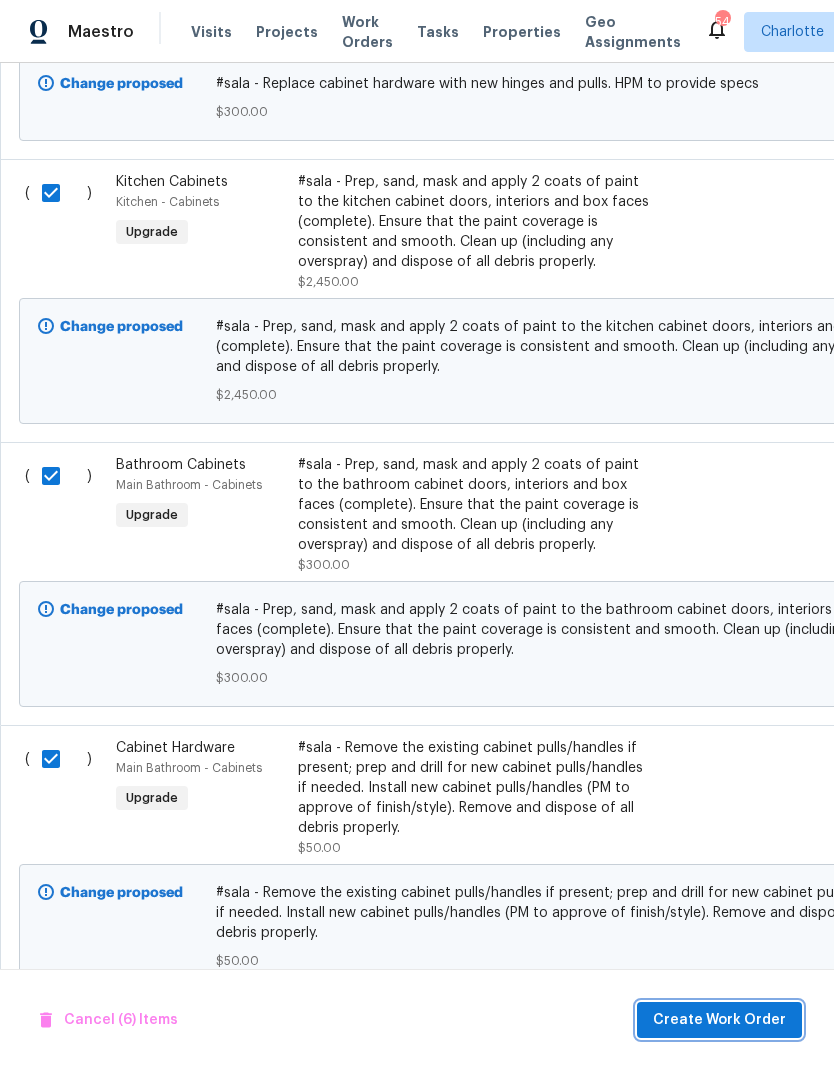 click on "Create Work Order" at bounding box center (719, 1020) 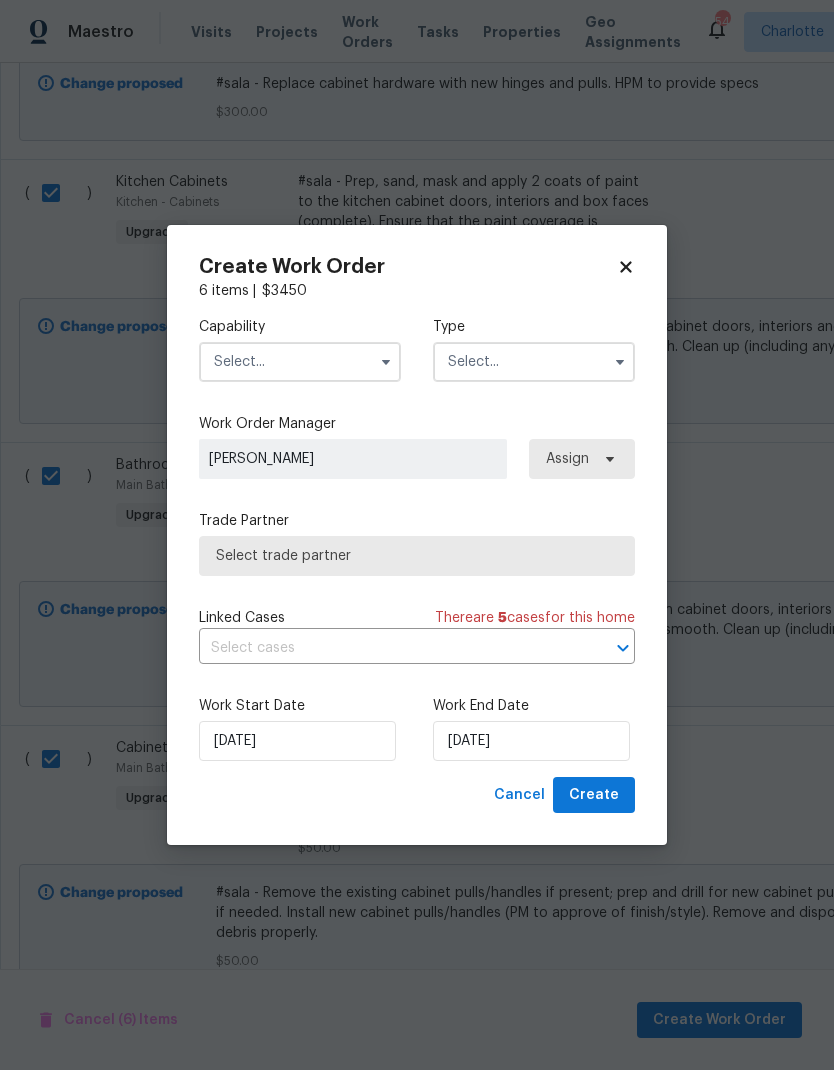 click at bounding box center [300, 362] 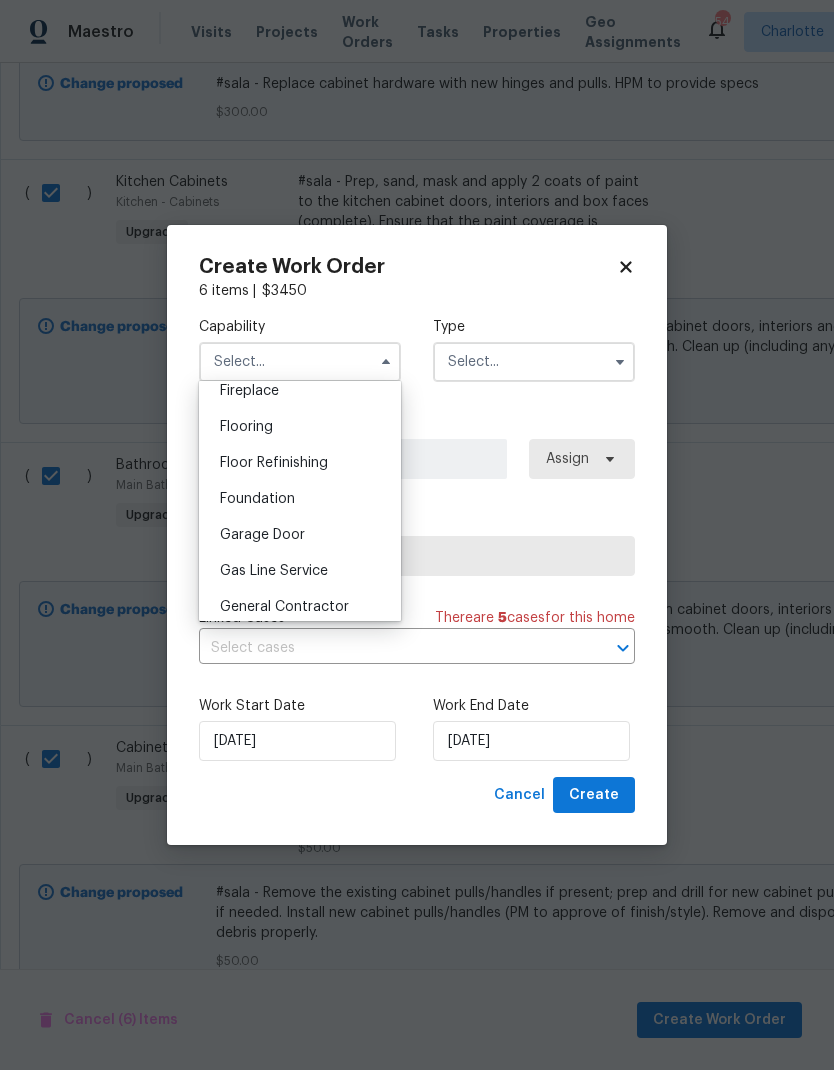 scroll, scrollTop: 766, scrollLeft: 0, axis: vertical 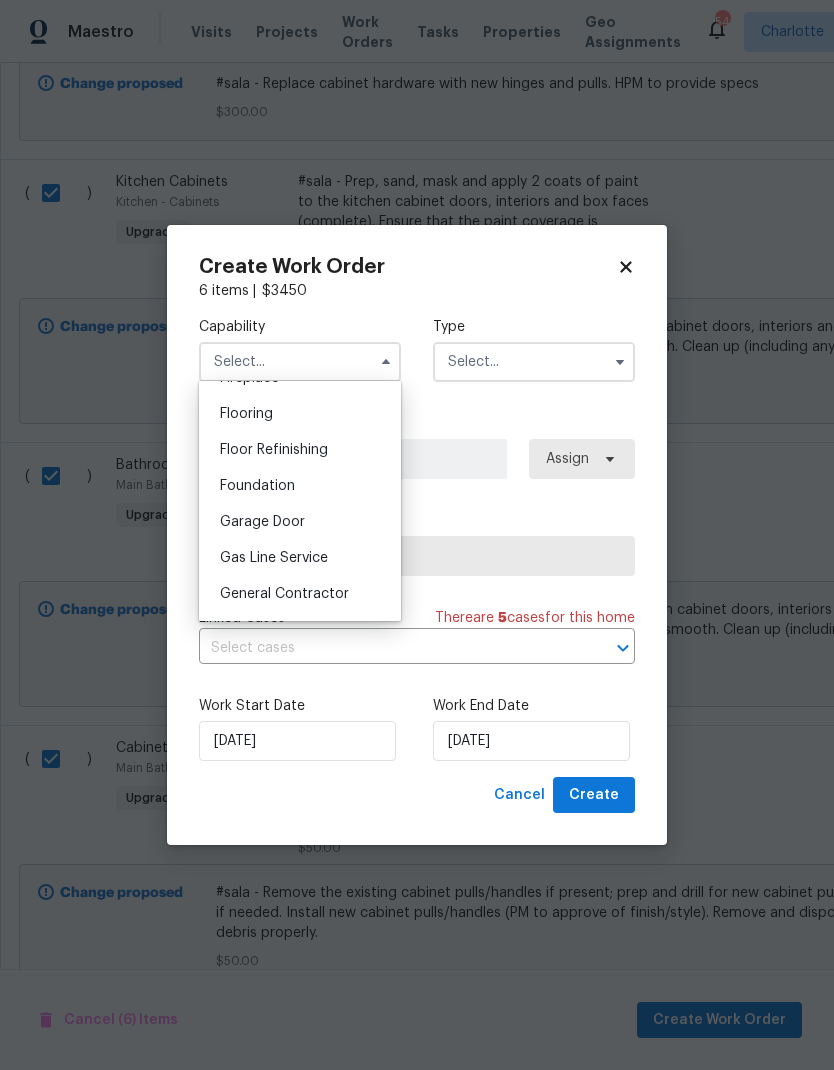 click on "General Contractor" at bounding box center (284, 594) 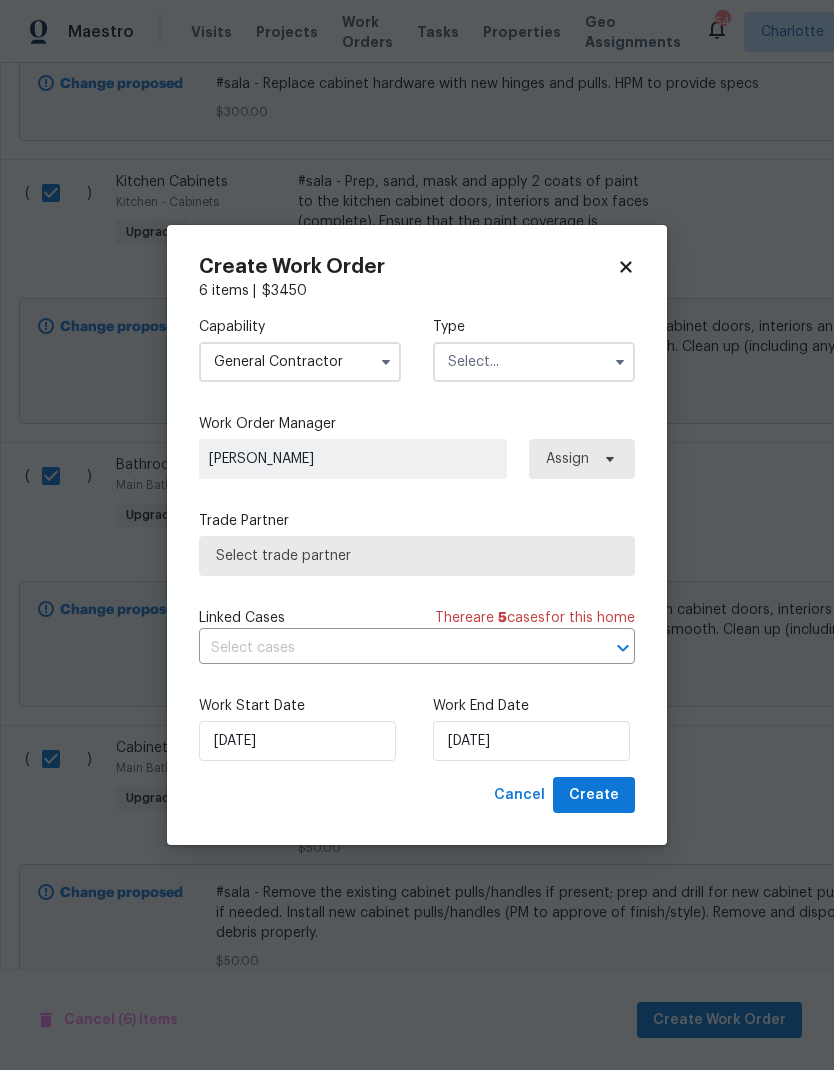 click at bounding box center [534, 362] 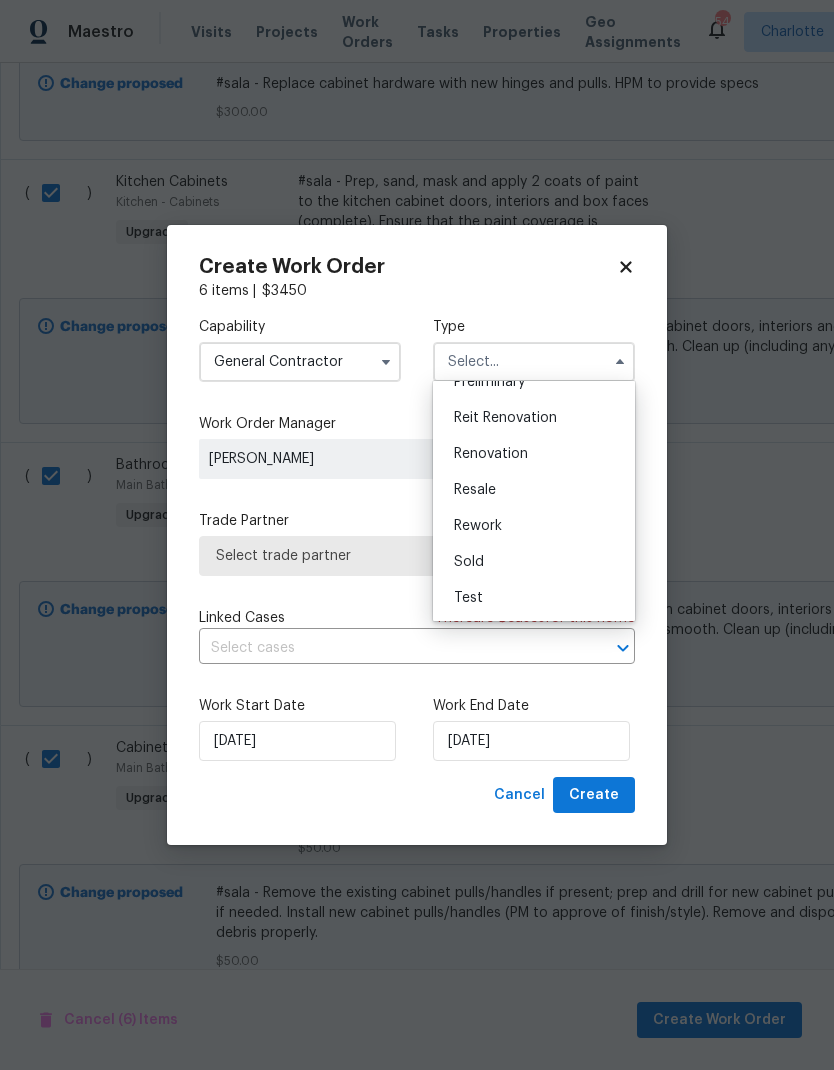 scroll, scrollTop: 454, scrollLeft: 0, axis: vertical 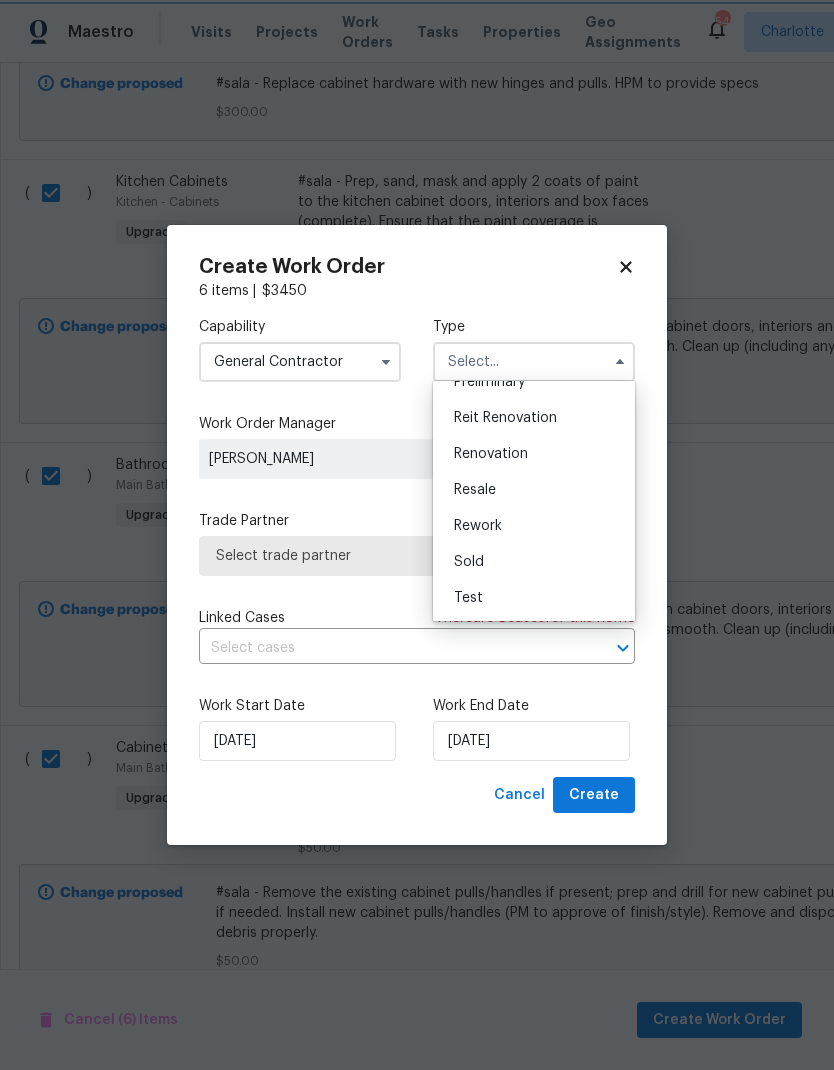 type on "Renovation" 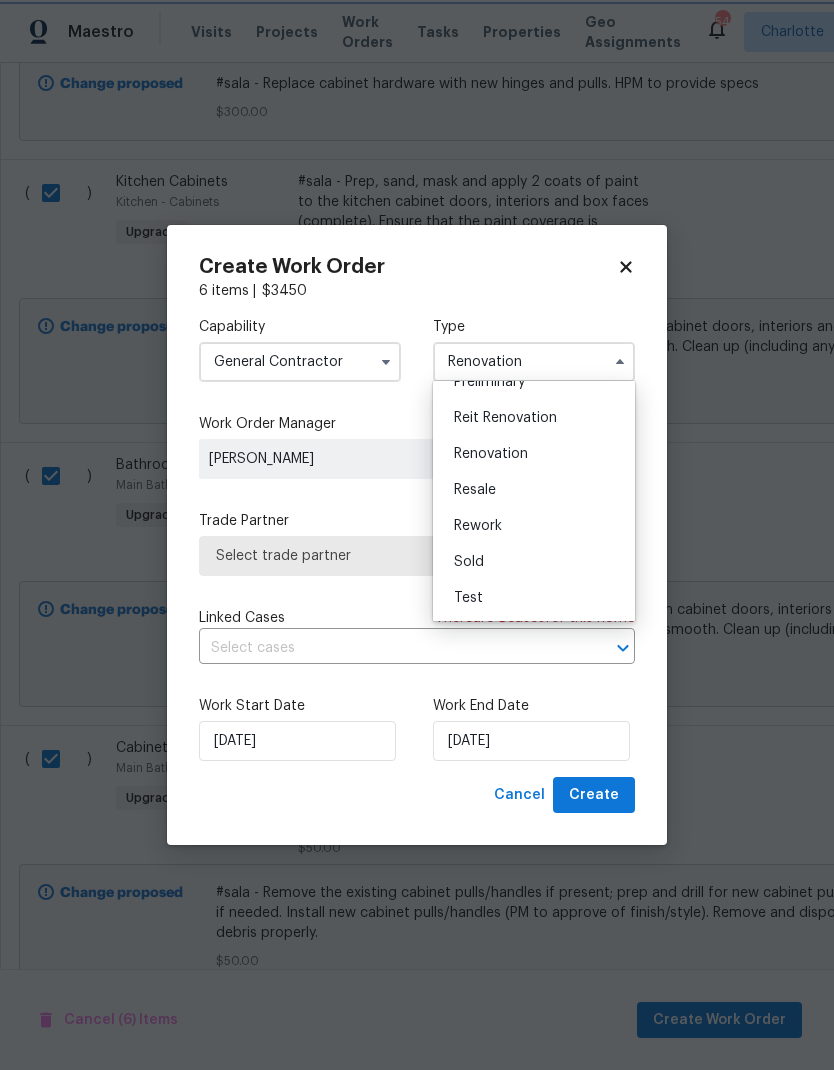 scroll, scrollTop: 0, scrollLeft: 0, axis: both 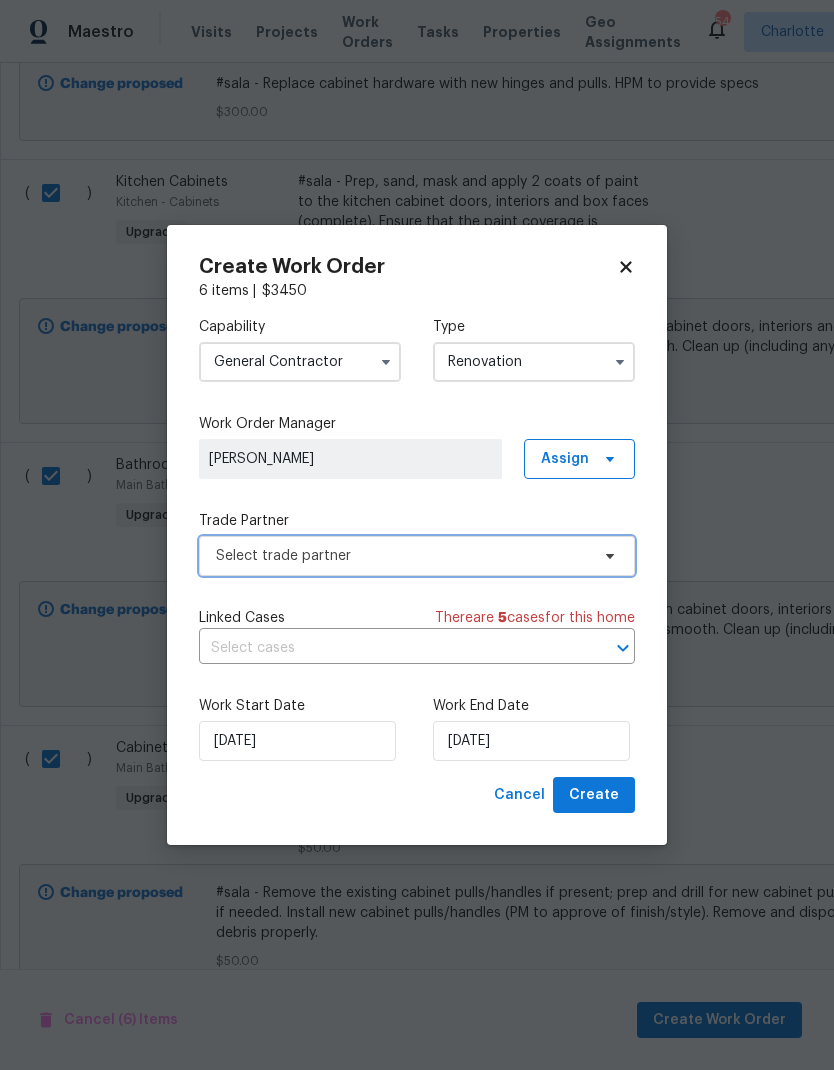 click at bounding box center (607, 556) 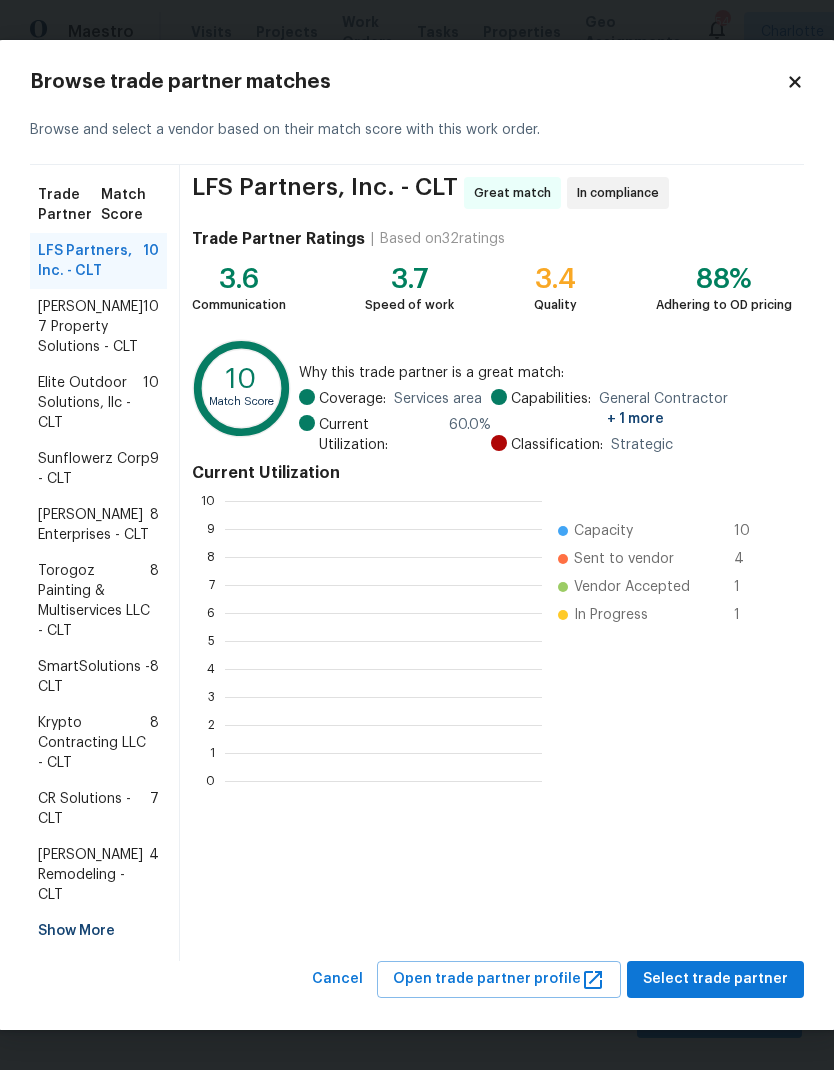 scroll, scrollTop: 280, scrollLeft: 317, axis: both 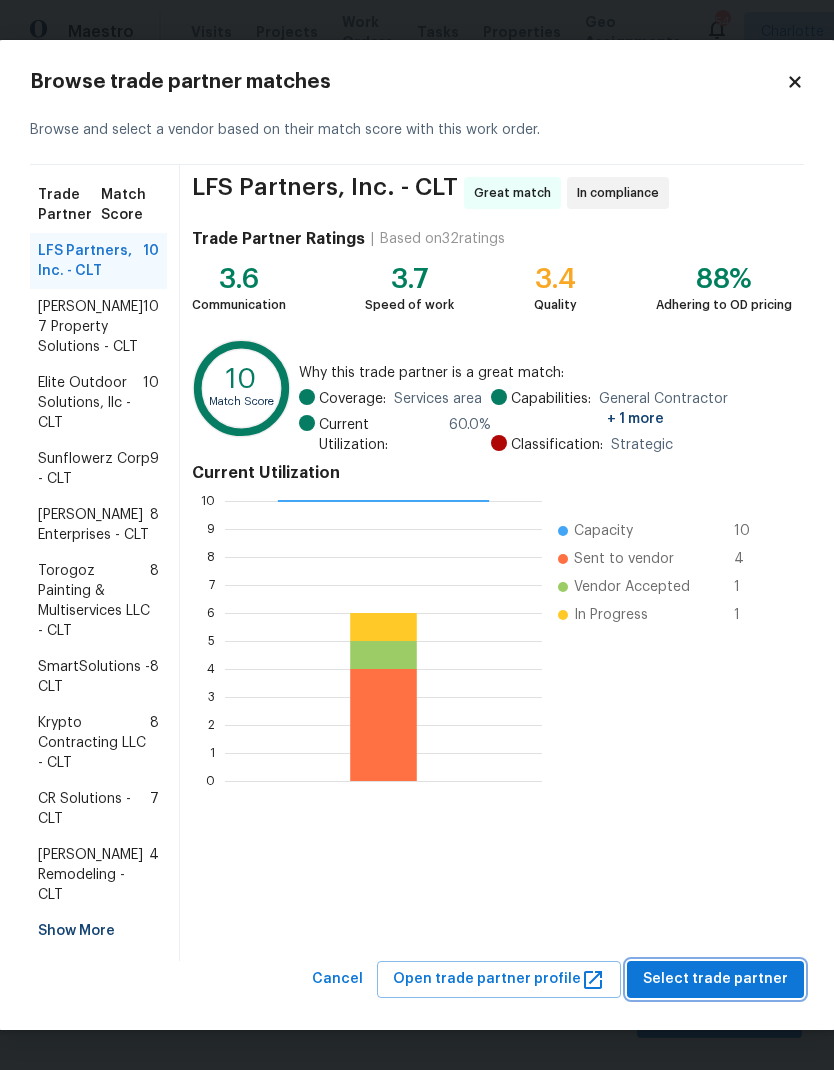 click on "Select trade partner" at bounding box center [715, 979] 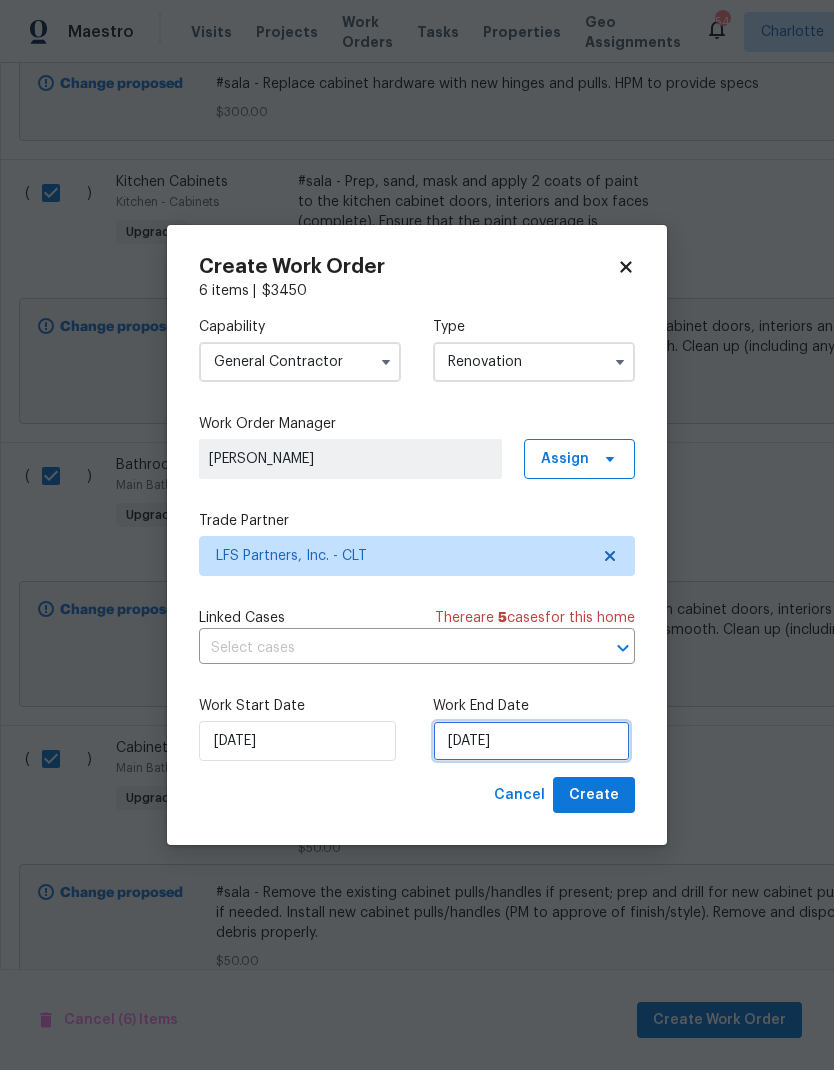 click on "7/23/2025" at bounding box center [531, 741] 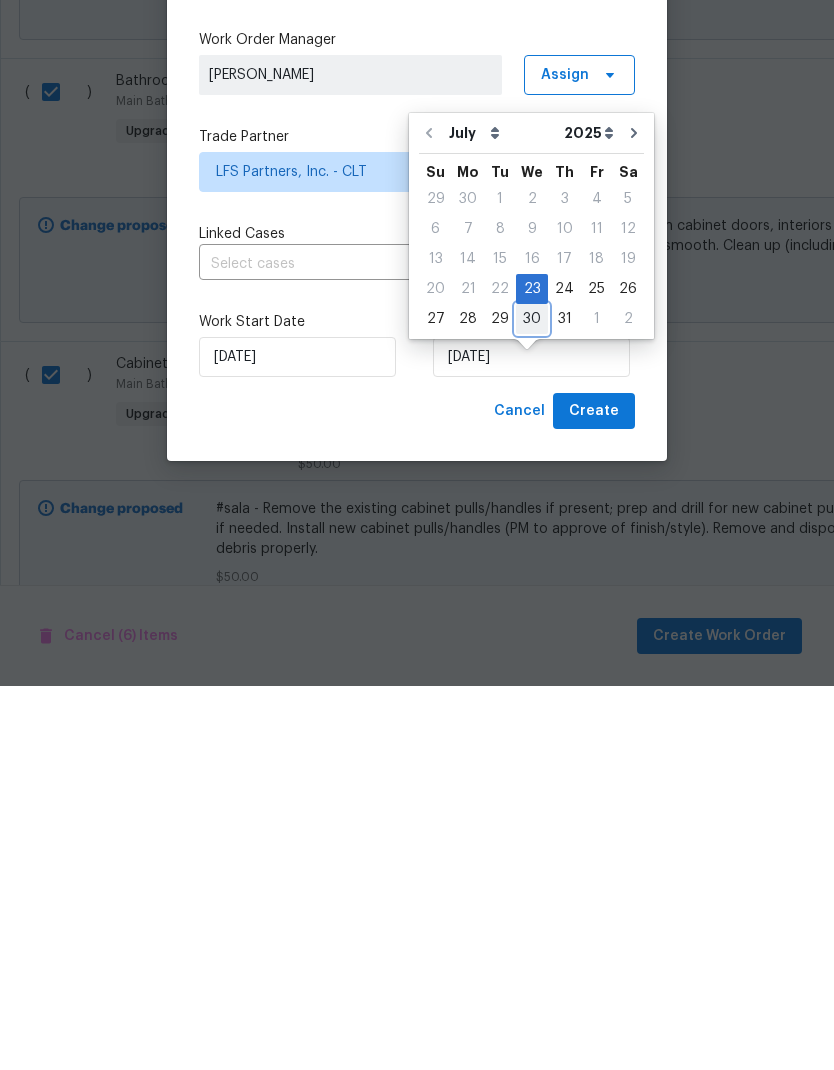click on "30" at bounding box center [532, 703] 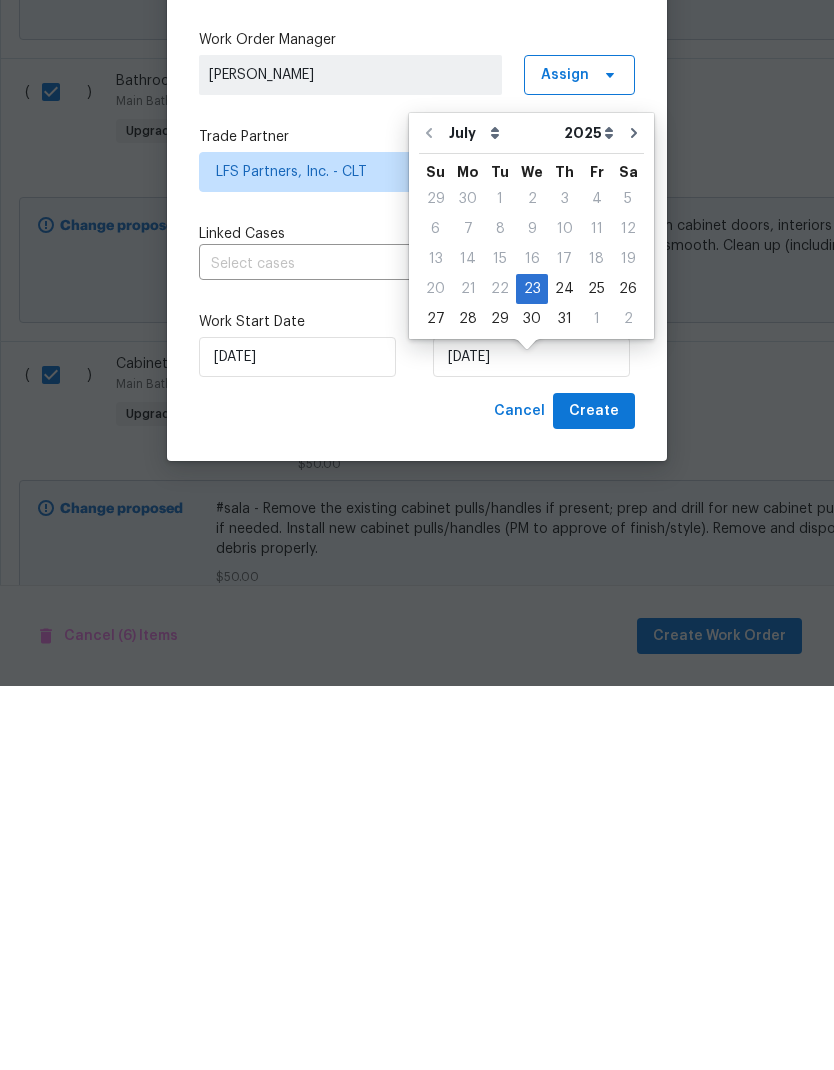 scroll, scrollTop: 80, scrollLeft: 0, axis: vertical 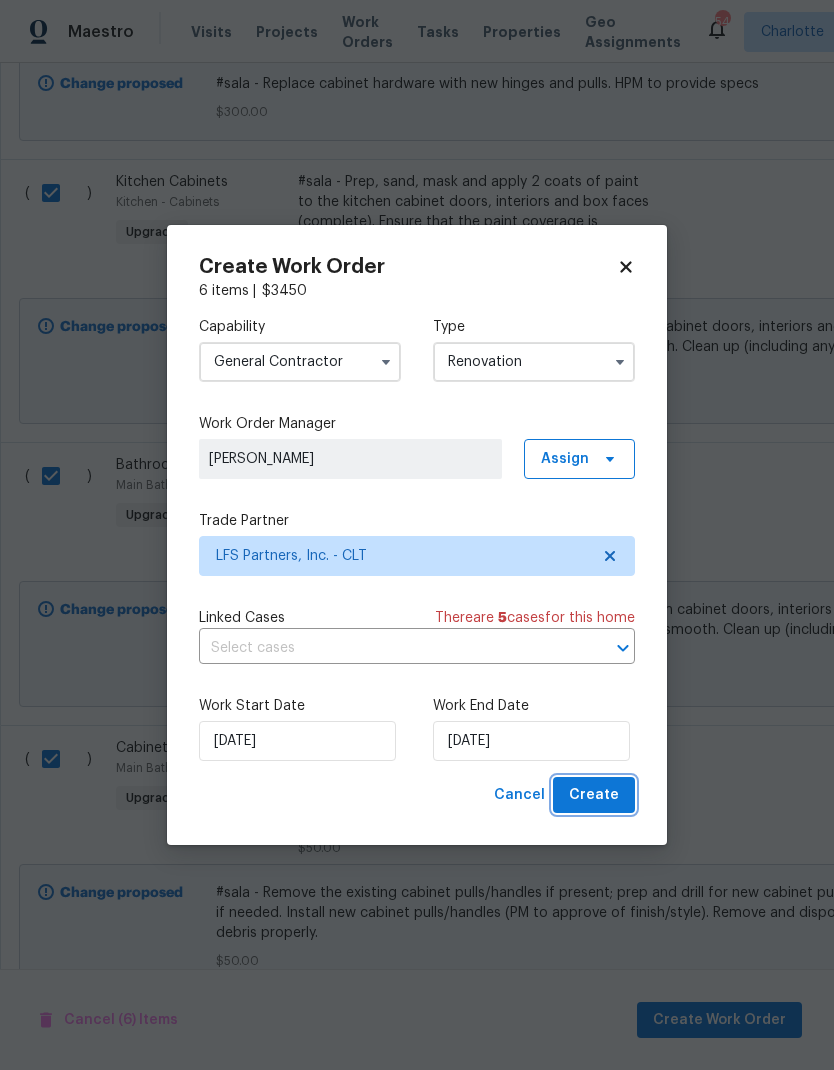 click on "Create" at bounding box center (594, 795) 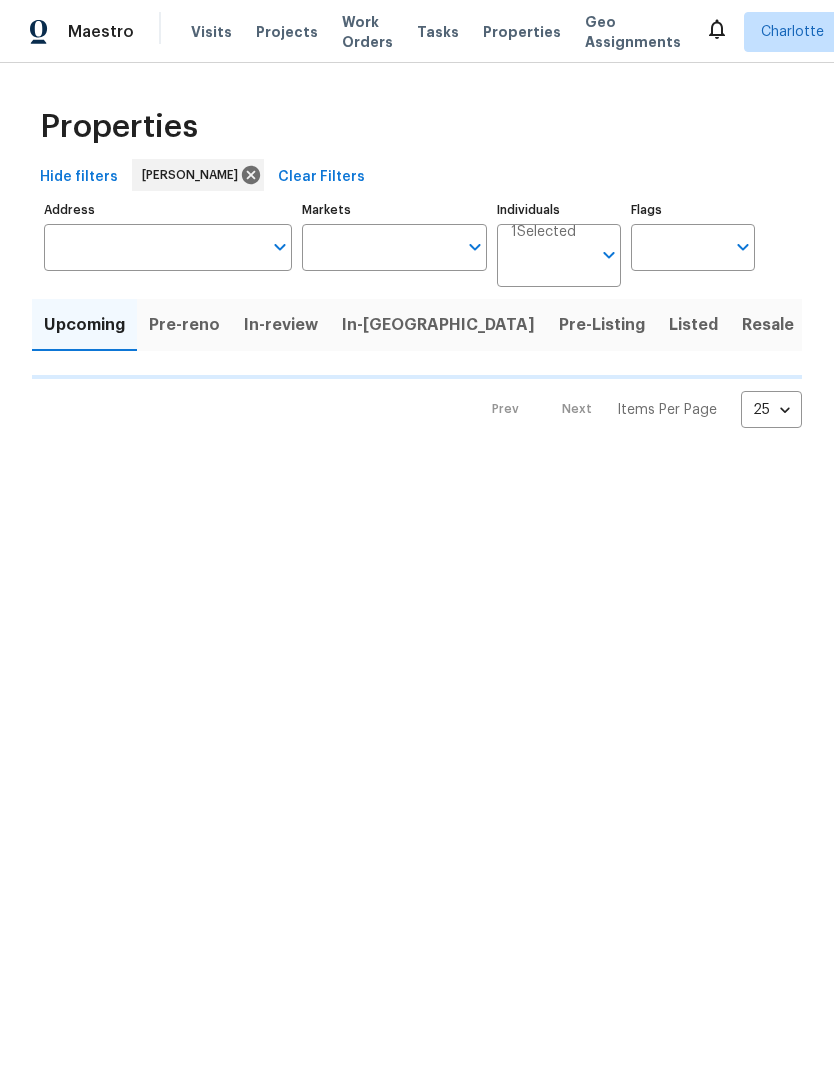 scroll, scrollTop: 0, scrollLeft: 0, axis: both 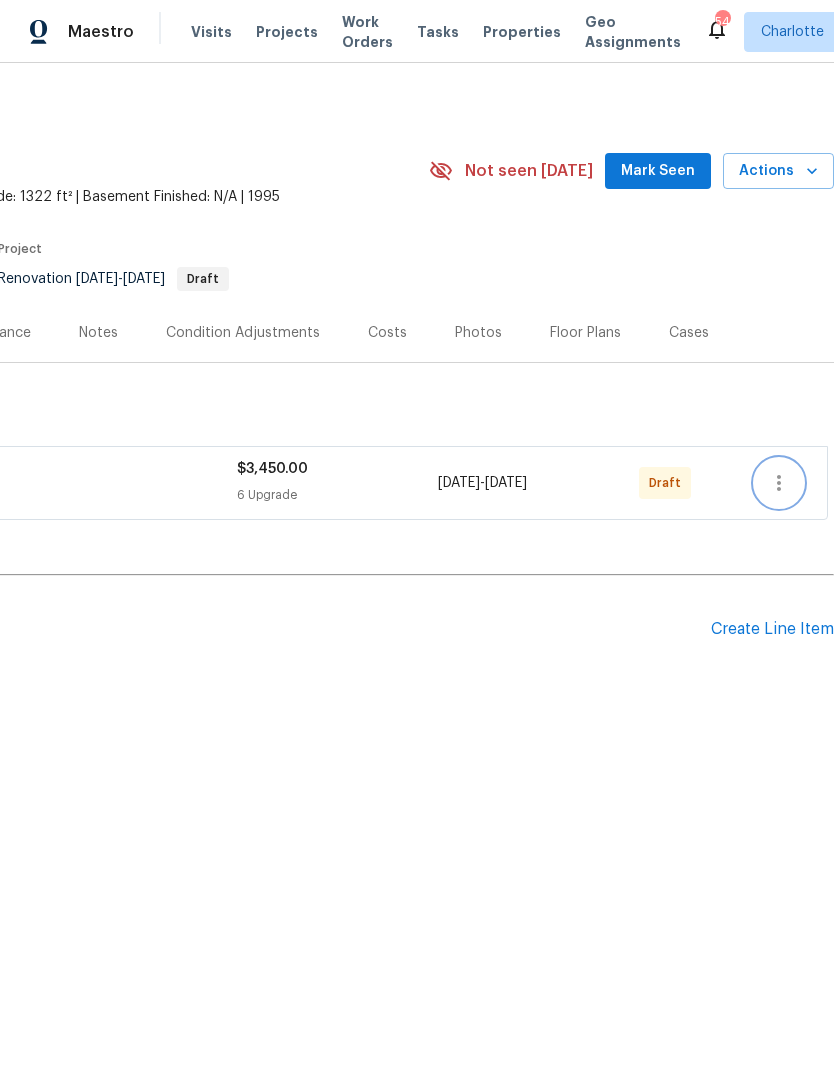 click 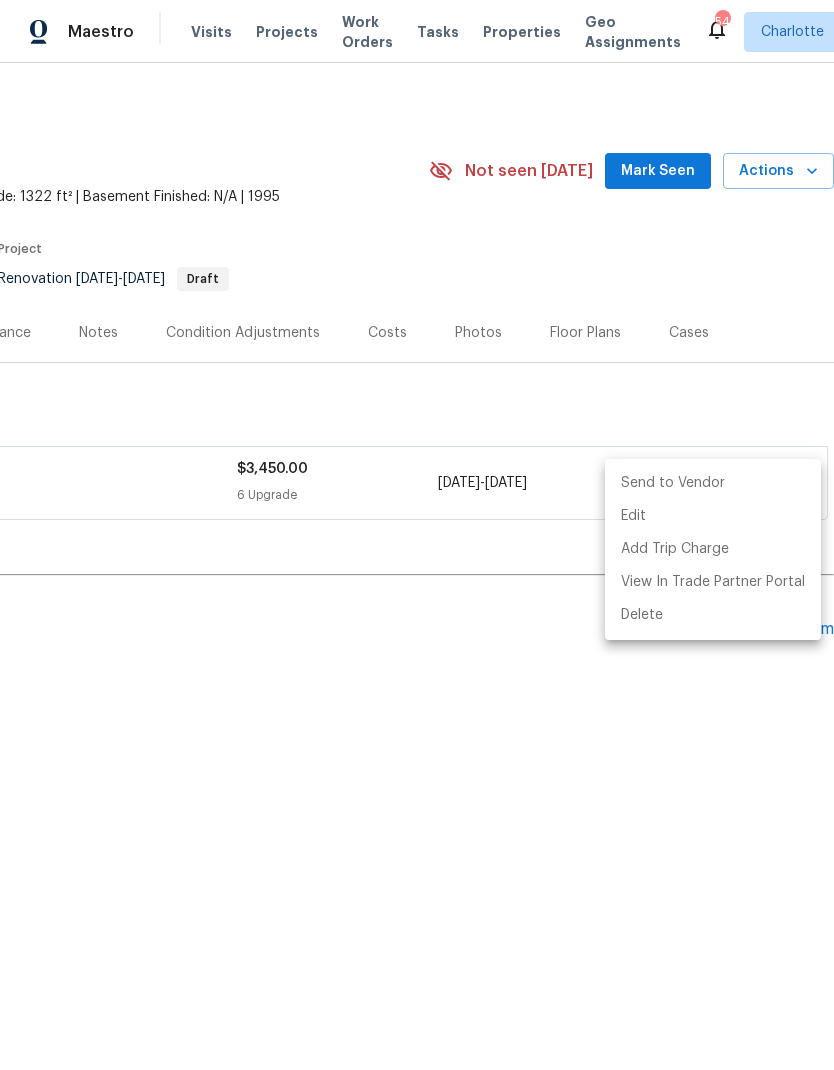 click on "Send to Vendor" at bounding box center (713, 483) 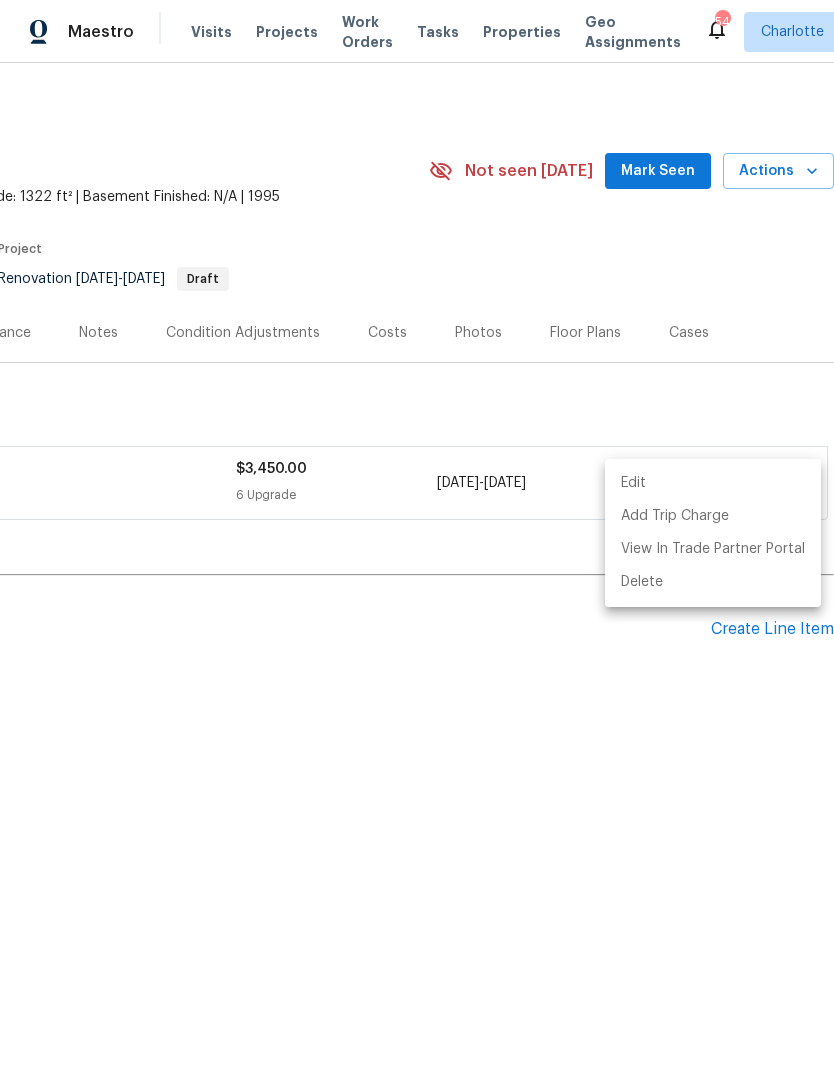 click at bounding box center [417, 535] 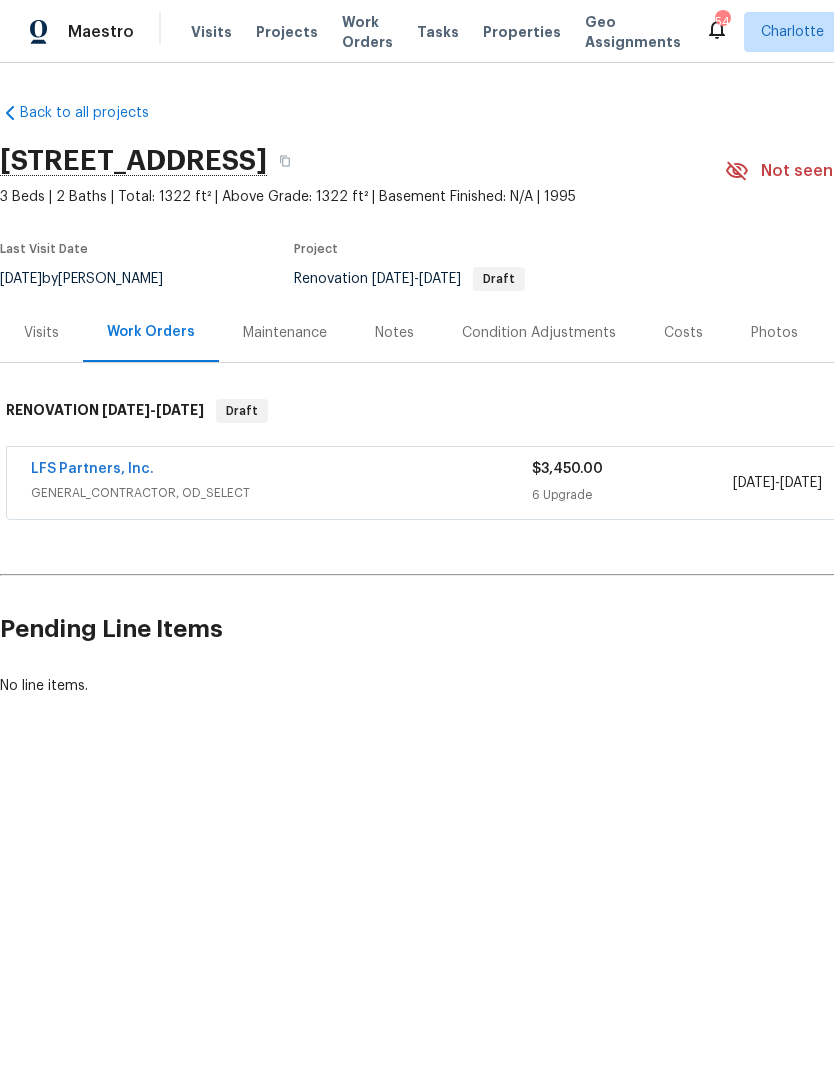 scroll, scrollTop: 0, scrollLeft: 0, axis: both 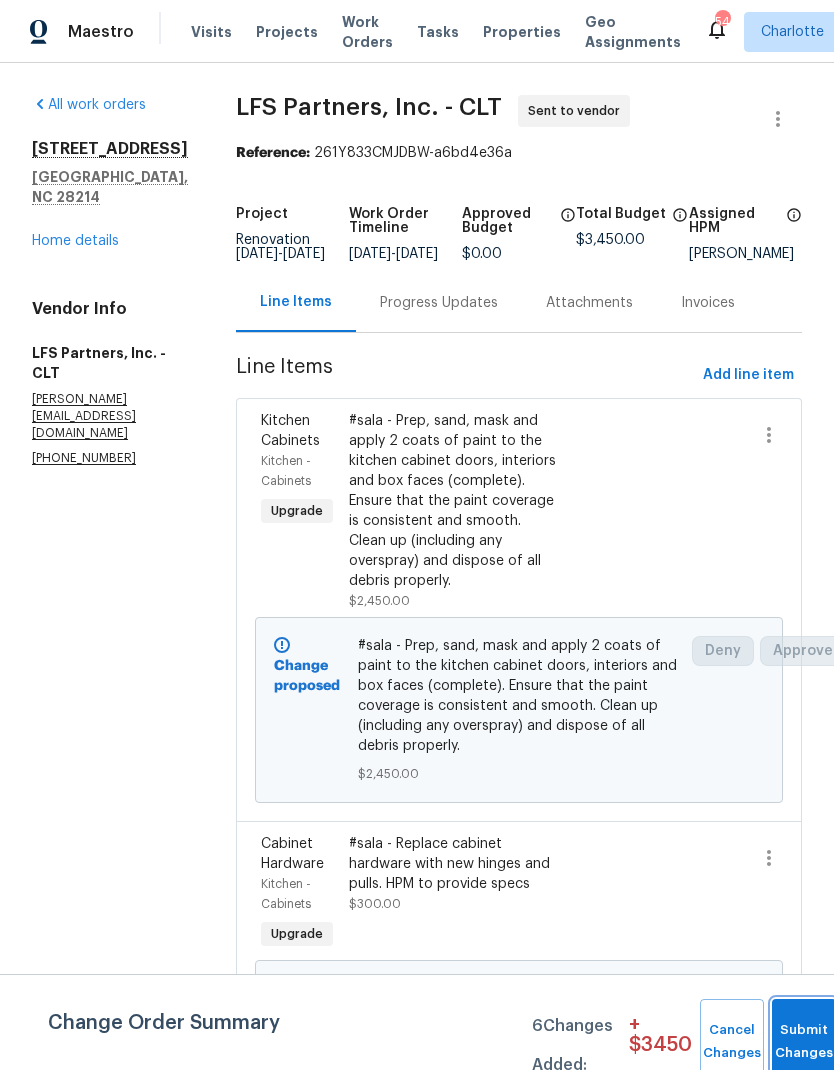 click on "Submit Changes" at bounding box center (804, 1042) 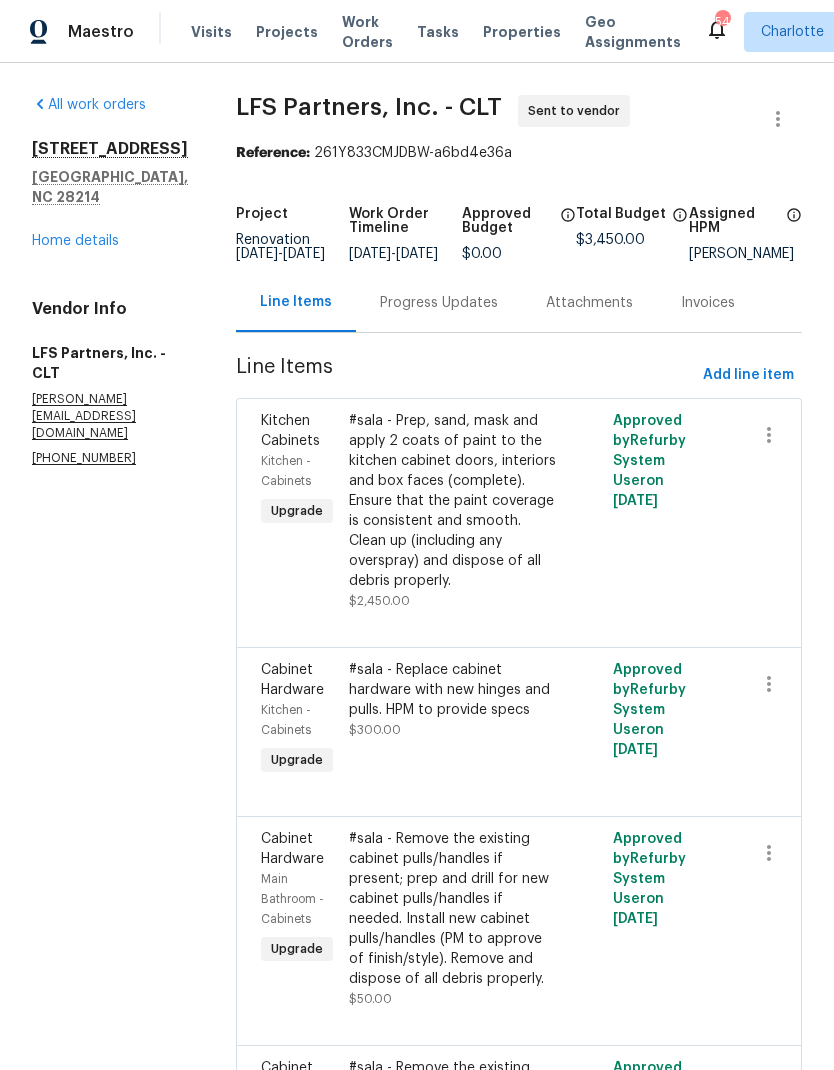 click on "#sala - Prep, sand, mask and apply 2 coats of paint to the kitchen cabinet doors, interiors and box faces (complete). Ensure that the paint coverage is consistent and smooth. Clean up (including any overspray) and dispose of all debris properly." at bounding box center (453, 501) 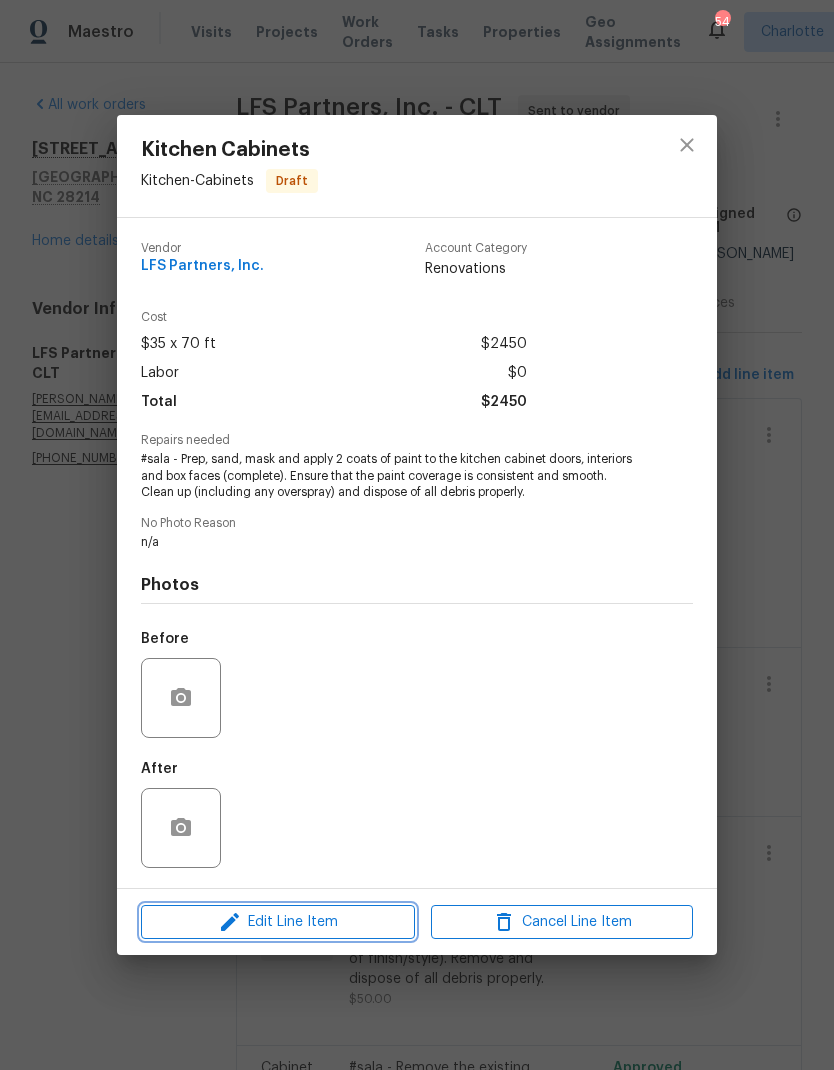 click on "Edit Line Item" at bounding box center (278, 922) 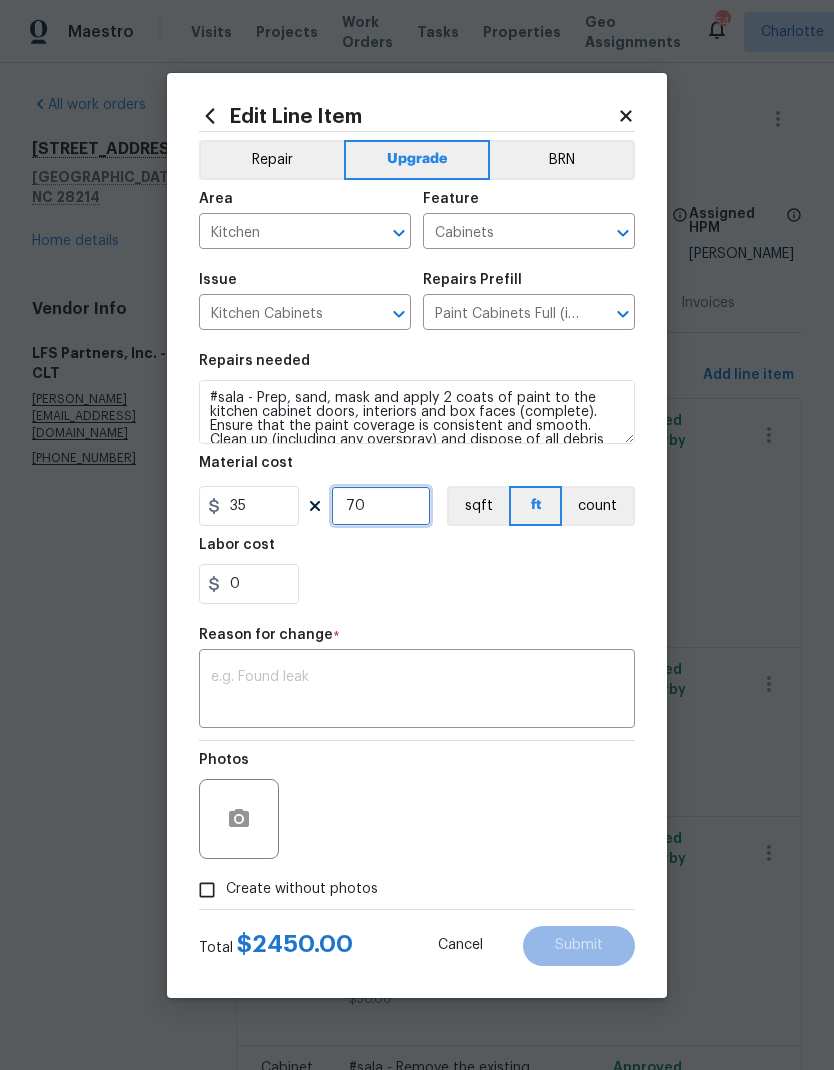 click on "70" at bounding box center (381, 506) 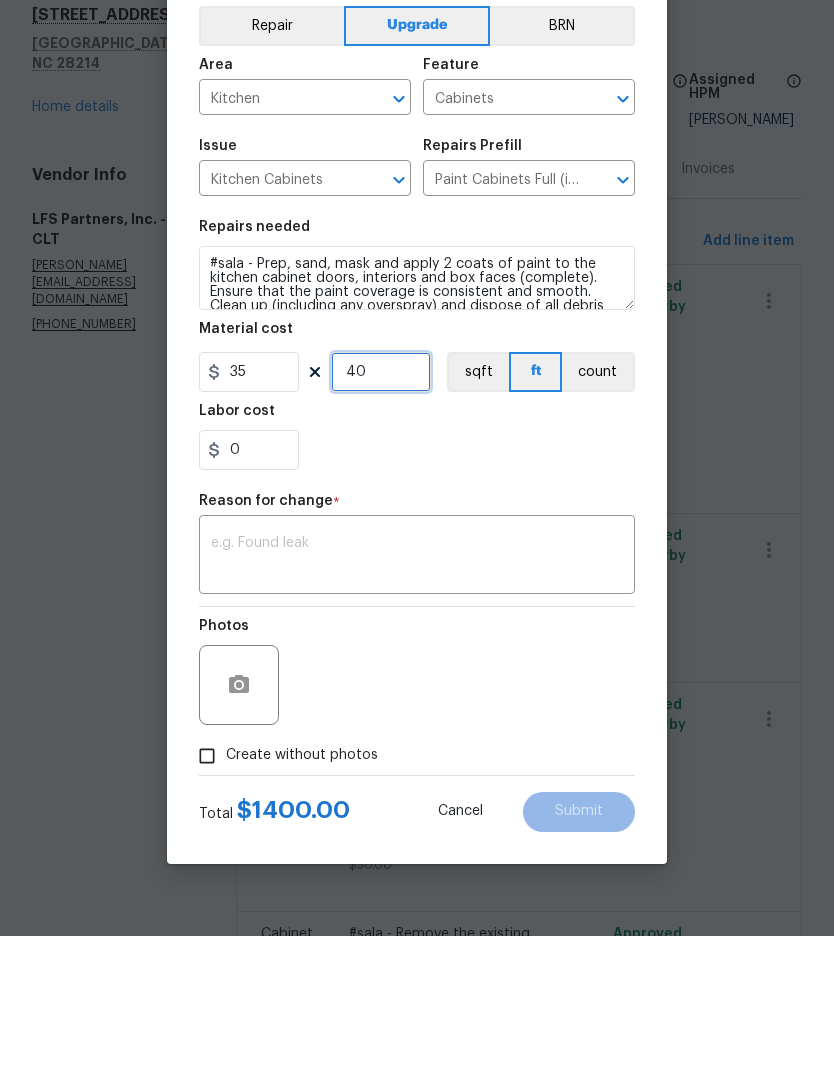 click on "40" at bounding box center (381, 506) 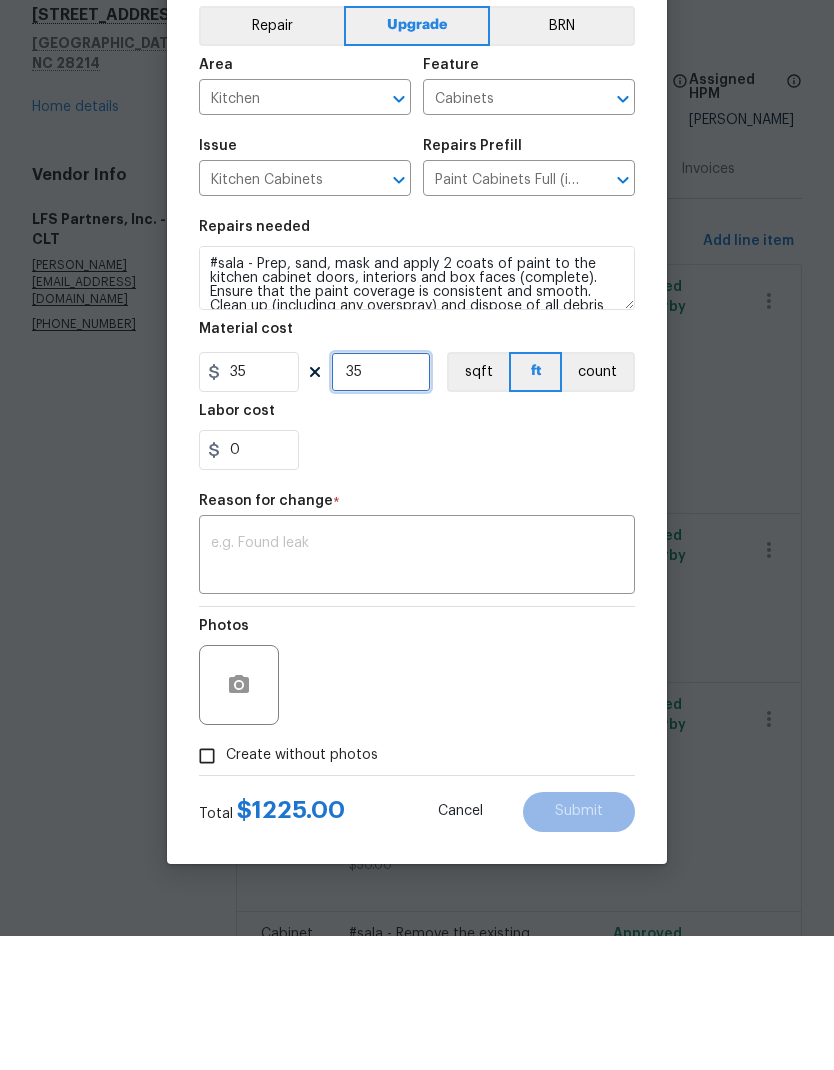 type on "35" 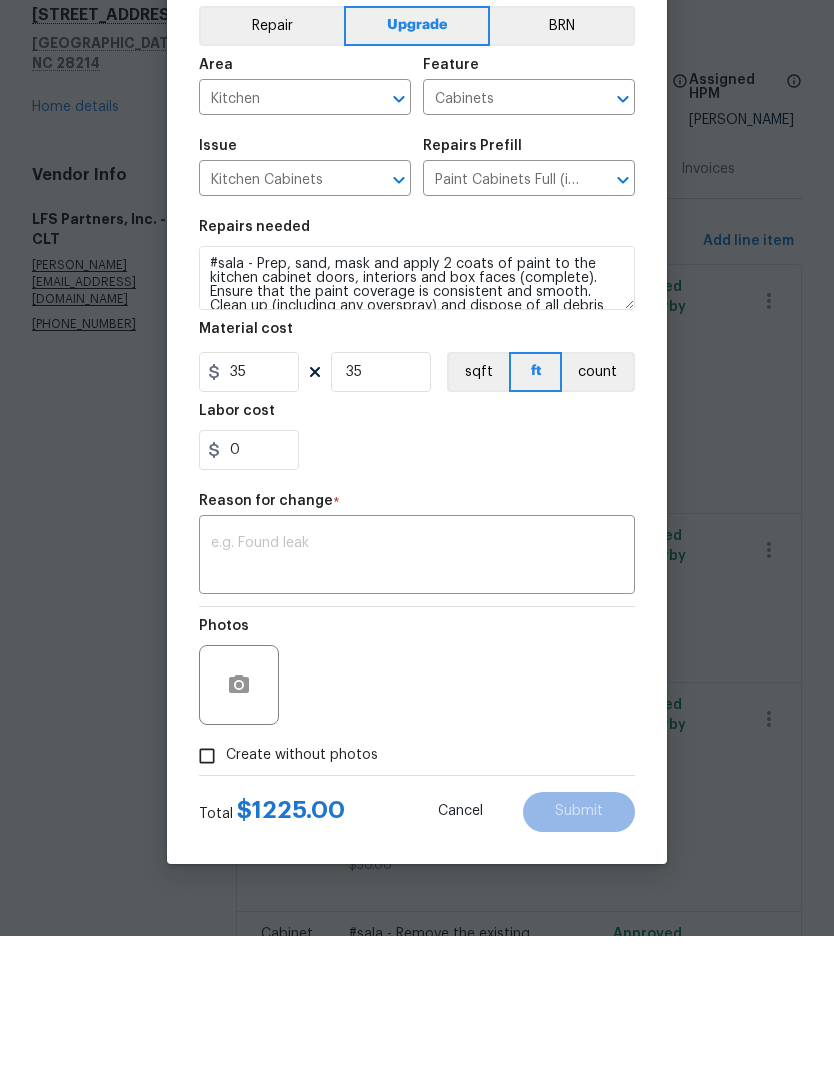 click on "Repairs needed #sala - Prep, sand, mask and apply 2 coats of paint to the kitchen cabinet doors, interiors and box faces (complete). Ensure that the paint coverage is consistent and smooth. Clean up (including any overspray) and dispose of all debris properly. Material cost 35 35 sqft ft count Labor cost 0" at bounding box center [417, 479] 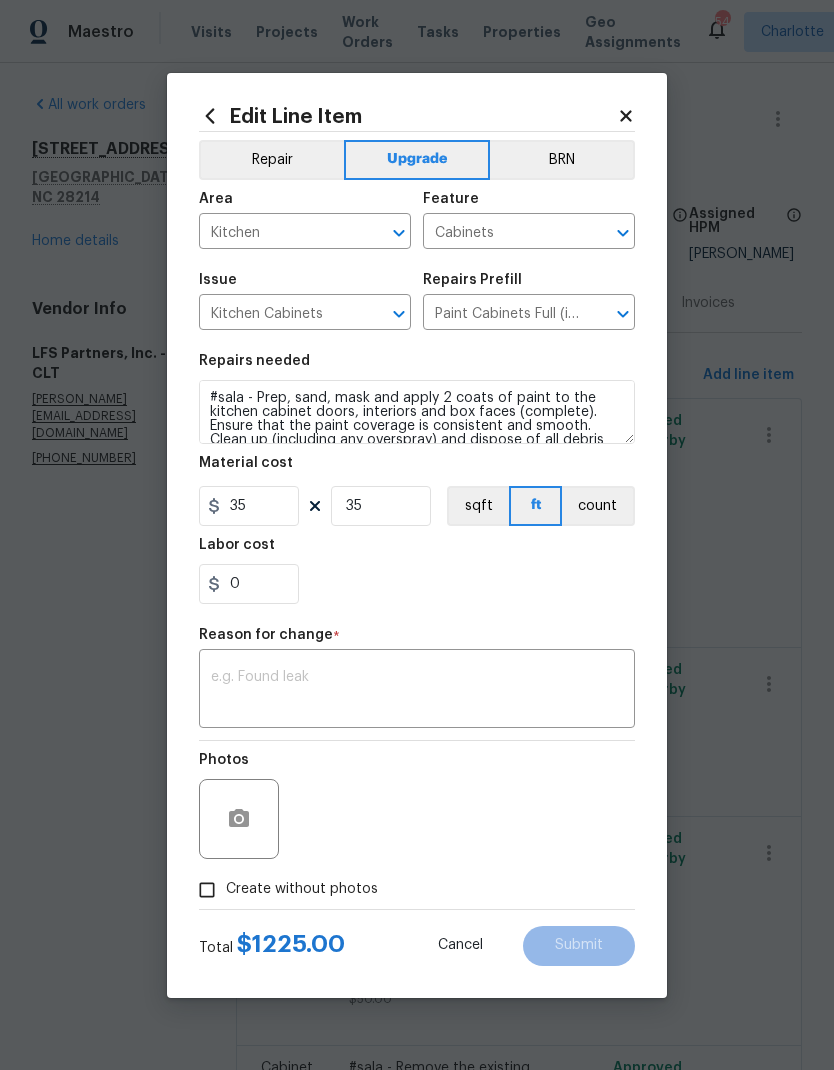 click at bounding box center [417, 691] 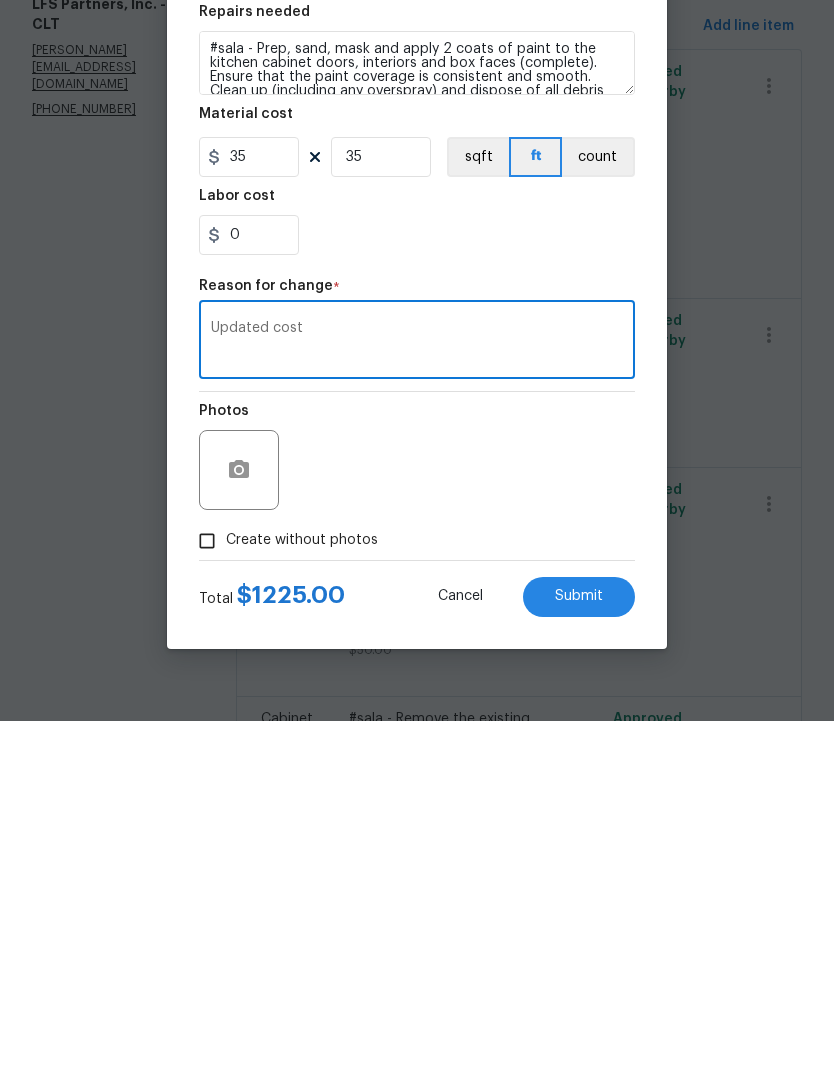type on "Updated cost" 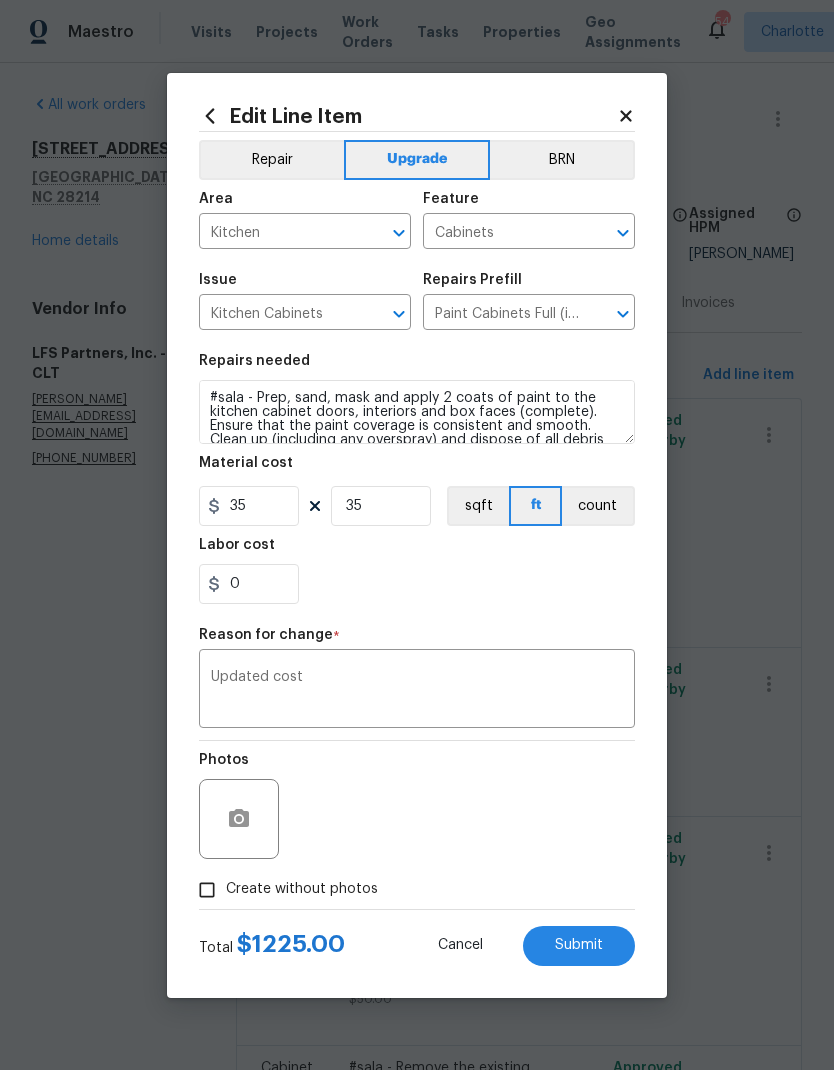 click on "Submit" at bounding box center [579, 945] 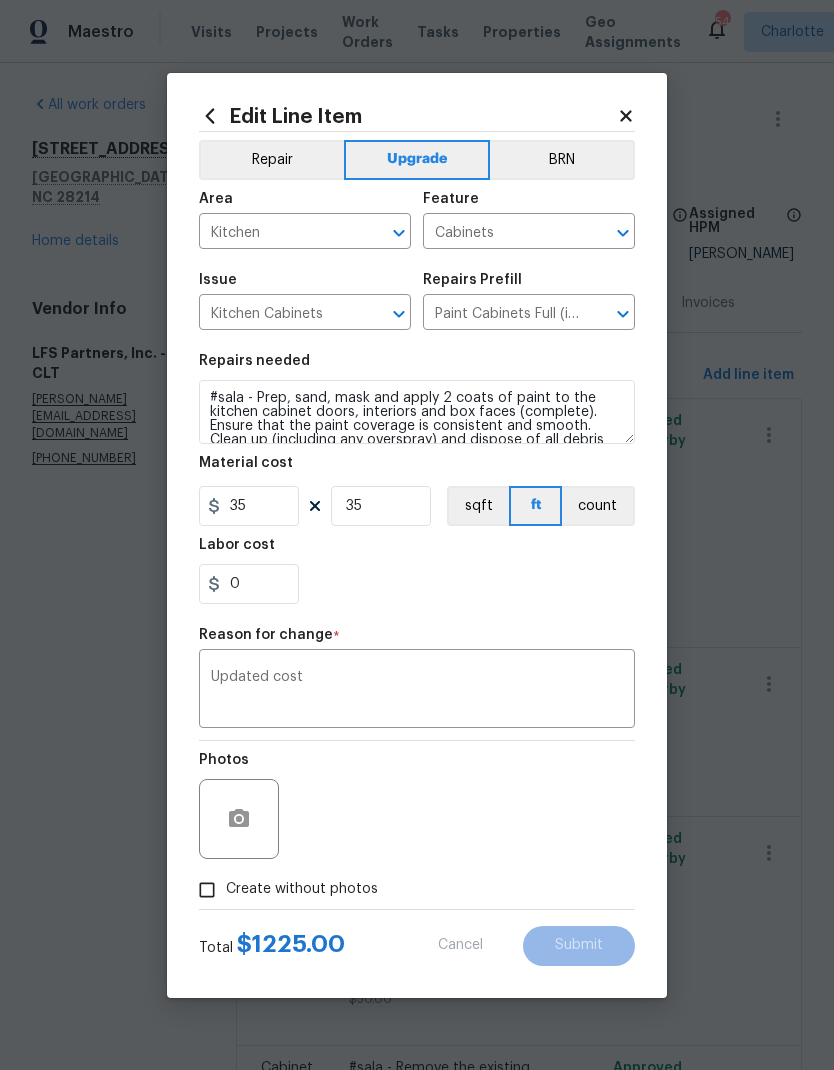 type on "70" 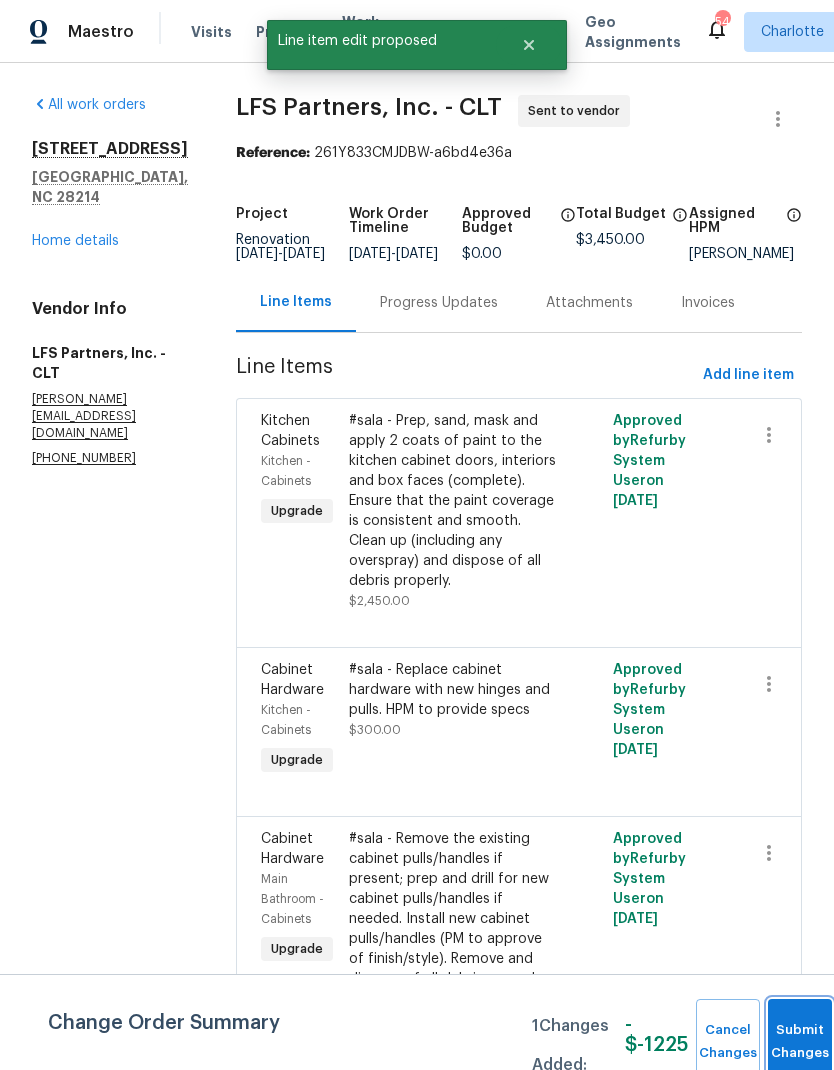 click on "Submit Changes" at bounding box center (800, 1042) 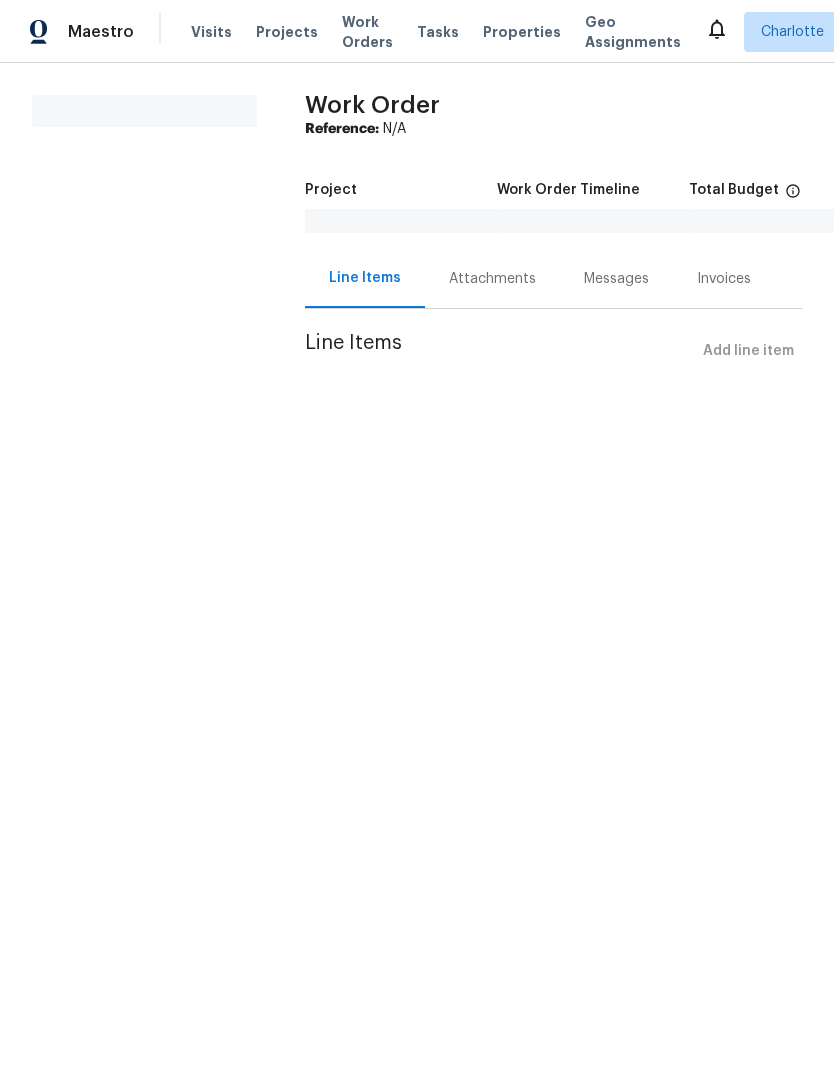 scroll, scrollTop: 0, scrollLeft: 0, axis: both 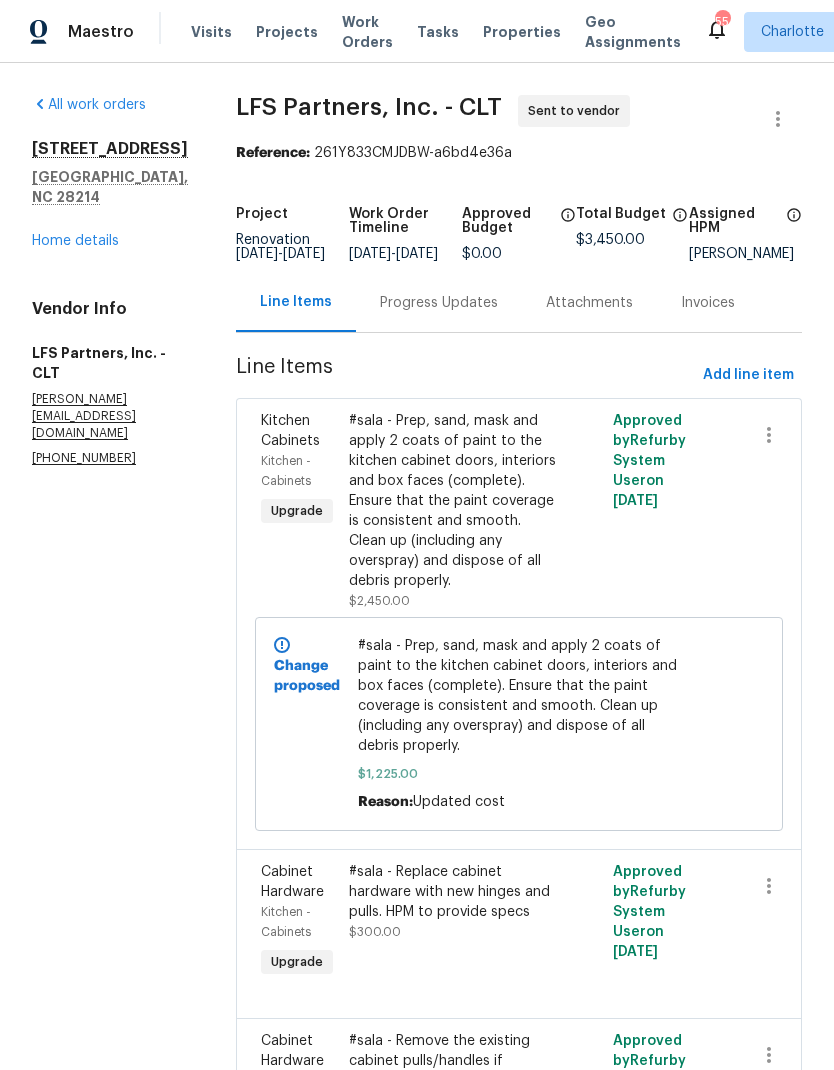 click on "All work orders [STREET_ADDRESS] Home details Vendor Info LFS Partners, Inc. - CLT [EMAIL_ADDRESS][DOMAIN_NAME] [PHONE_NUMBER]" at bounding box center (110, 281) 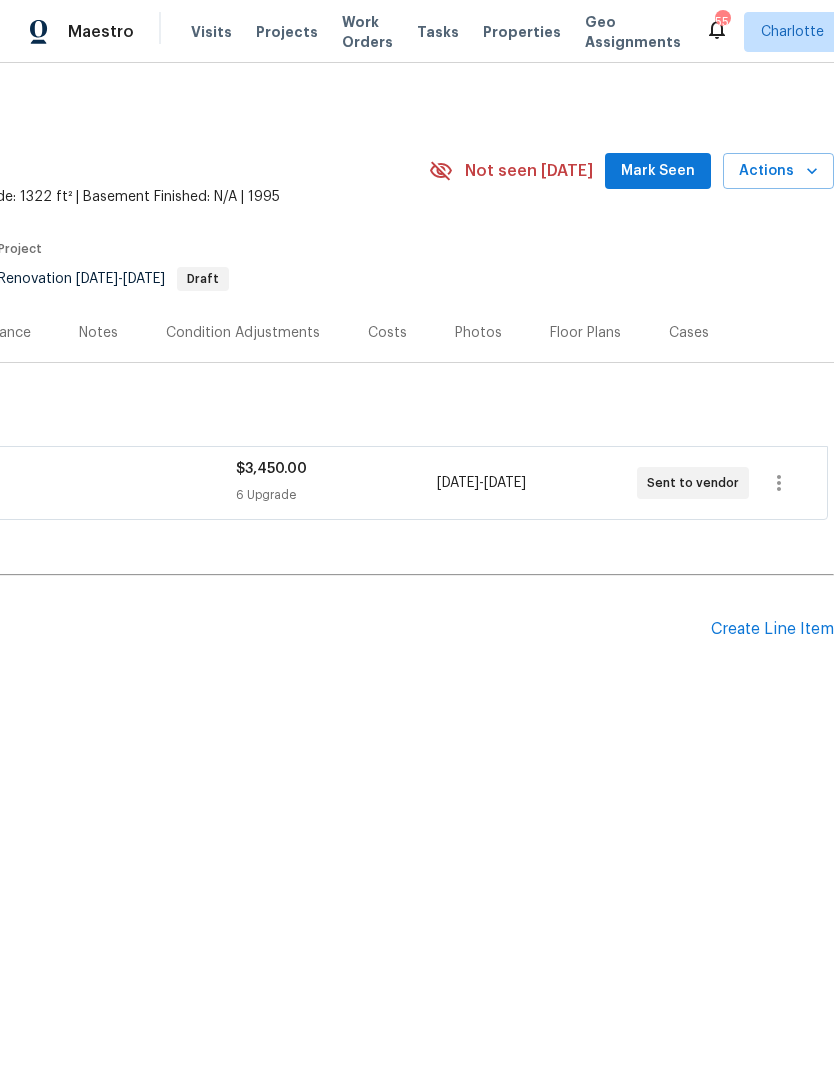 click on "Create Line Item" at bounding box center (772, 629) 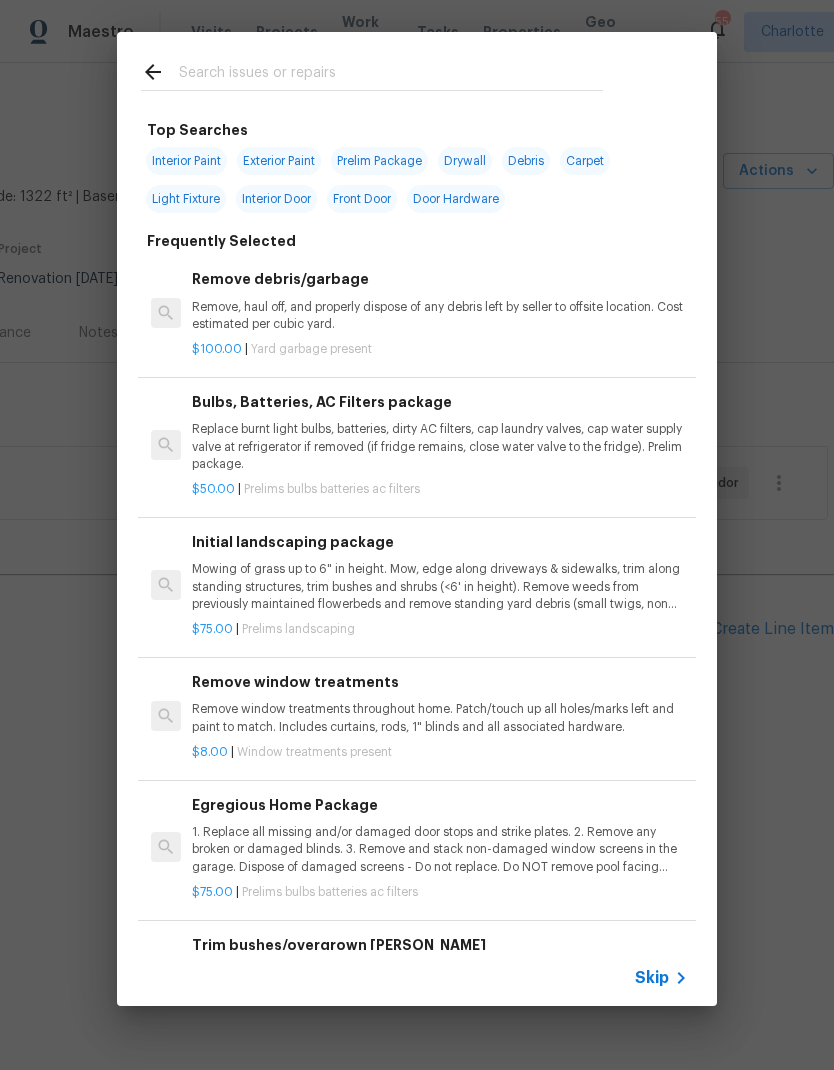 click at bounding box center [391, 75] 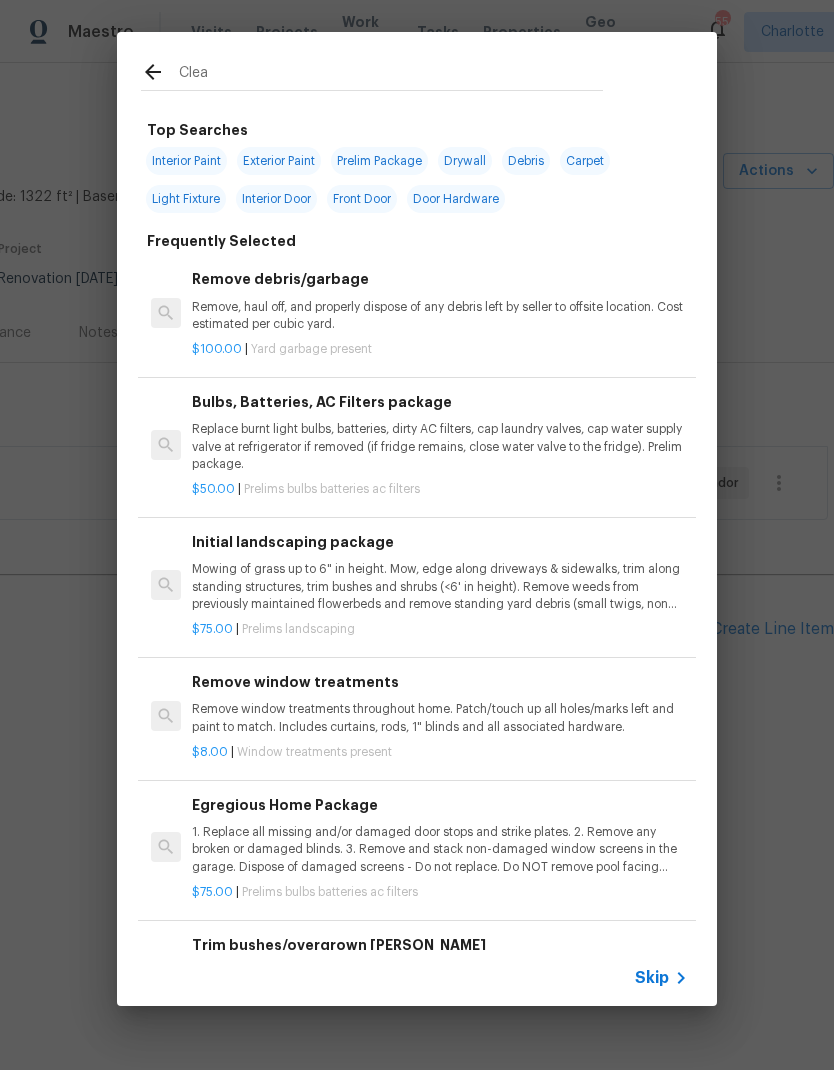 type on "Clean" 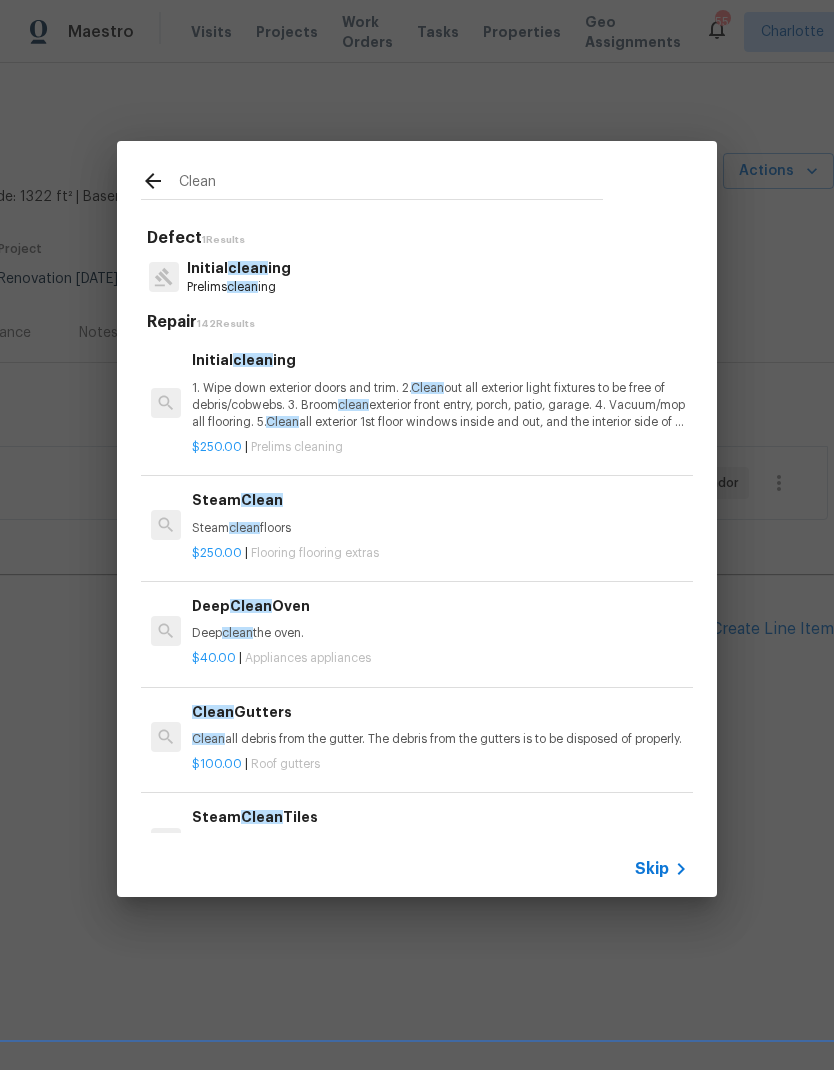 click on "1. Wipe down exterior doors and trim. 2.  Clean  out all exterior light fixtures to be free of debris/cobwebs. 3. Broom  clean  exterior front entry, porch, patio, garage. 4. Vacuum/mop all flooring. 5.  Clean  all exterior 1st floor windows inside and out, and the interior side of all above grade windows.  Clean  all tracks/frames. 6.  Clean  all air vent grills. 7.  Clean  all interior window, base, sill and trim. 8.  Clean  all switch/outlet plates and remove any paint. 9.  Clean  all light fixtures and ceiling fans. 10.  Clean  all doors, frames and trim. 11.  Clean  kitchen and laundry appliances - inside-outside and underneath. 12.  Clean  cabinetry inside and outside and top including drawers. 13.  Clean  counters, sinks, plumbing fixtures, toilets seat to remain down. 14.  Clean  showers, tubs, surrounds, wall tile free of grime and soap scum. 15.  Clean  window coverings if left in place. 16.  Clean  baseboards. 17.  Clean" at bounding box center [440, 405] 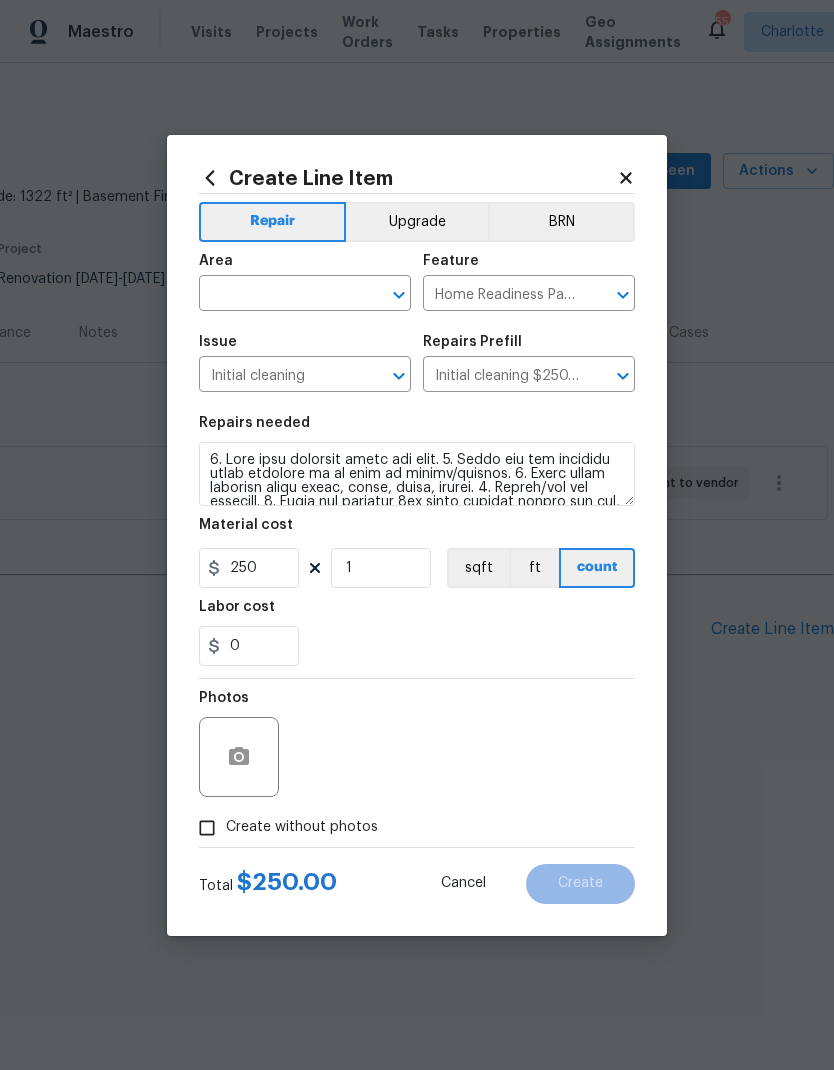 click 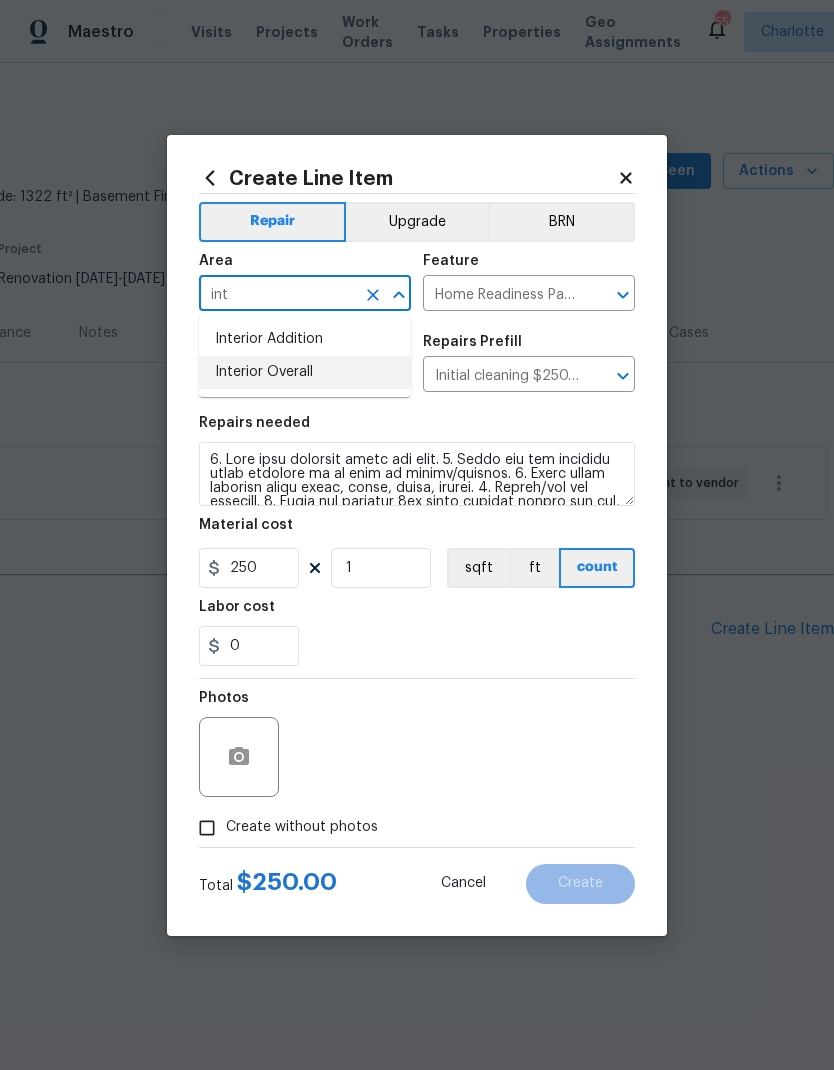 click on "Interior Overall" at bounding box center (305, 372) 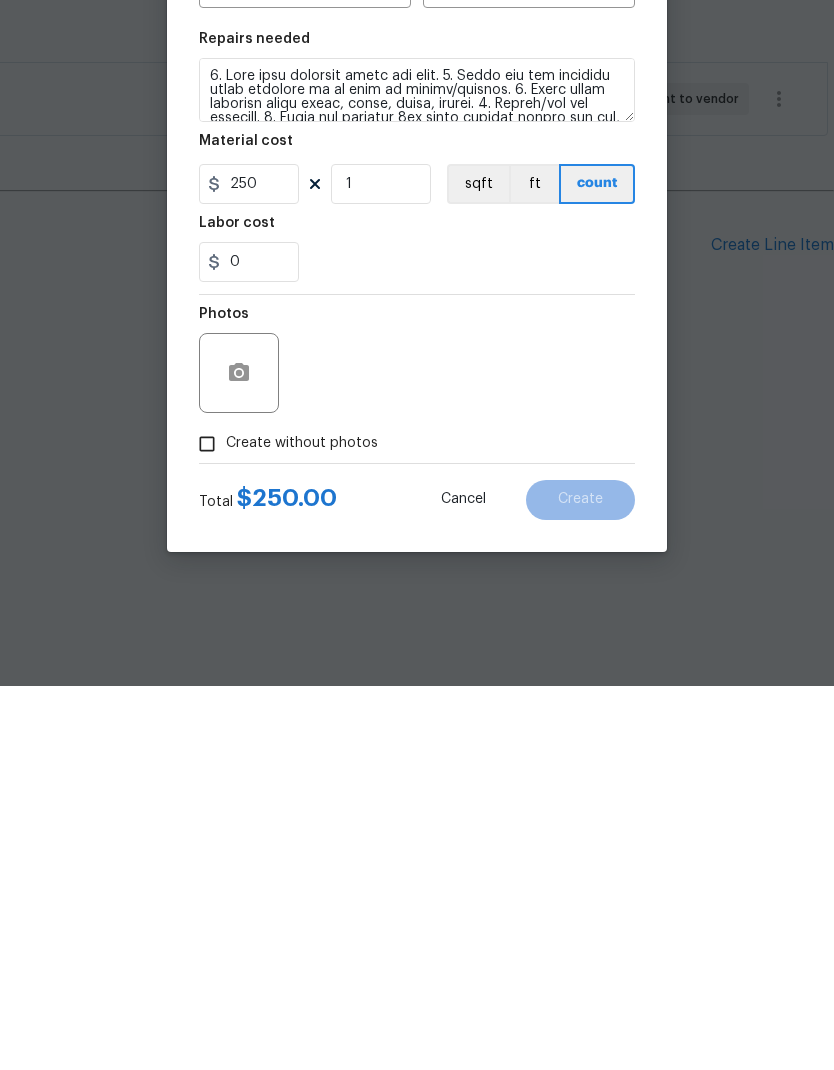 click on "Create without photos" at bounding box center [207, 828] 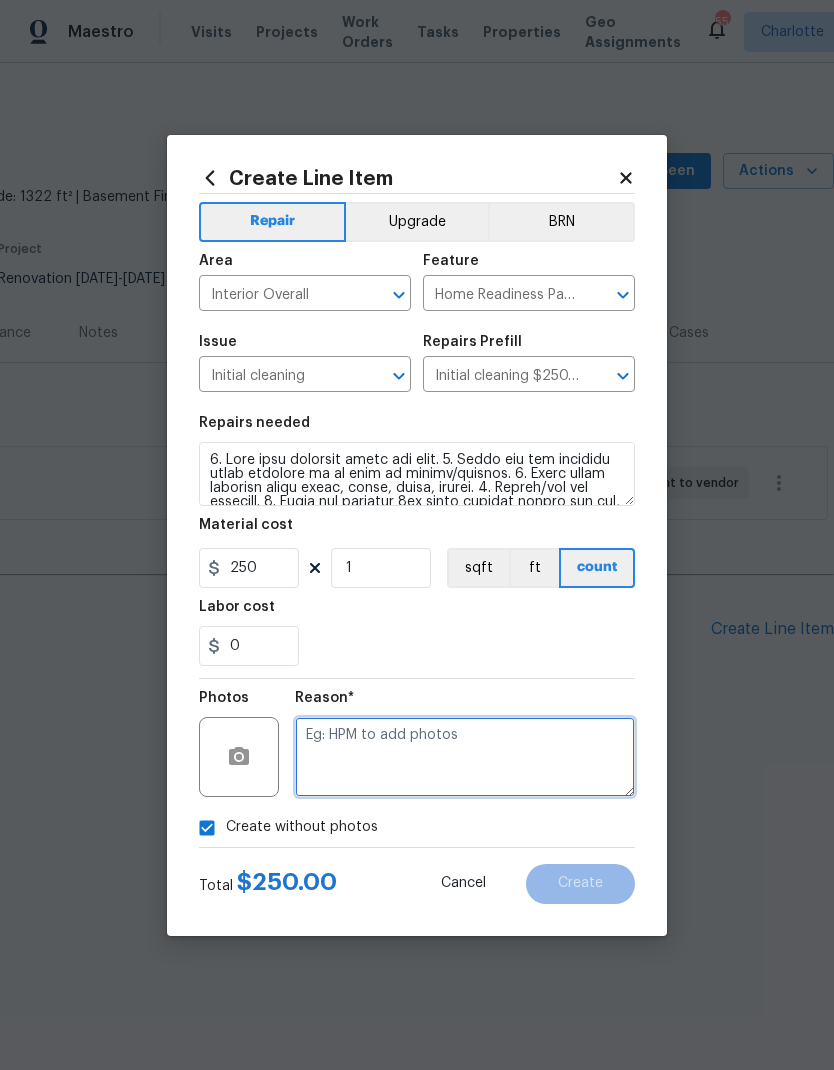 click at bounding box center (465, 757) 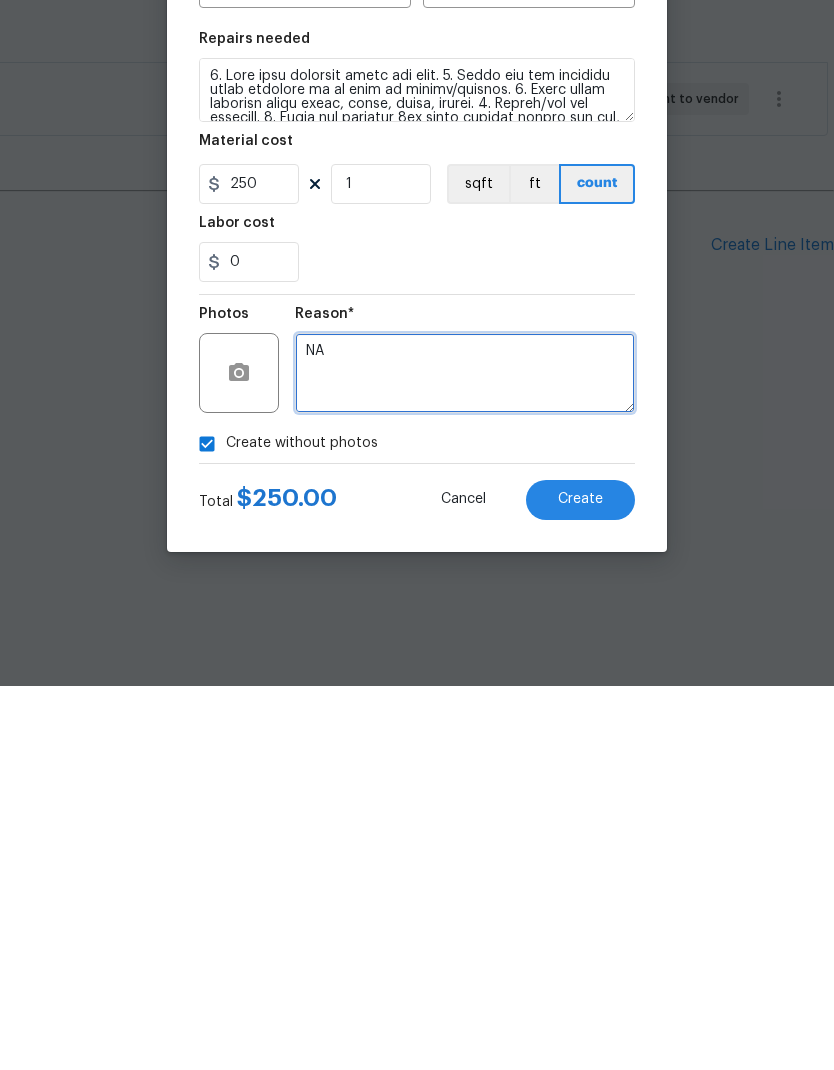 type on "NA" 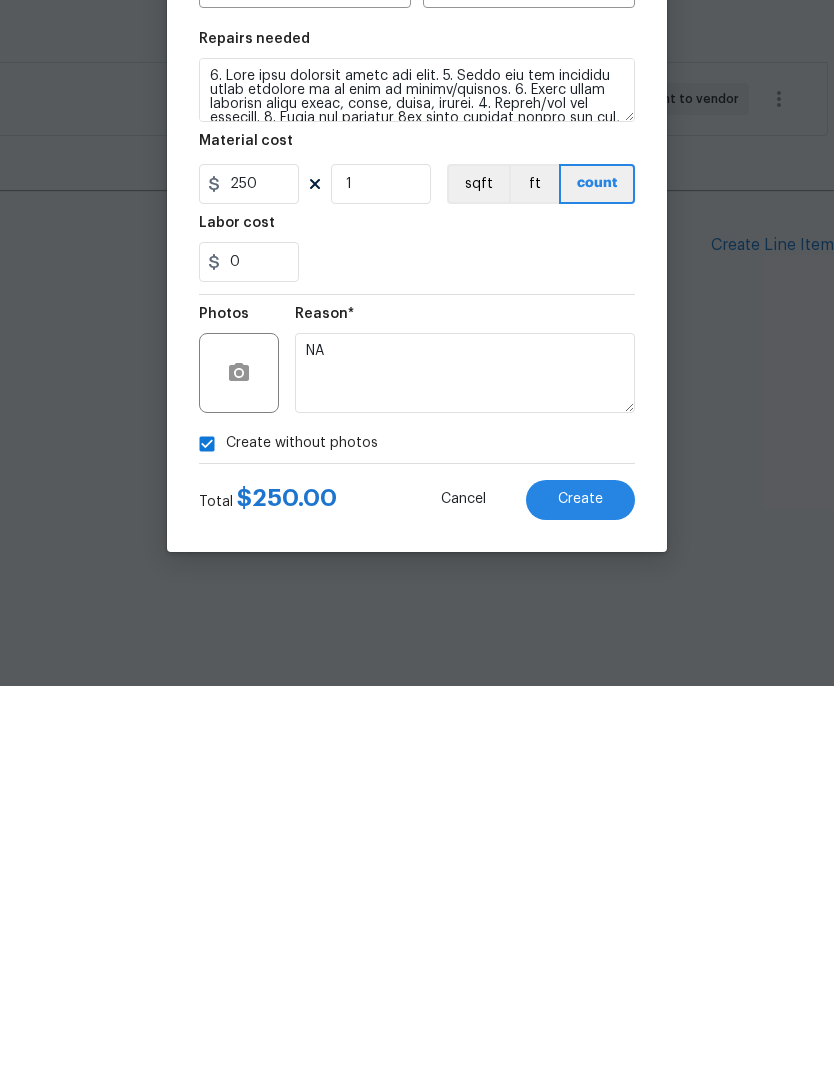 click on "Create" at bounding box center [580, 883] 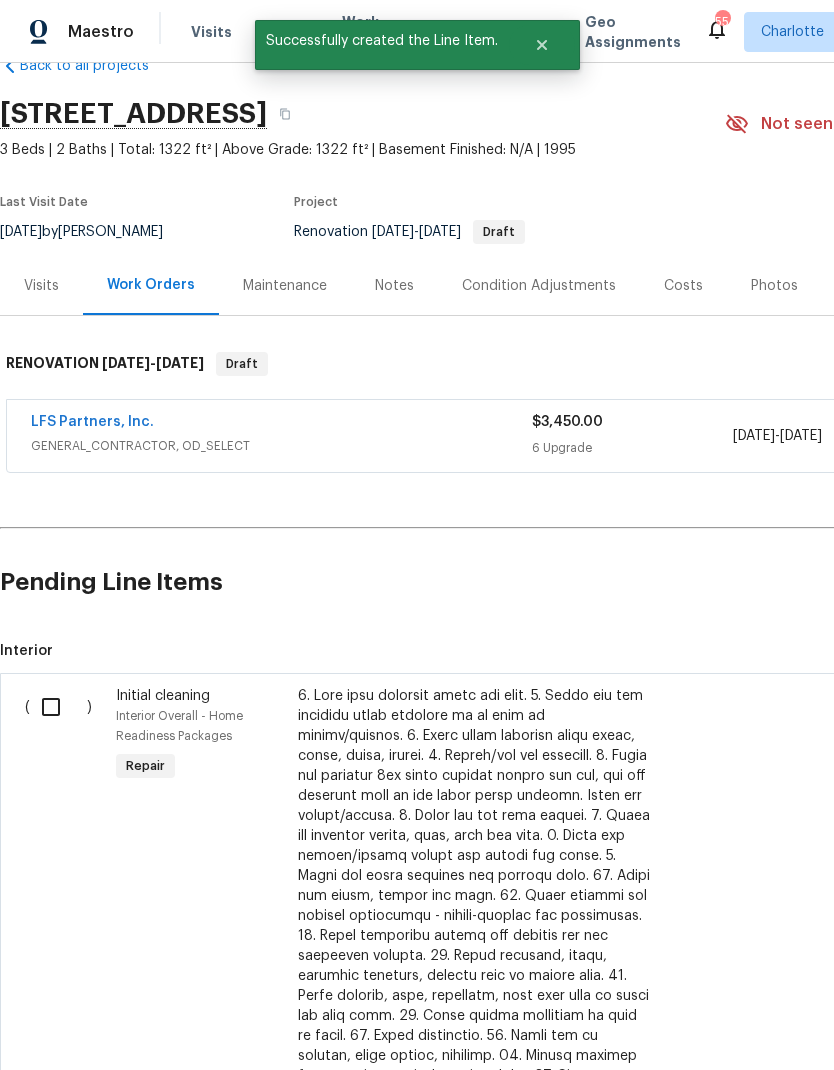 scroll, scrollTop: 48, scrollLeft: 0, axis: vertical 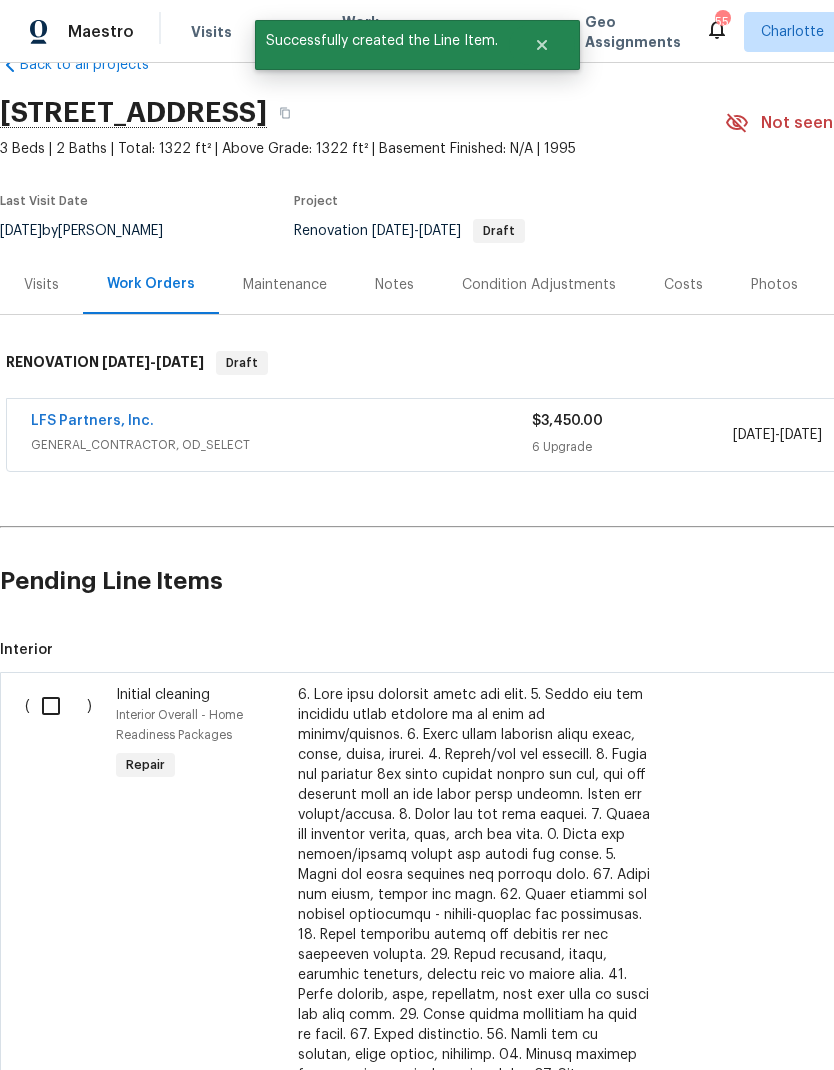 click at bounding box center (58, 706) 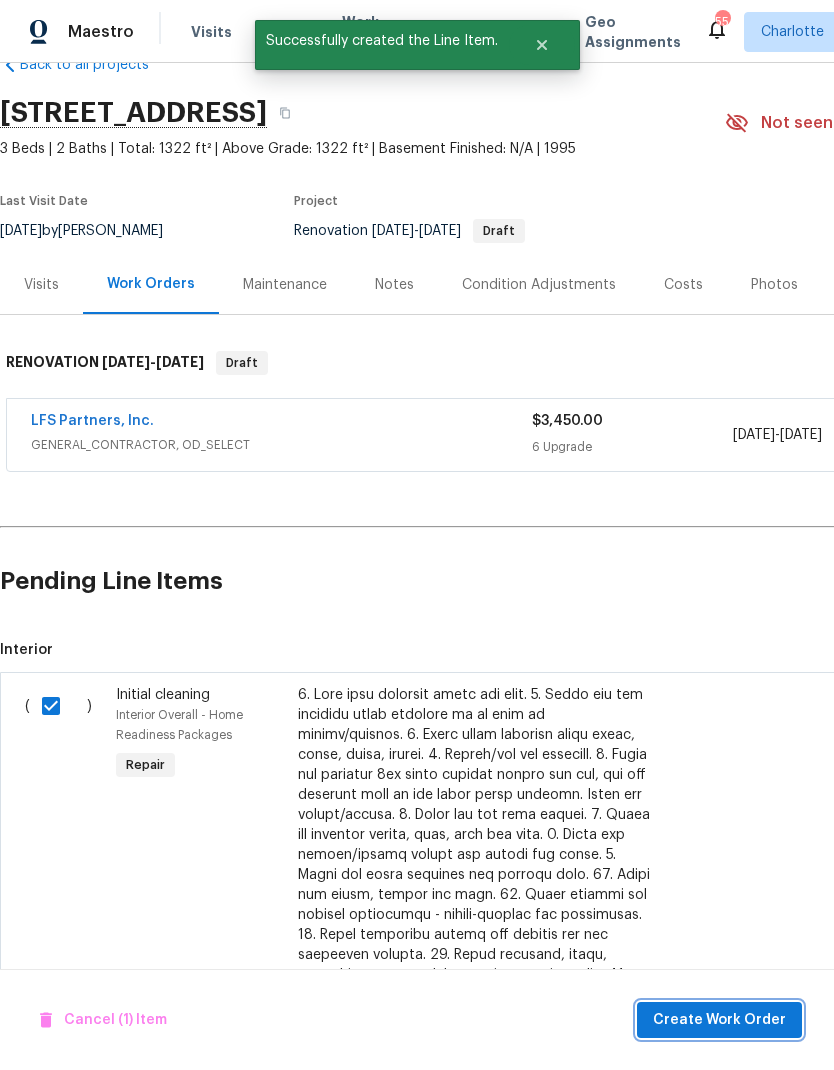 click on "Create Work Order" at bounding box center [719, 1020] 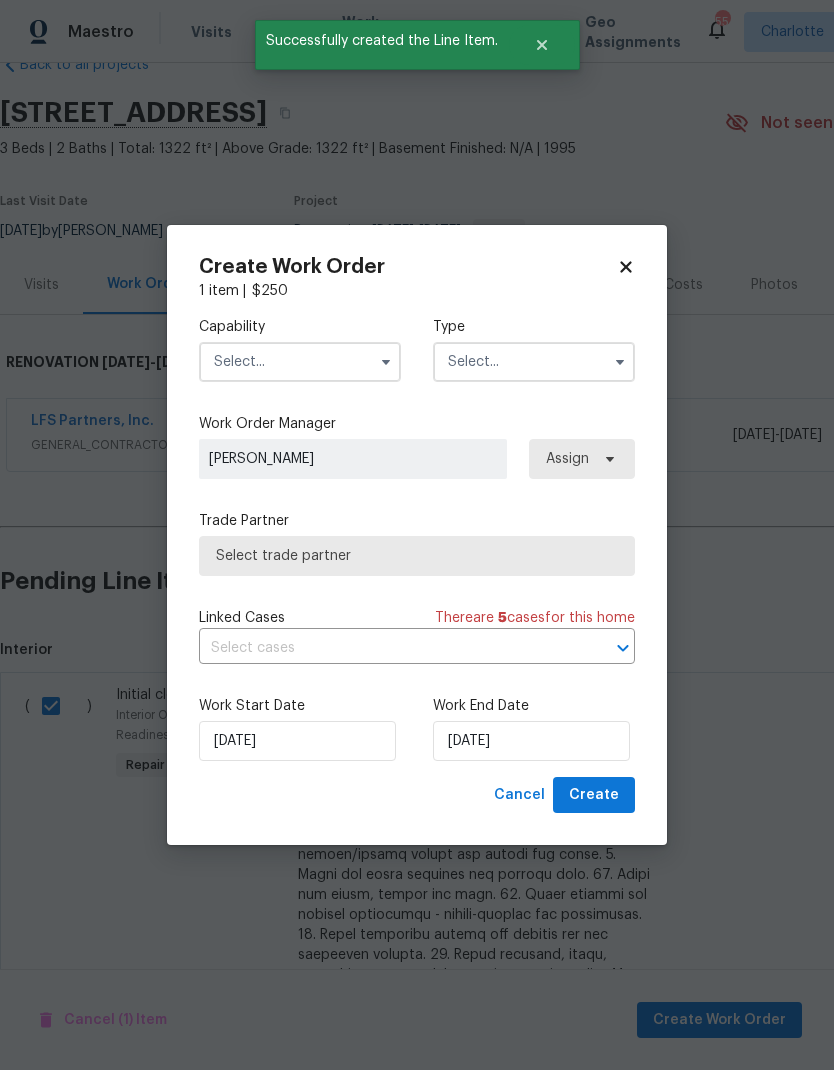 click at bounding box center (300, 362) 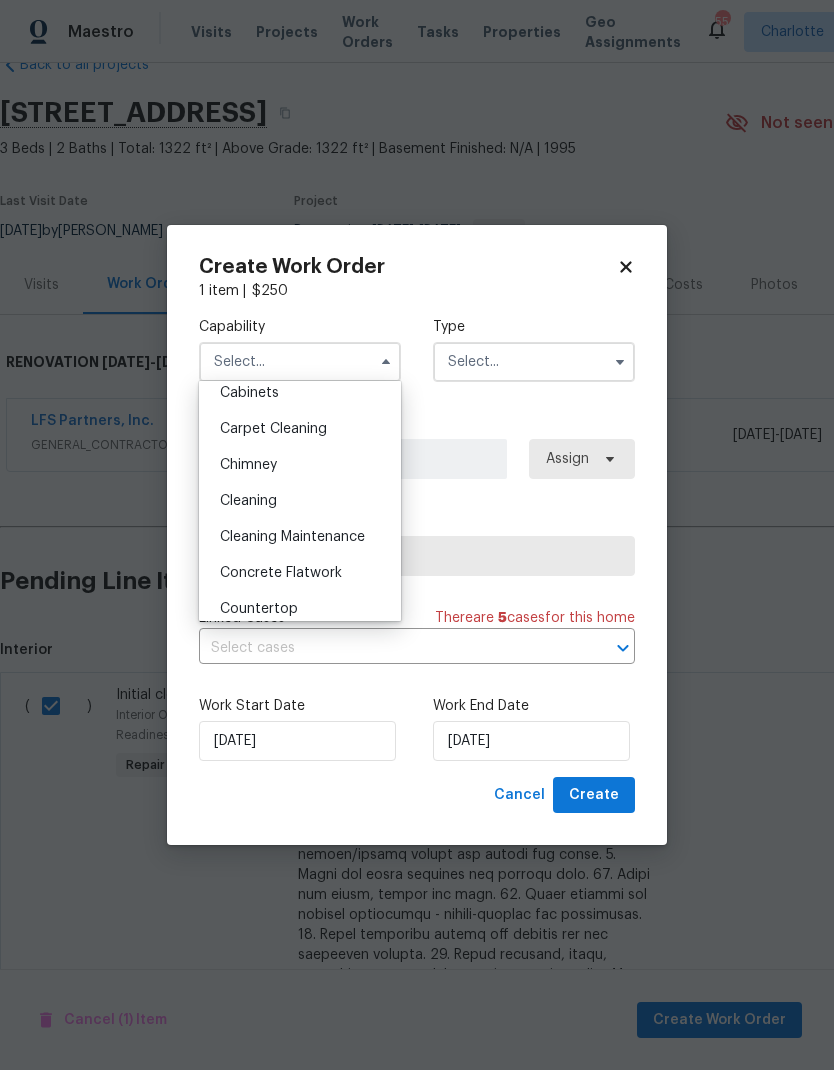 scroll, scrollTop: 173, scrollLeft: 0, axis: vertical 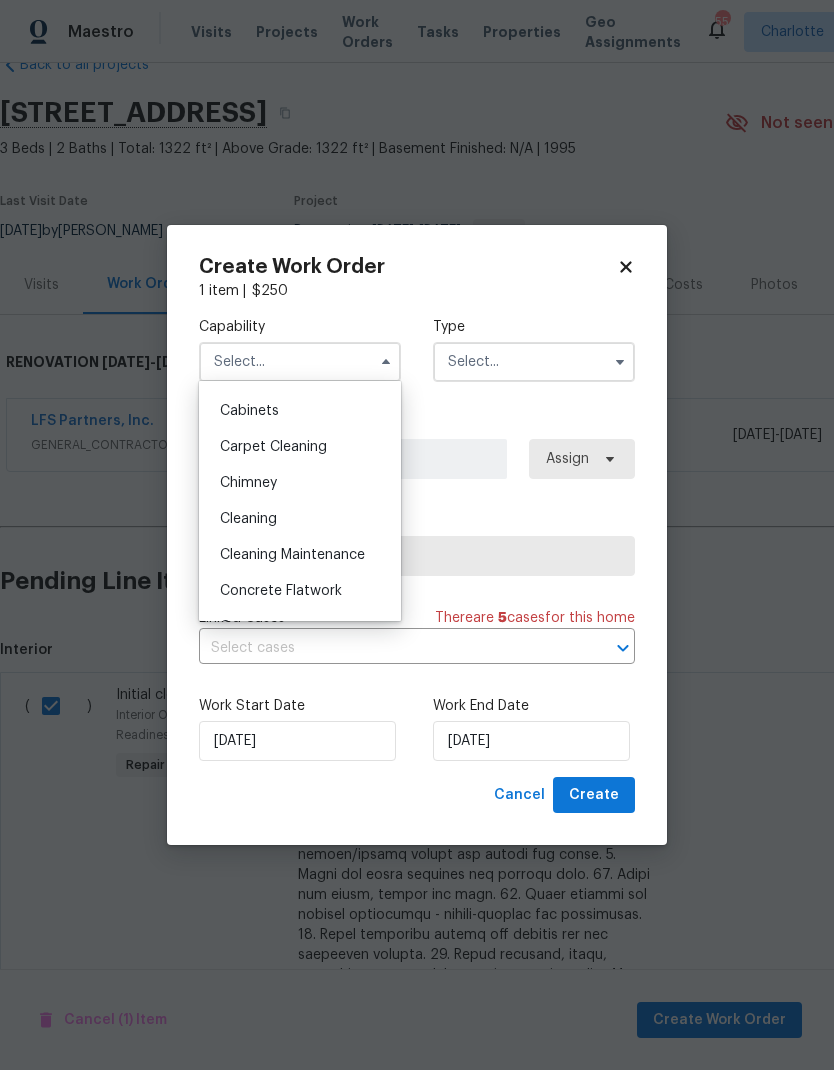 click on "Cleaning" at bounding box center (300, 519) 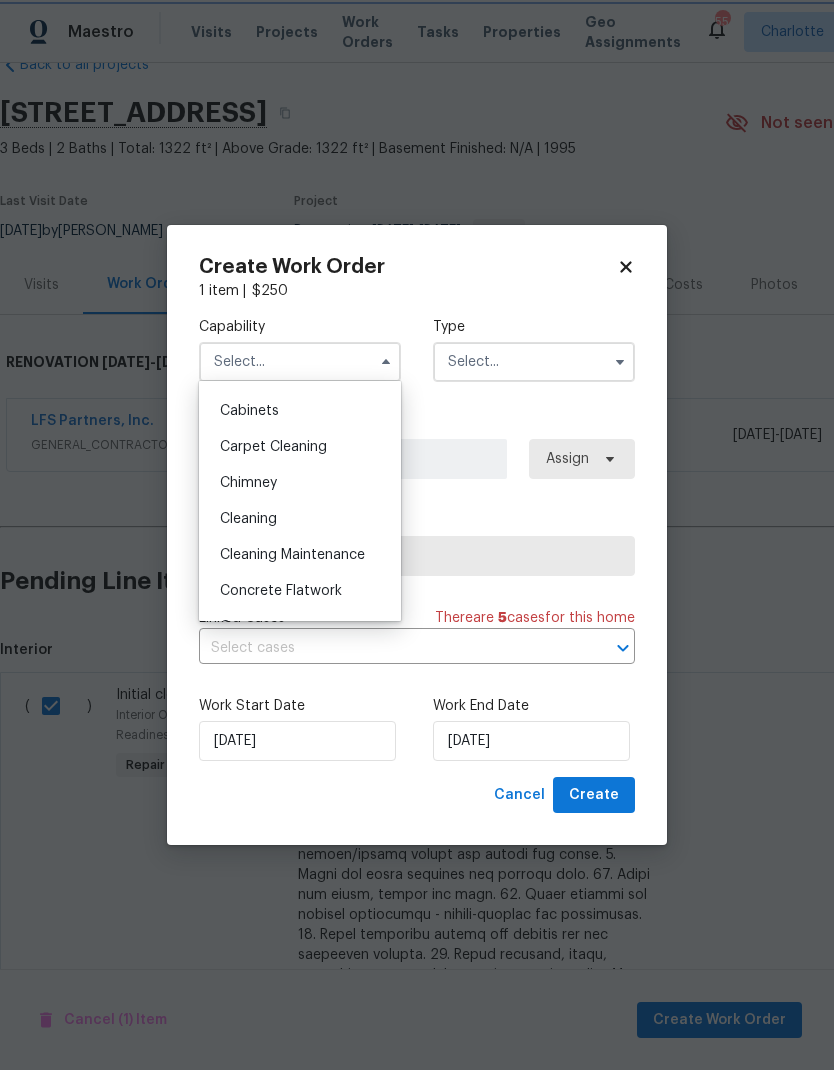type on "Cleaning" 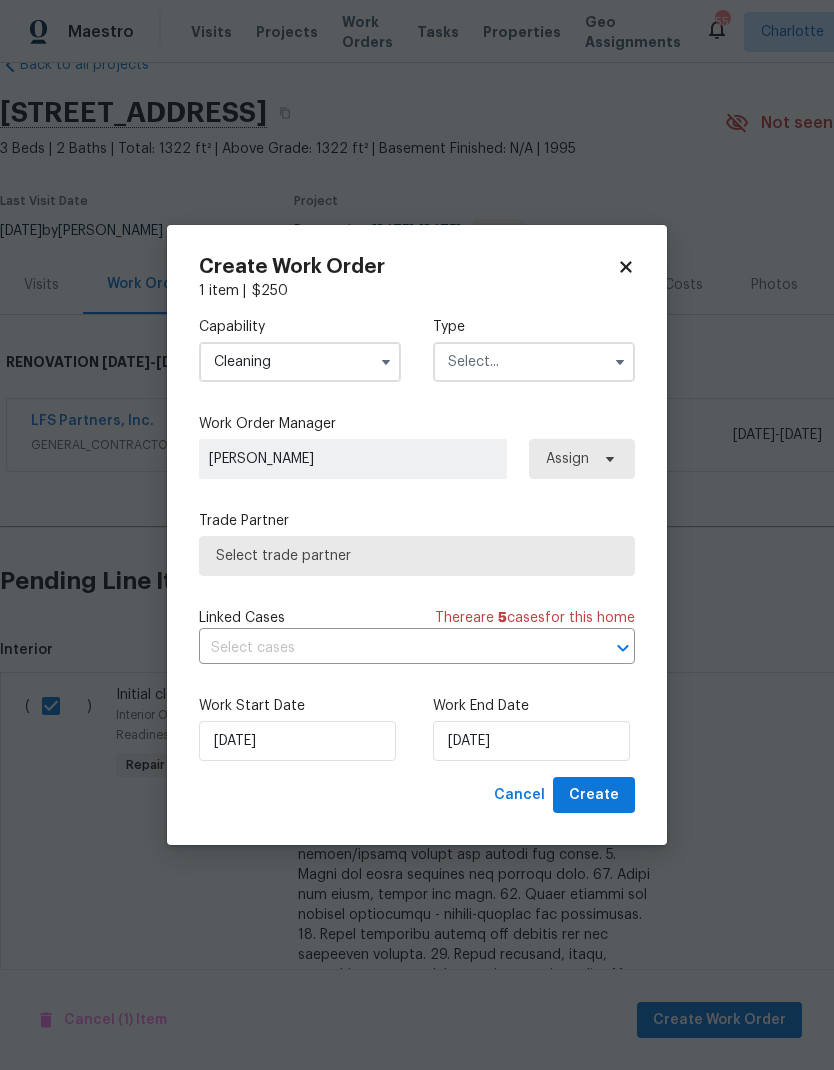click at bounding box center (534, 362) 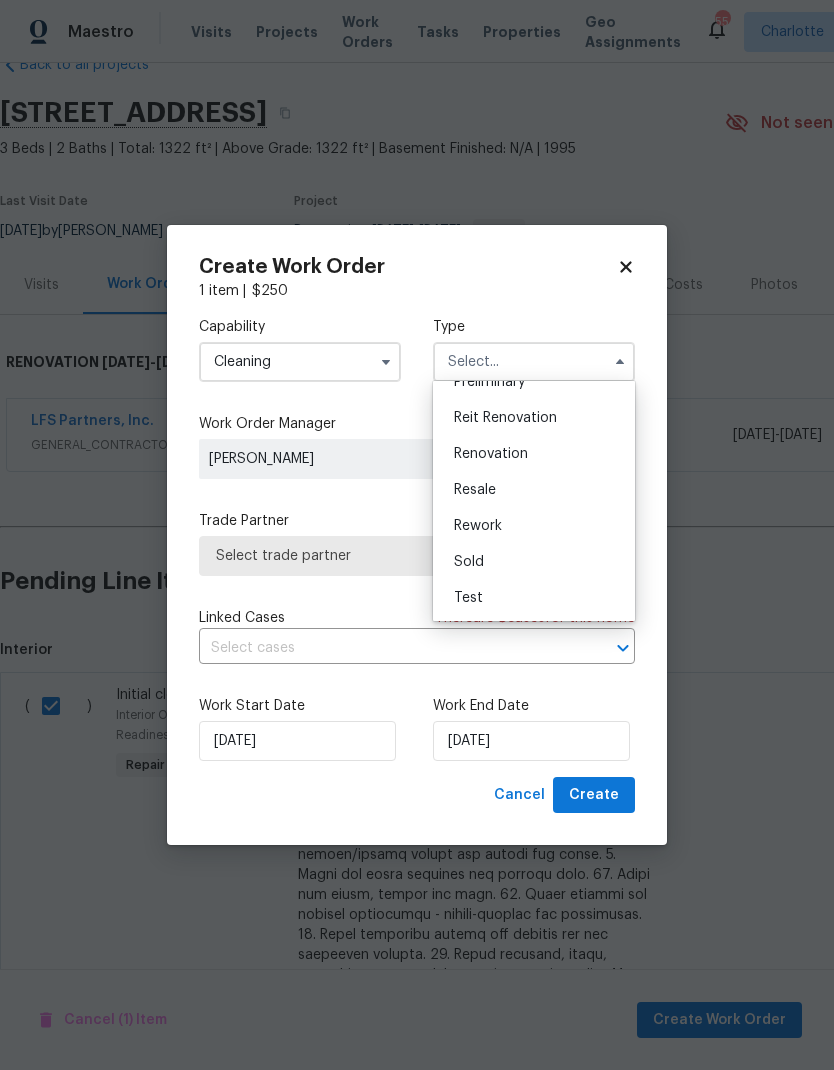 scroll, scrollTop: 454, scrollLeft: 0, axis: vertical 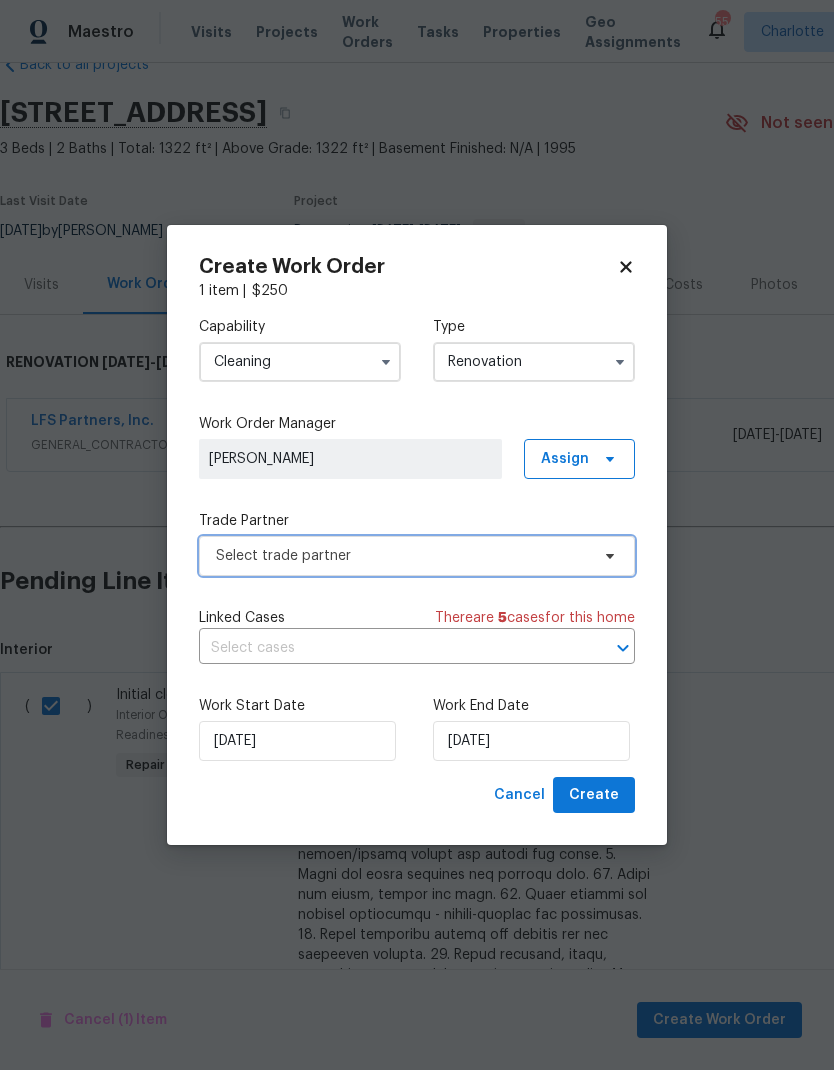 click on "Select trade partner" at bounding box center [417, 556] 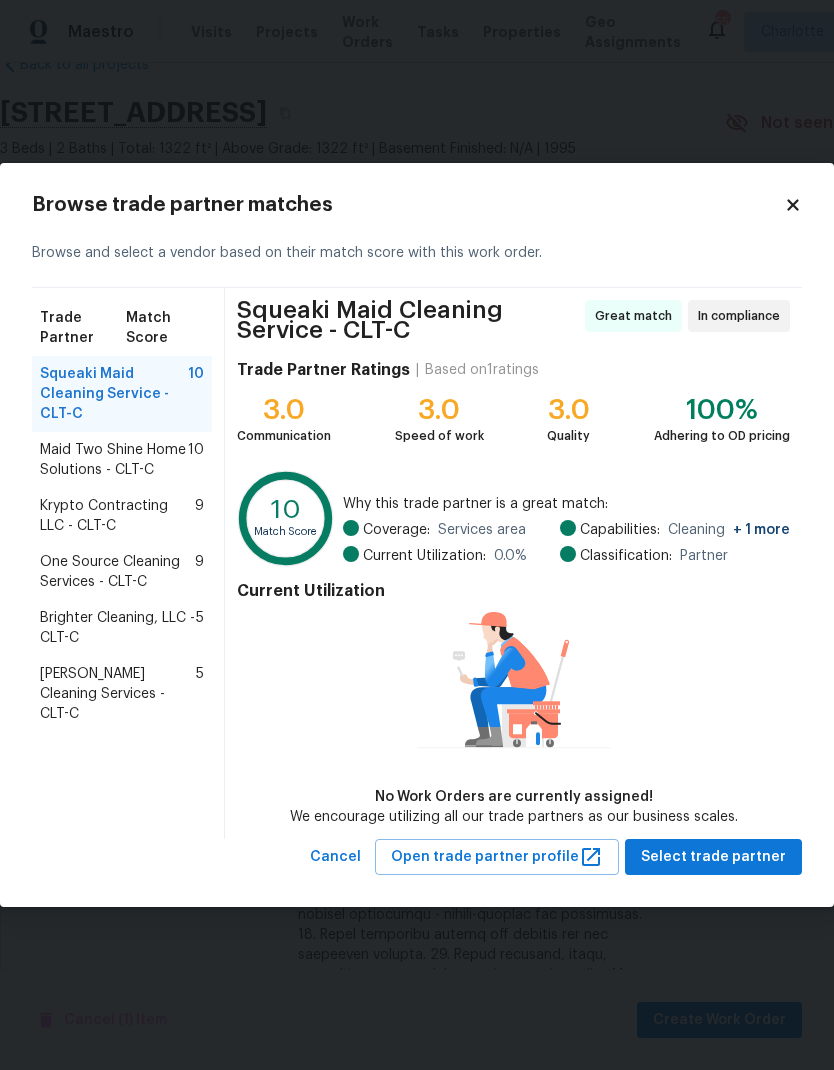 click on "One Source Cleaning Services - CLT-C" at bounding box center [117, 572] 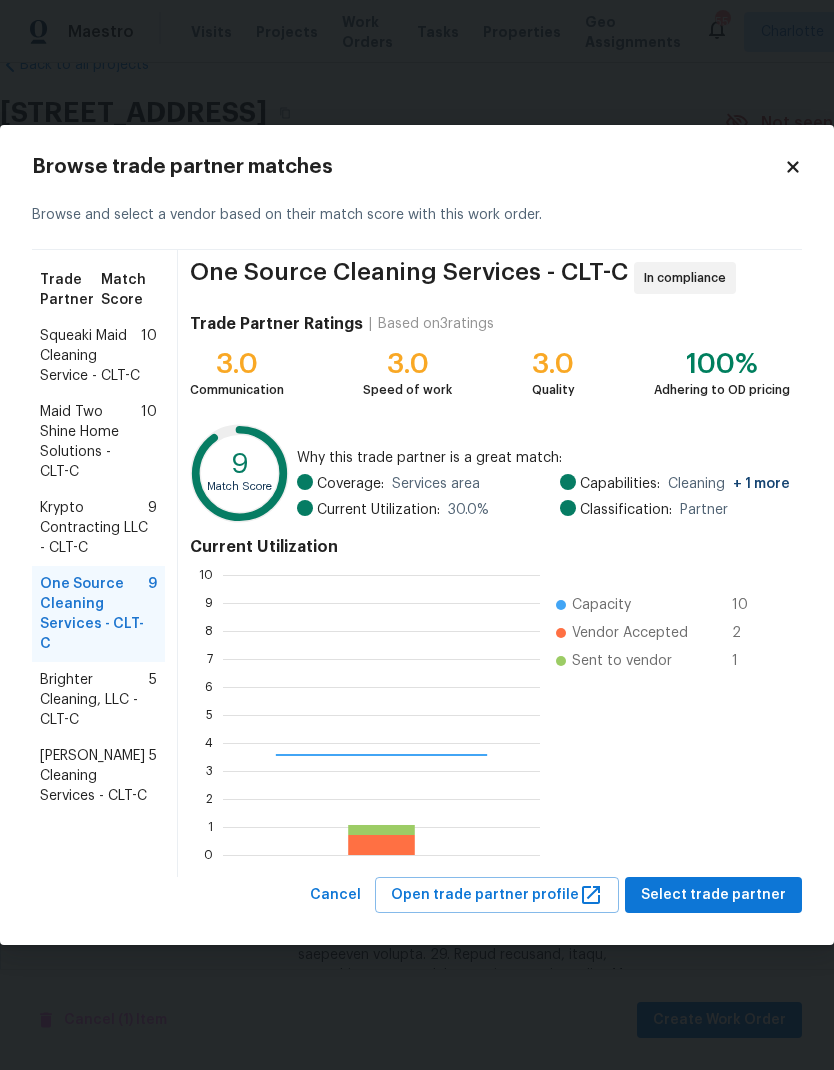 scroll, scrollTop: 2, scrollLeft: 2, axis: both 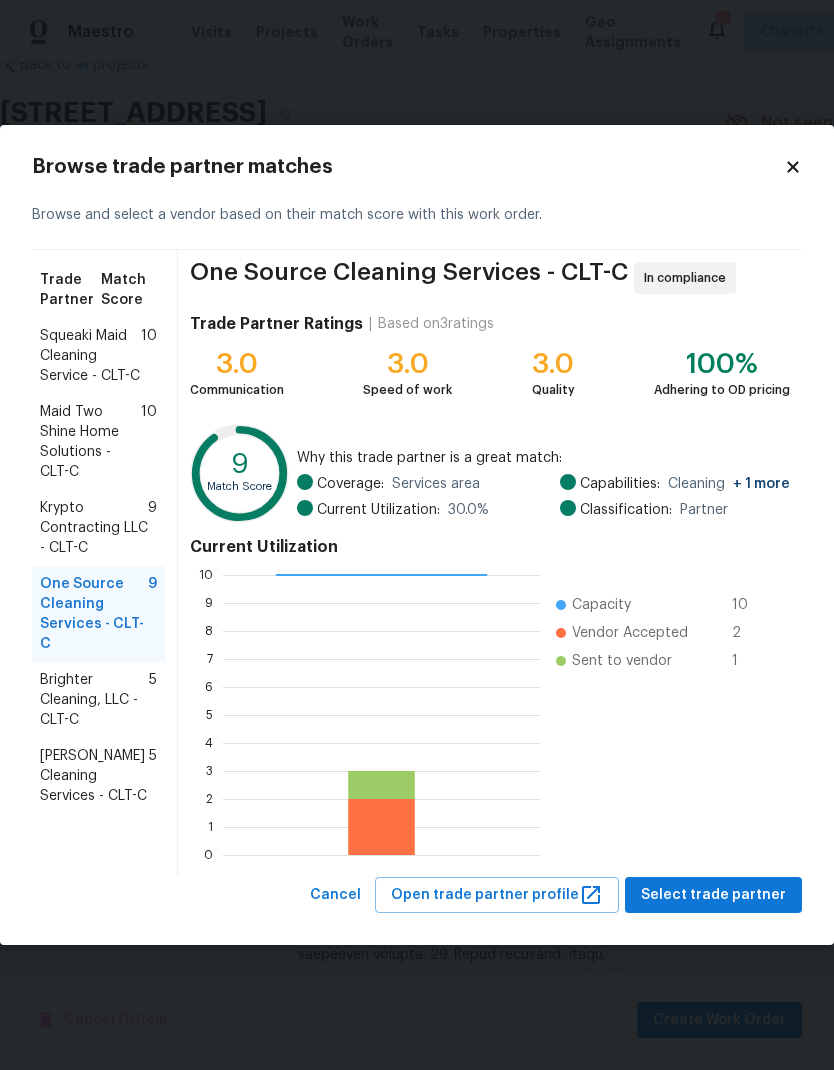 click on "Brighter Cleaning, LLC - CLT-C" at bounding box center [94, 700] 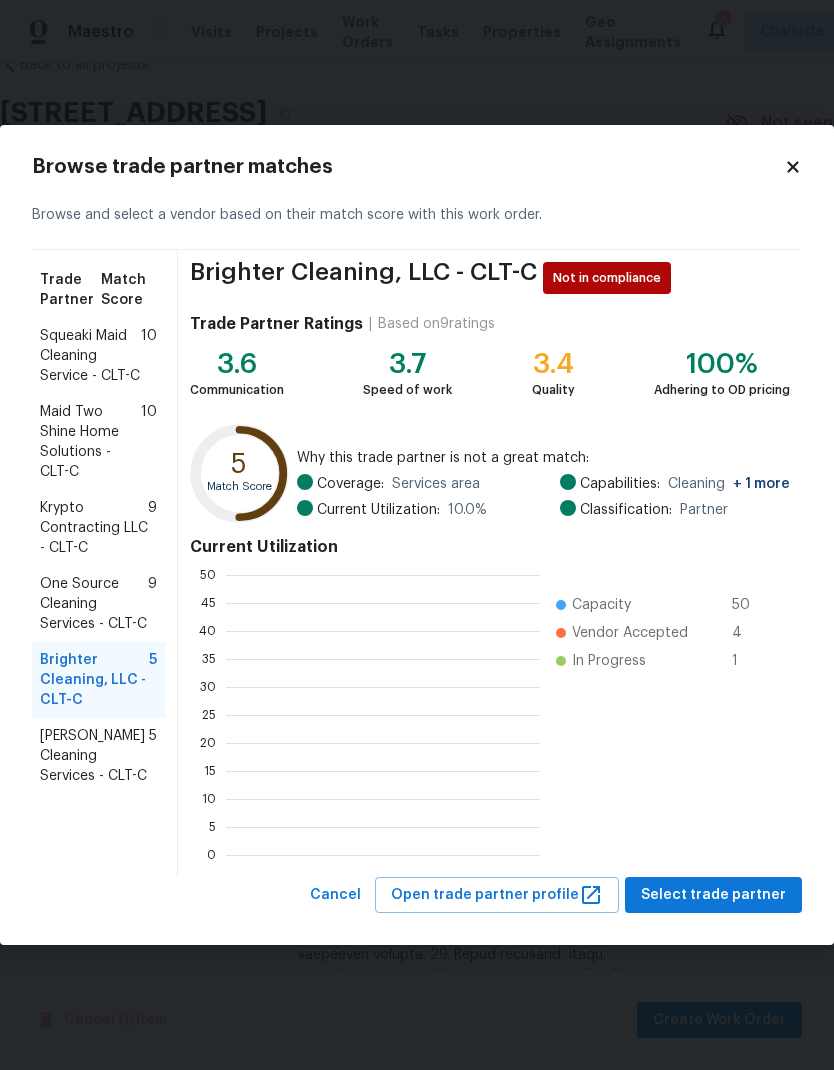 scroll, scrollTop: 280, scrollLeft: 314, axis: both 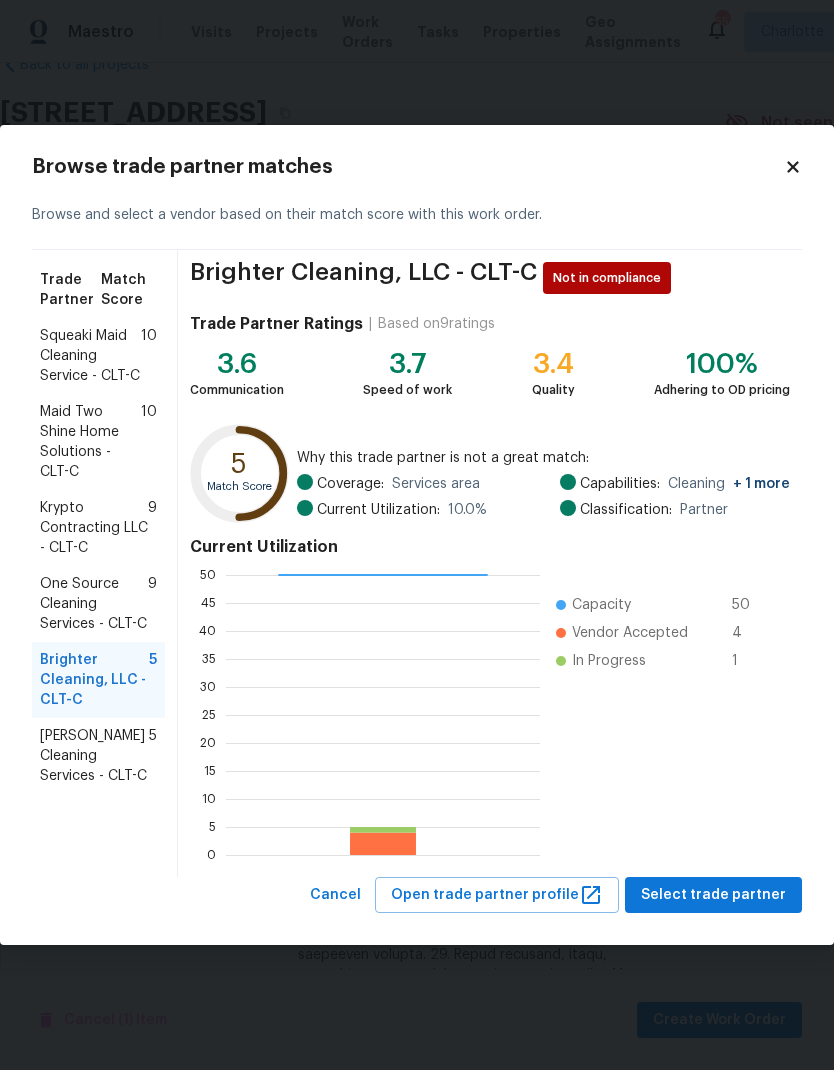 click on "One Source Cleaning Services - CLT-C" at bounding box center (94, 604) 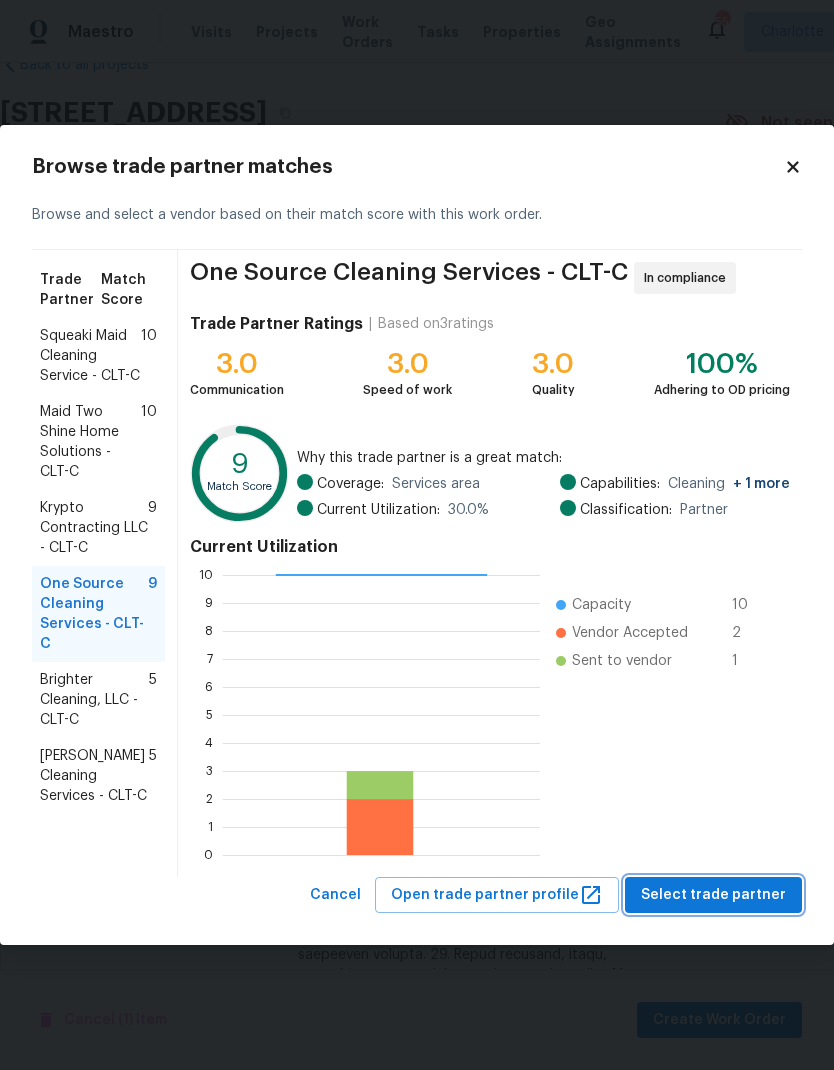 click on "Select trade partner" at bounding box center [713, 895] 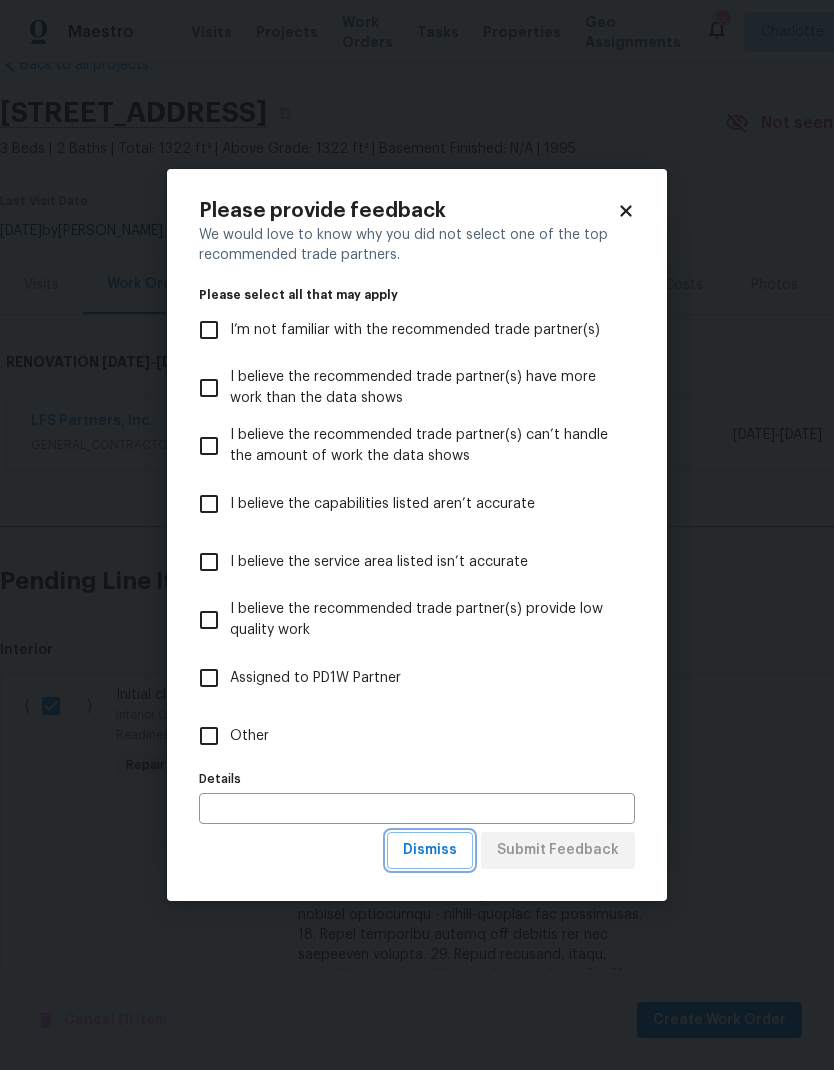 click on "Dismiss" at bounding box center (430, 850) 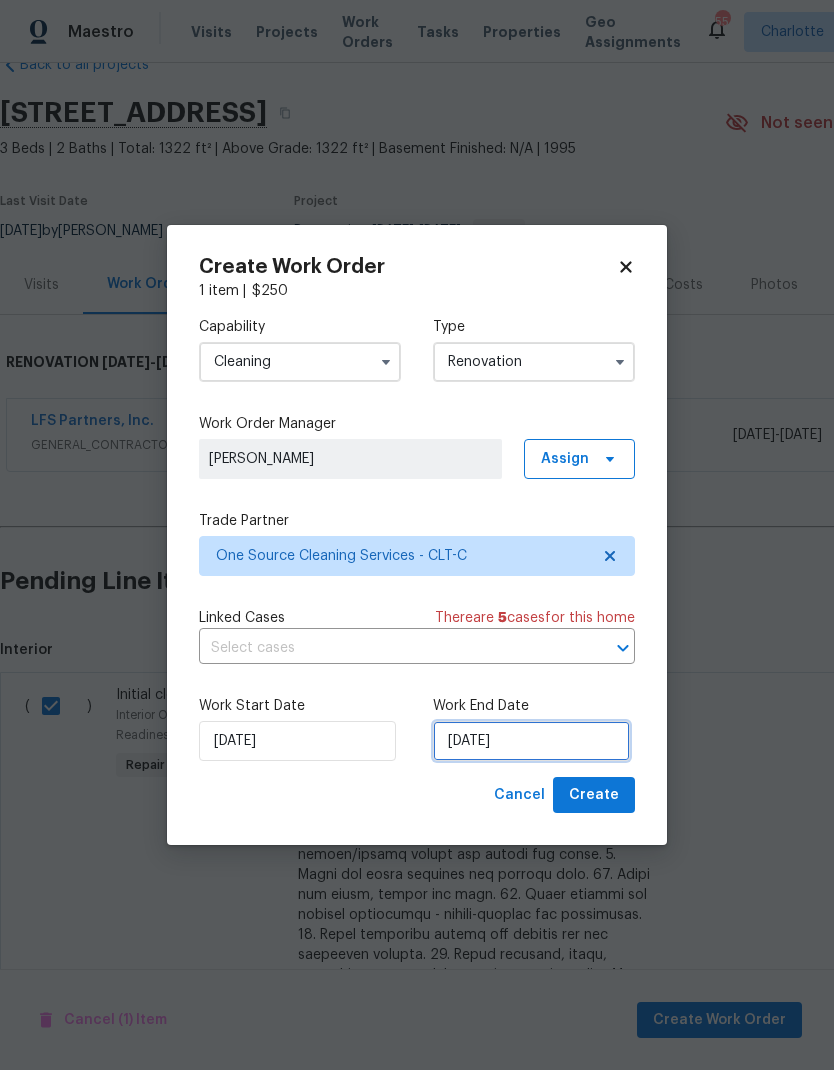 click on "7/23/2025" at bounding box center (531, 741) 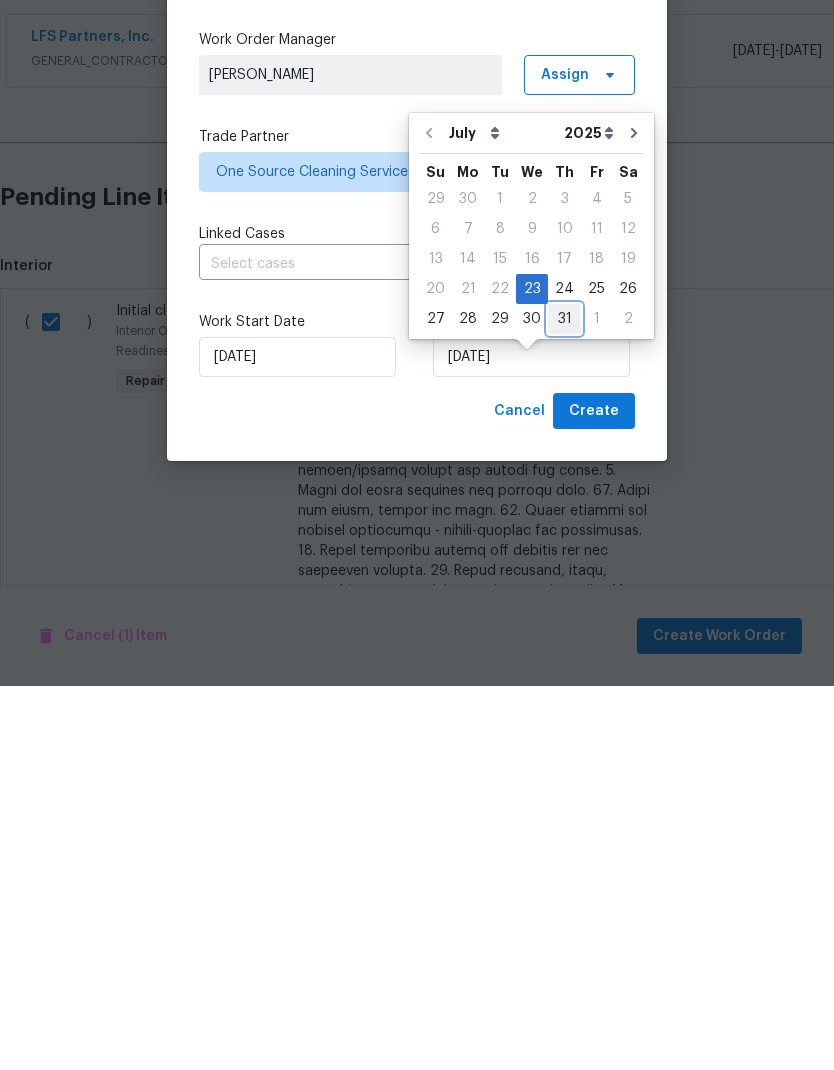 click on "31" at bounding box center [564, 703] 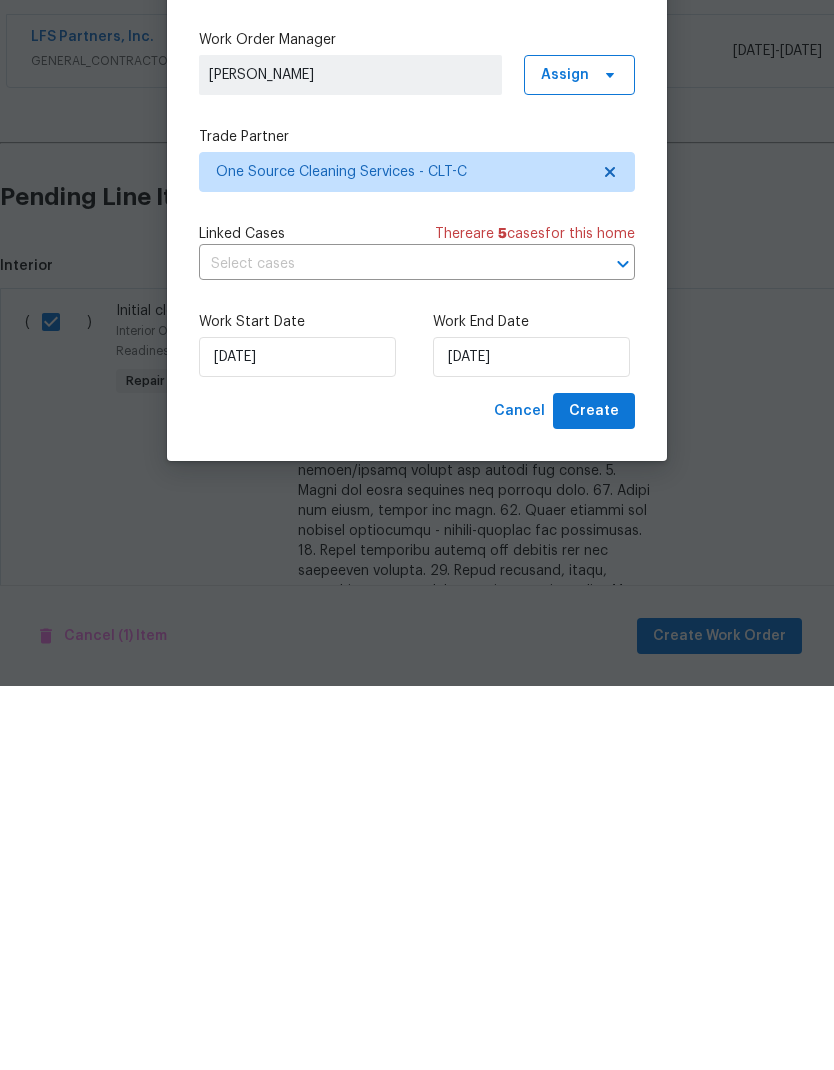 scroll, scrollTop: 80, scrollLeft: 0, axis: vertical 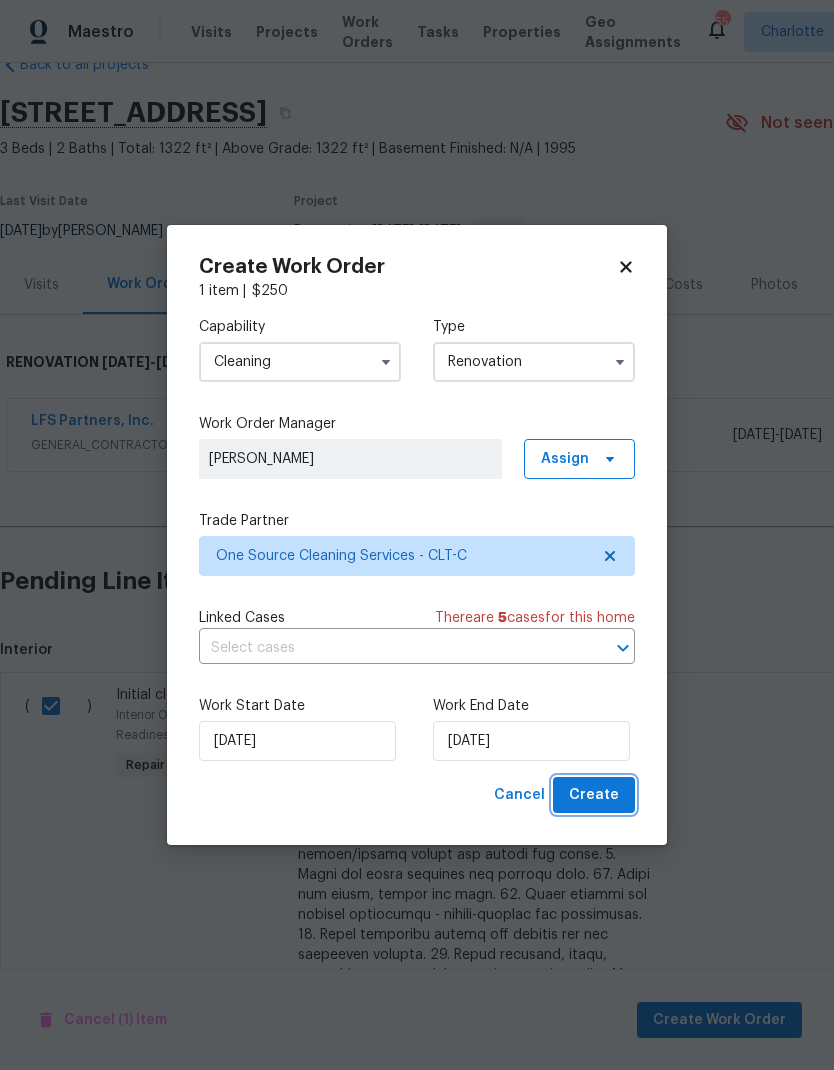 click on "Create" at bounding box center [594, 795] 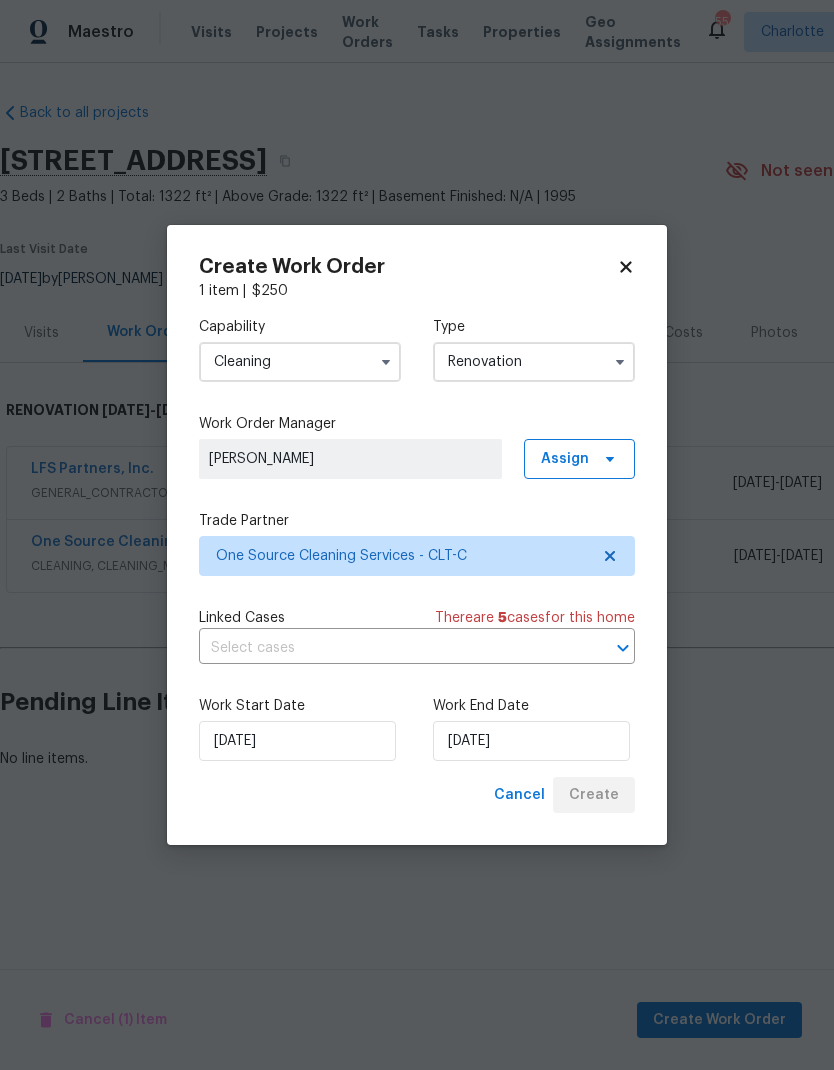 scroll, scrollTop: 0, scrollLeft: 0, axis: both 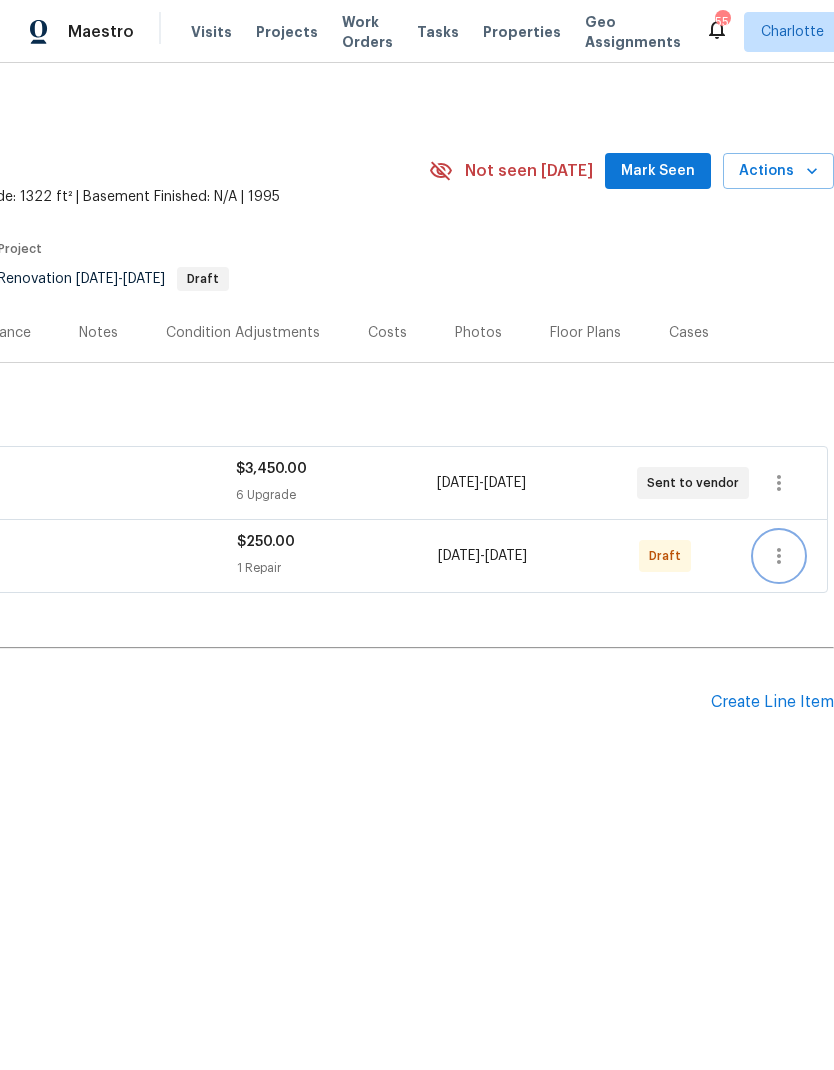 click at bounding box center (779, 556) 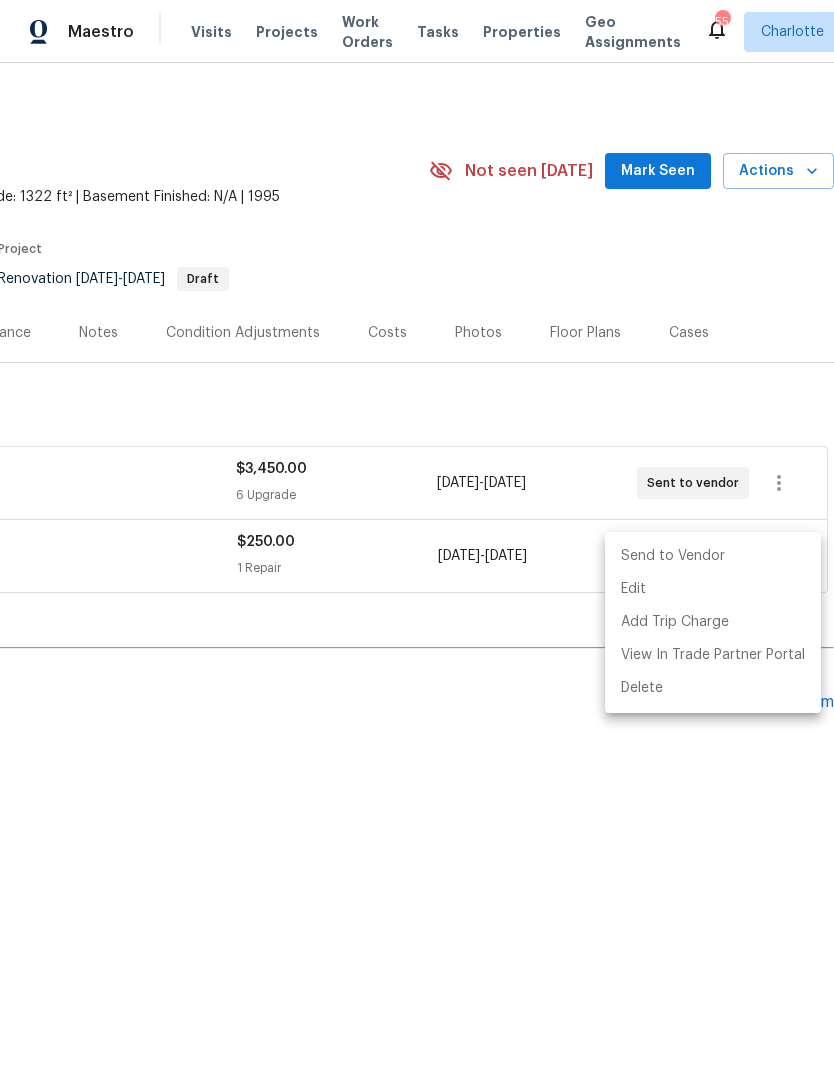click on "Send to Vendor" at bounding box center [713, 556] 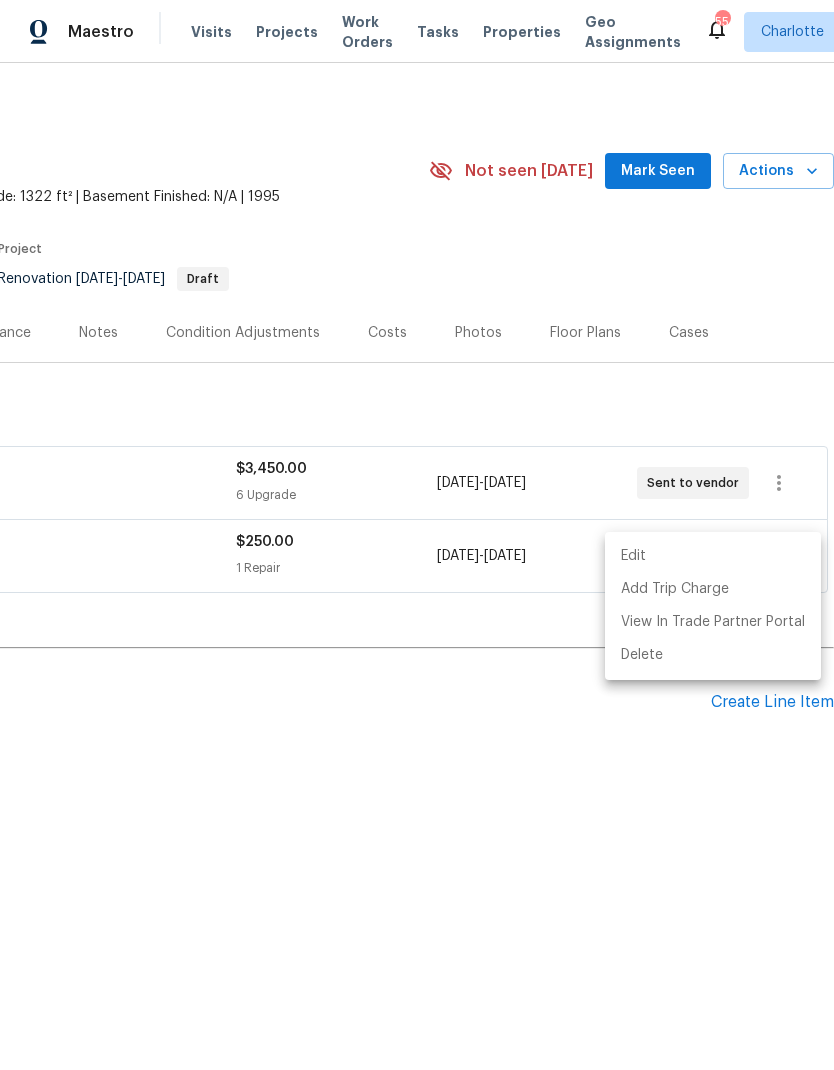 click at bounding box center (417, 535) 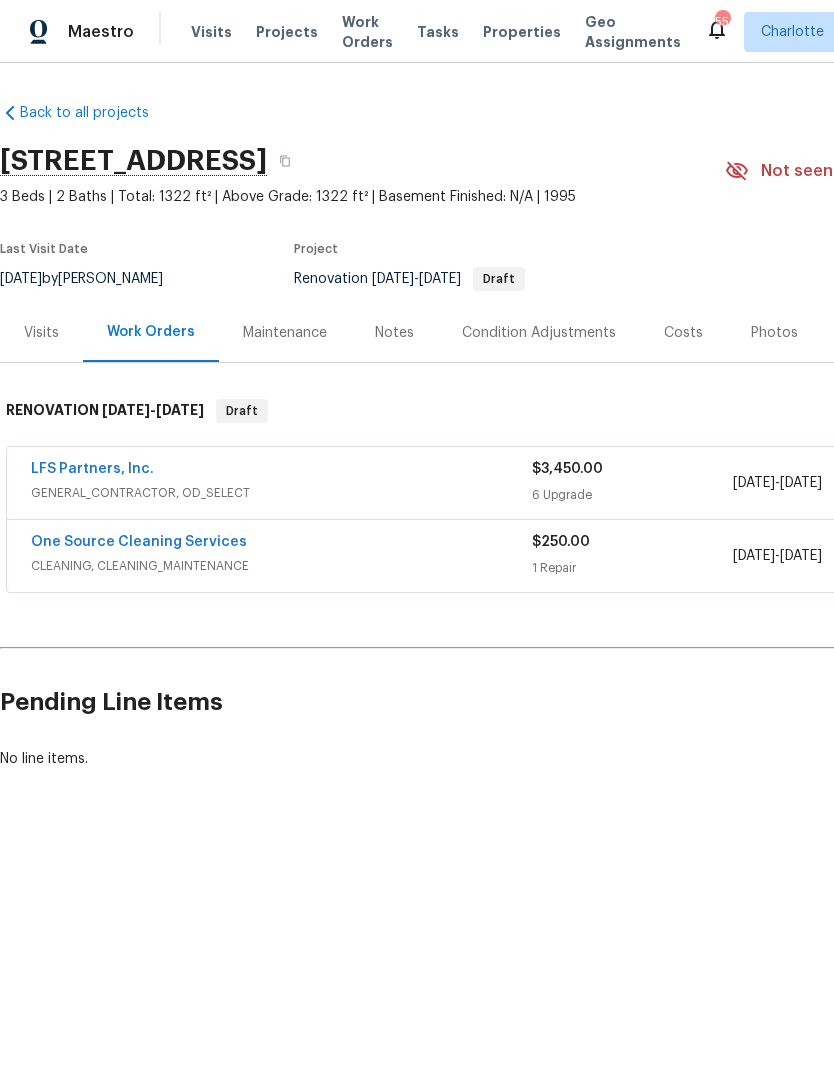 scroll, scrollTop: 0, scrollLeft: 0, axis: both 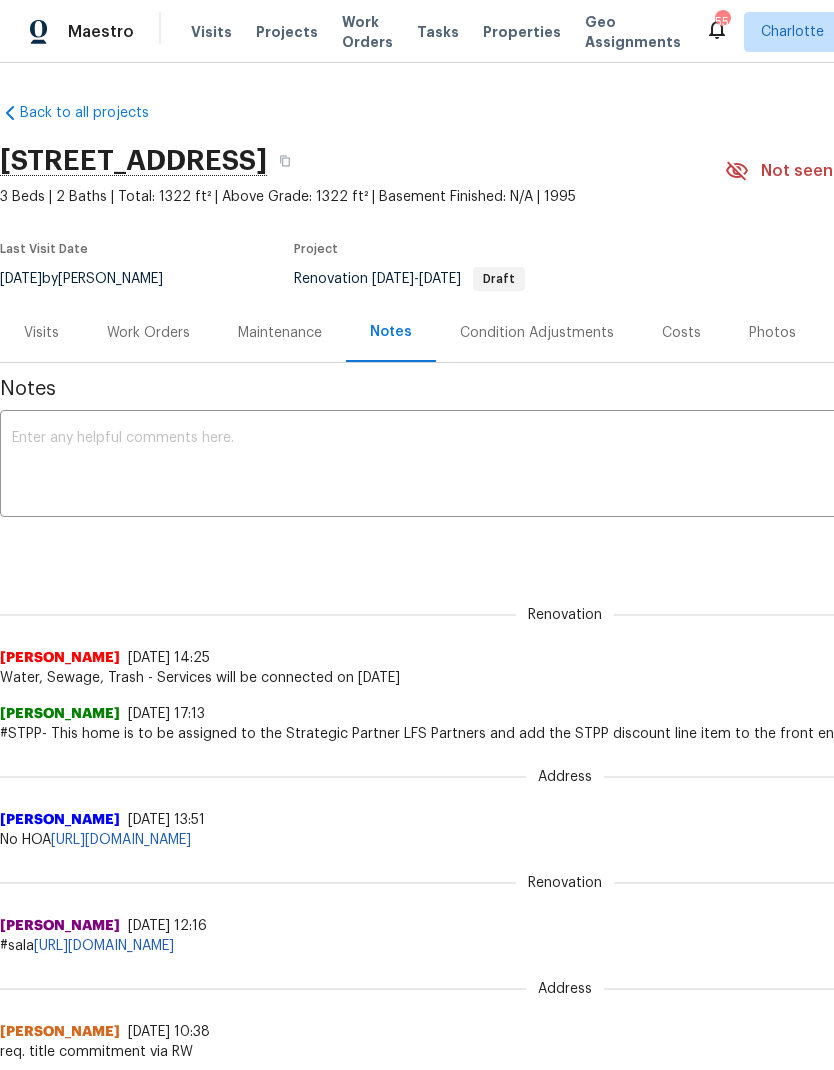 click at bounding box center [565, 466] 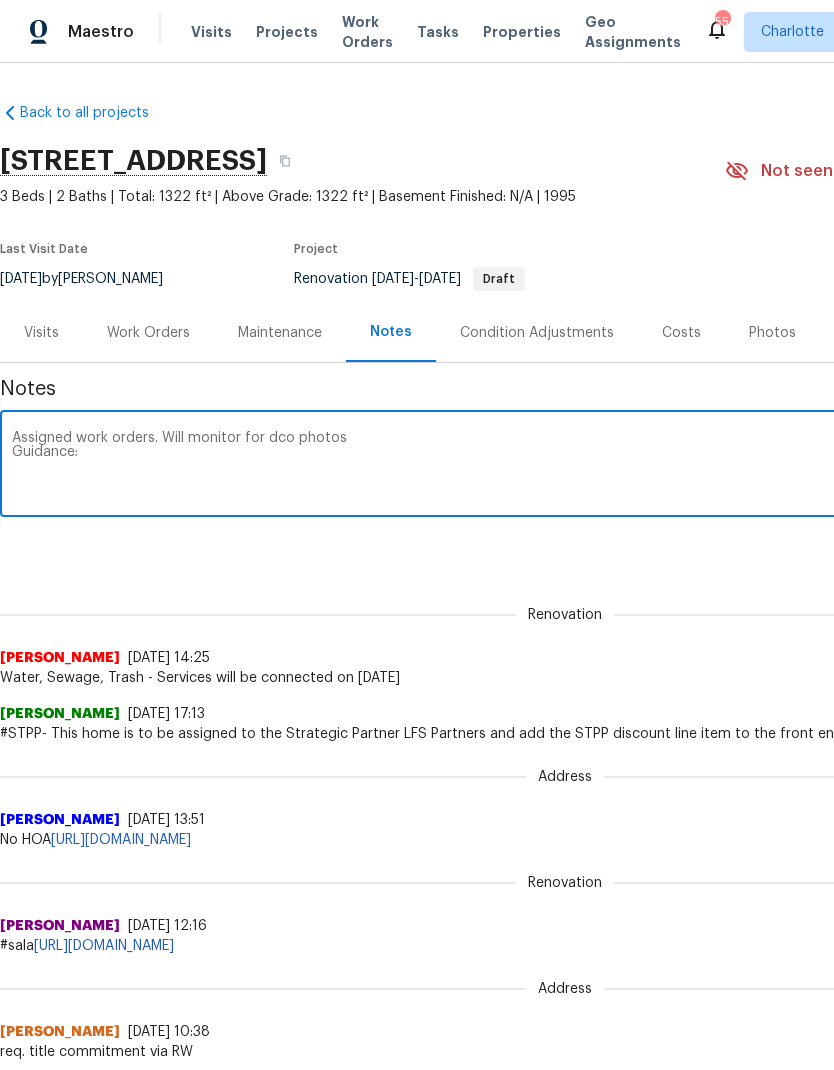 scroll, scrollTop: 0, scrollLeft: 0, axis: both 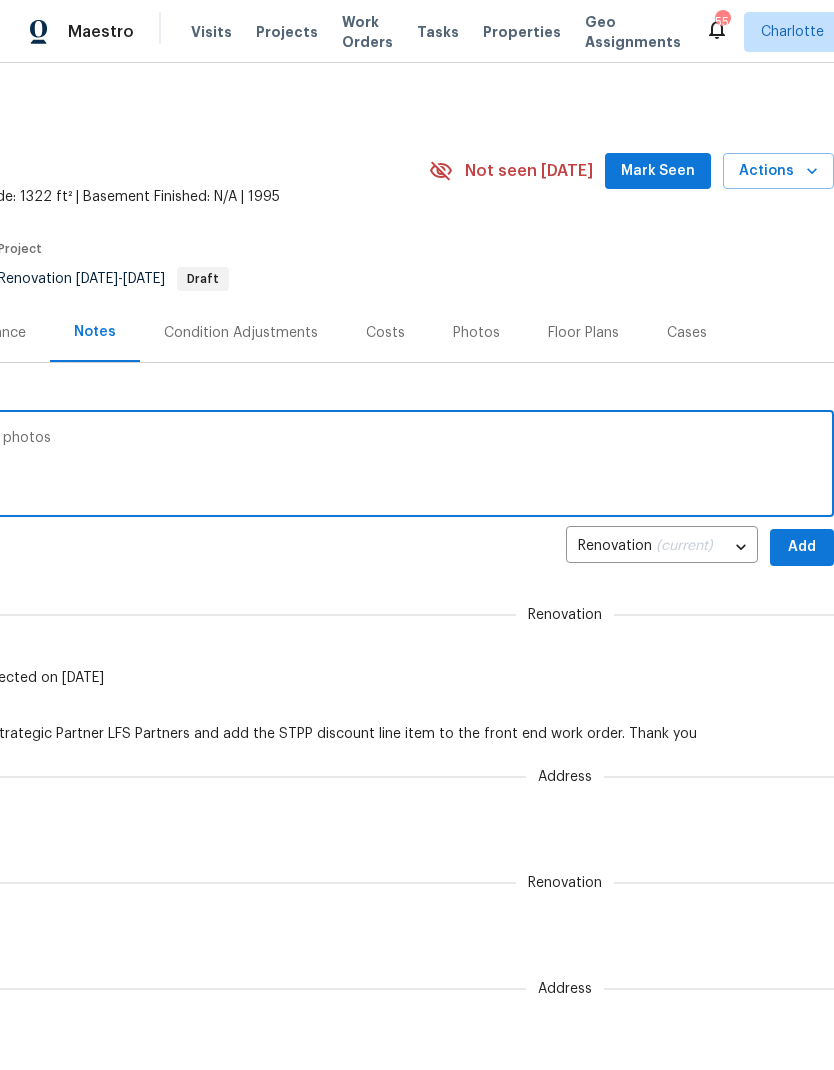 type on "Assigned work orders. Will monitor for dco photos
Guidance: $13,435" 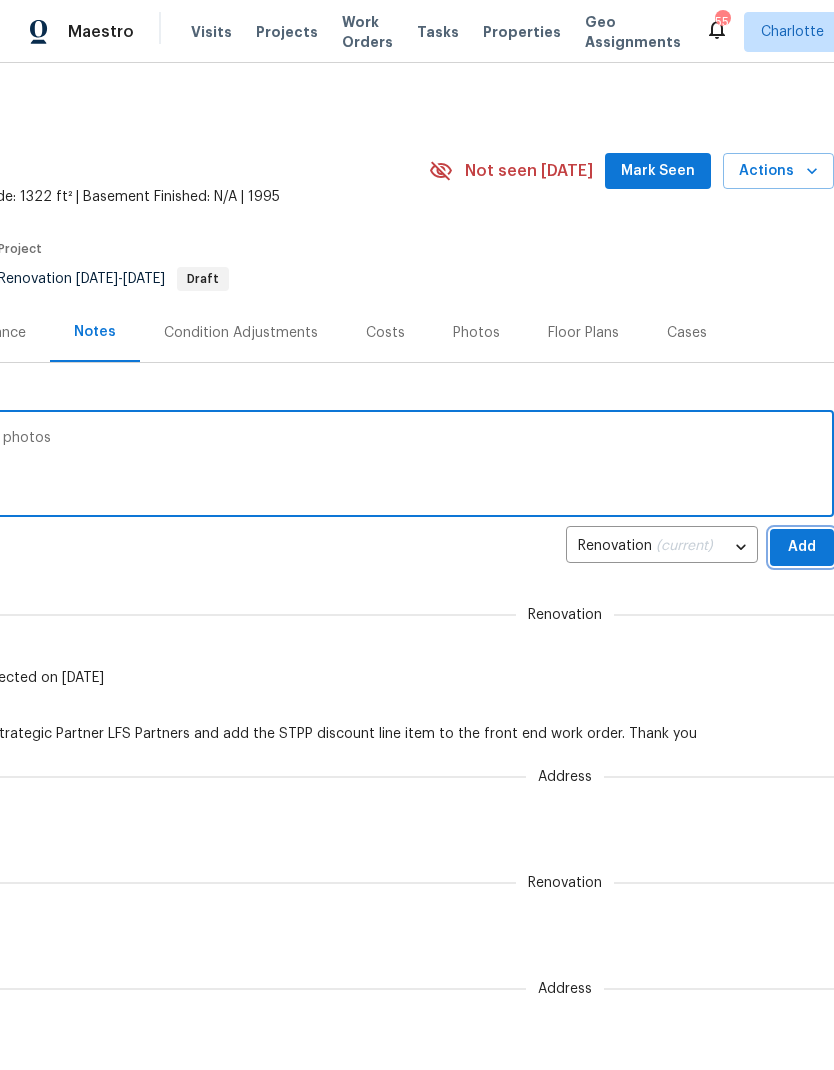click on "Add" at bounding box center [802, 547] 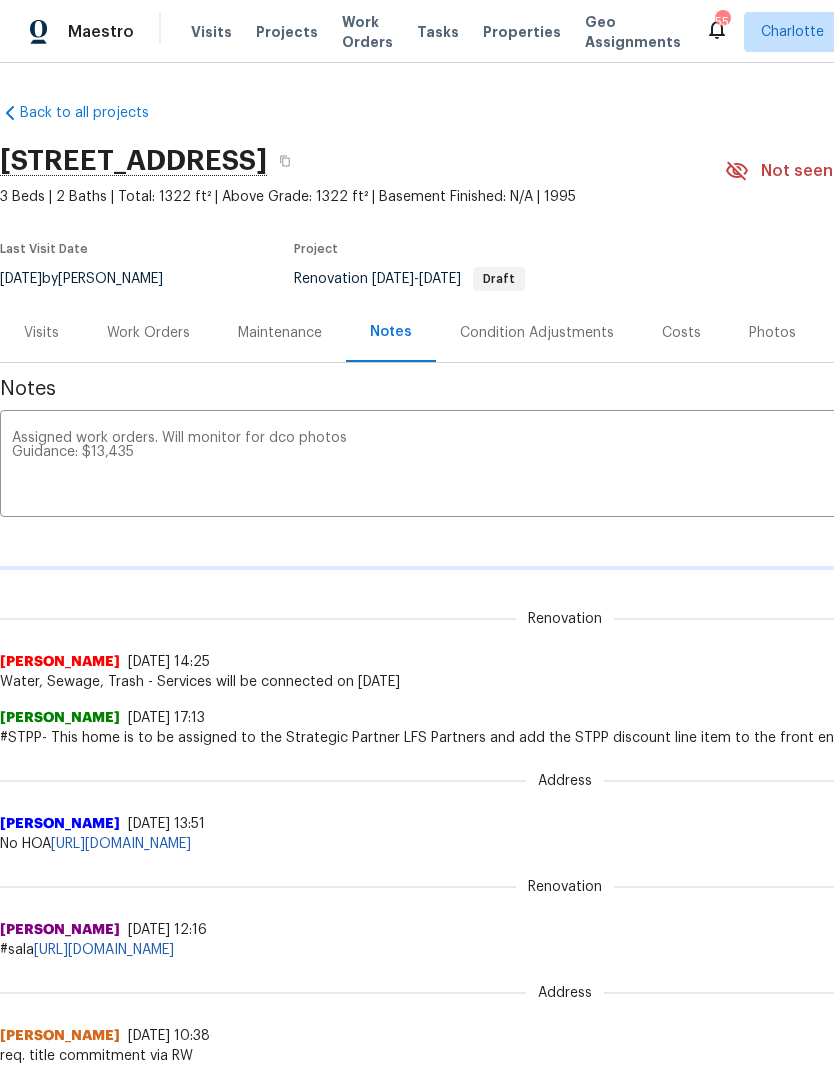 scroll, scrollTop: 0, scrollLeft: 0, axis: both 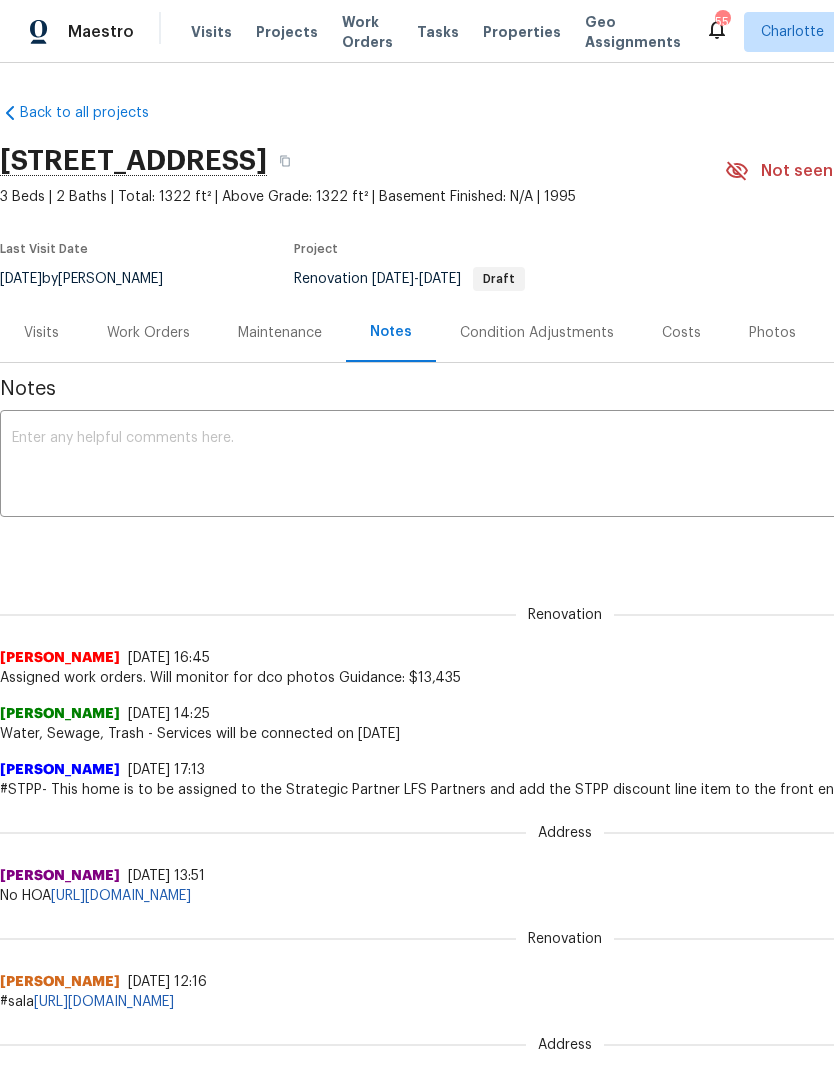 click on "Projects" at bounding box center (287, 32) 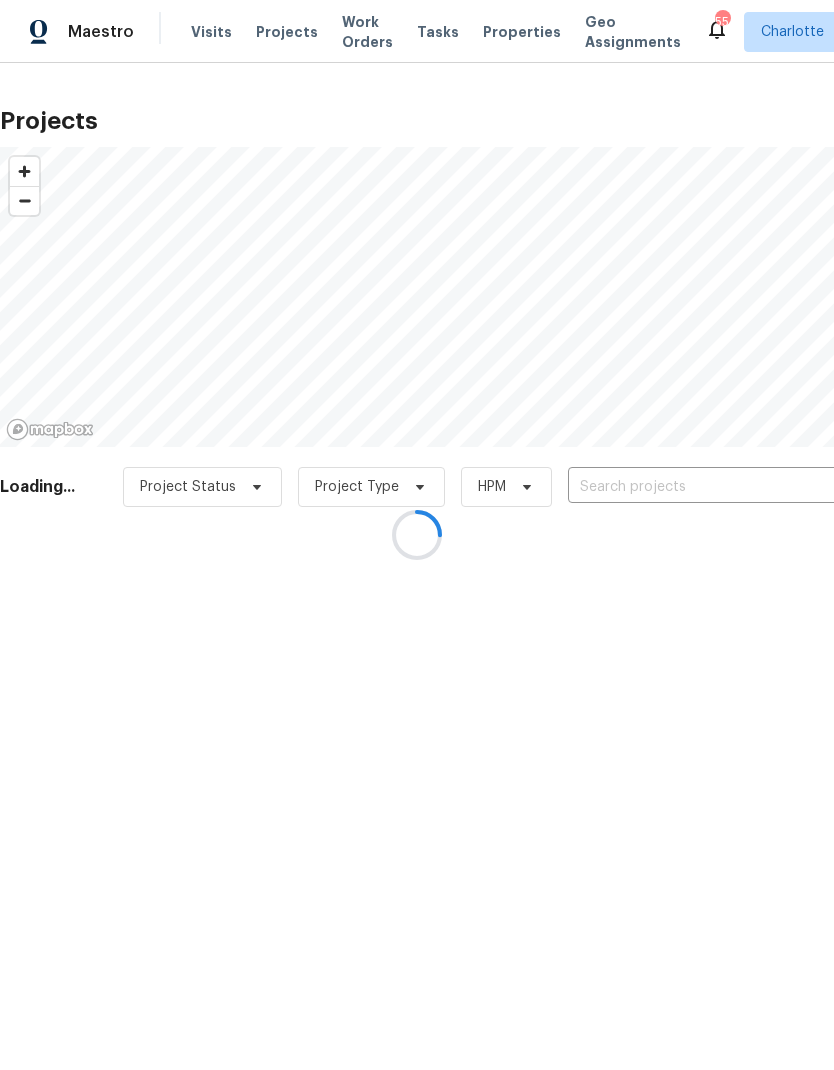 click at bounding box center [417, 535] 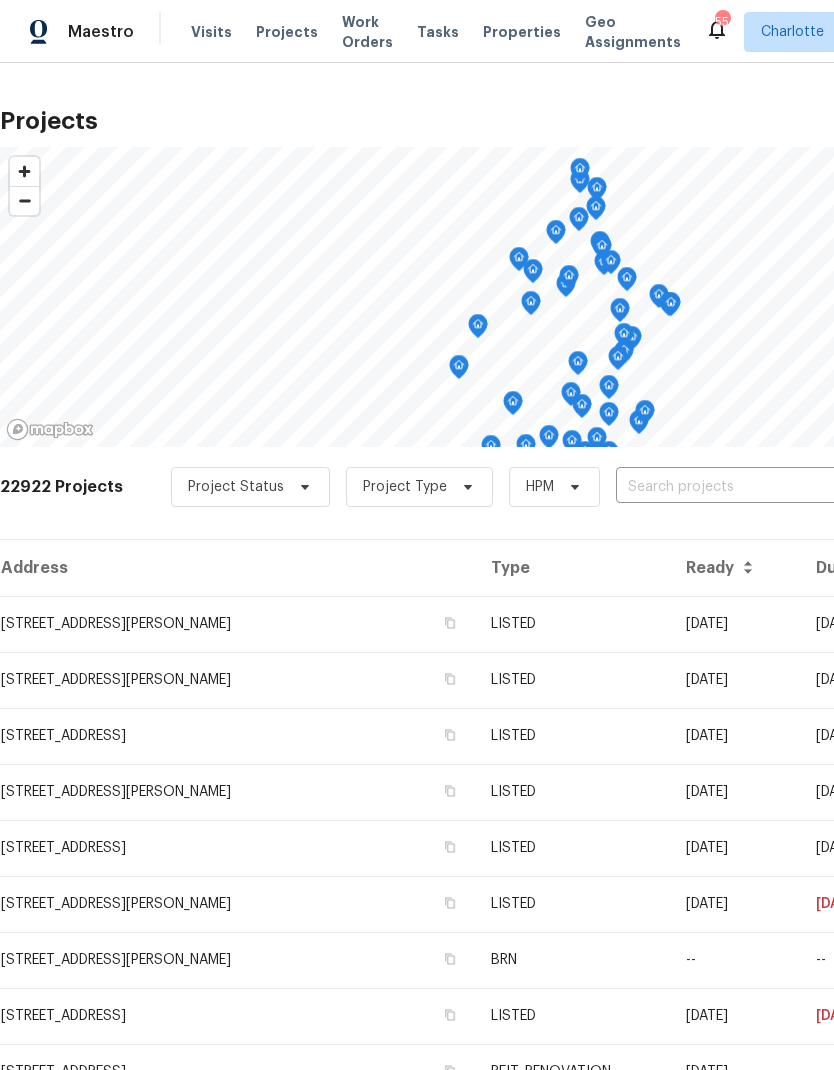 click at bounding box center [730, 487] 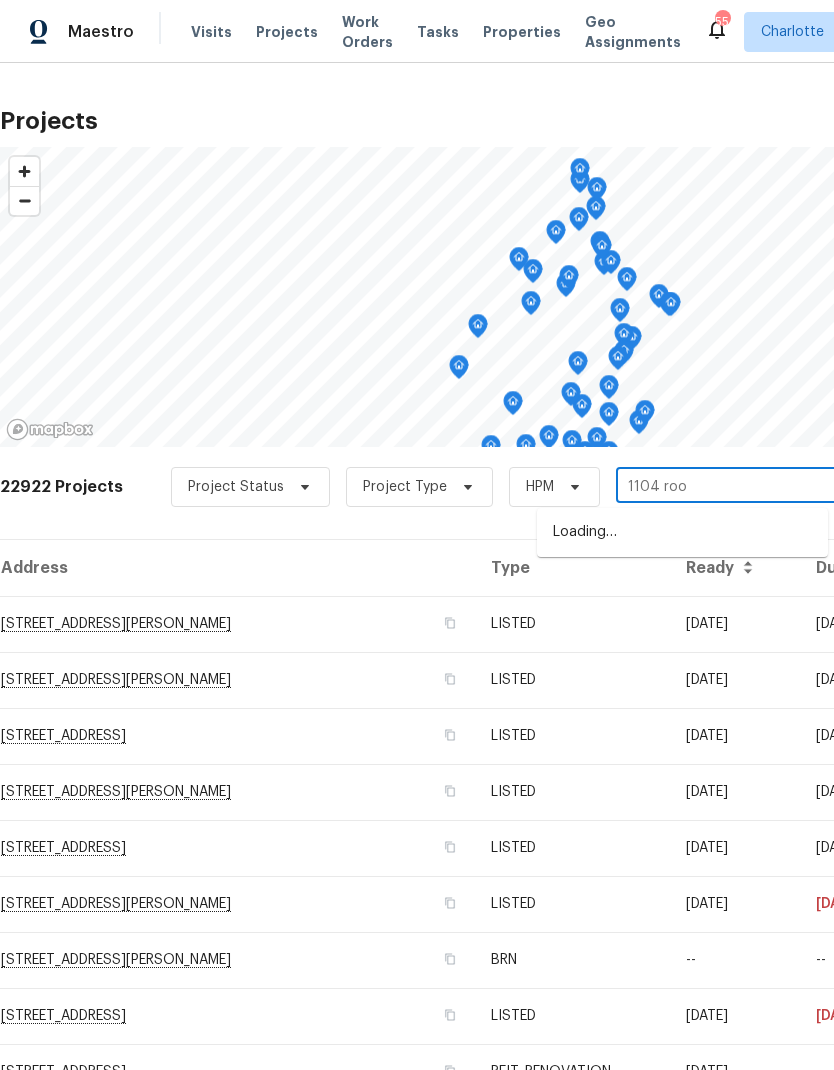 type on "1104 rook" 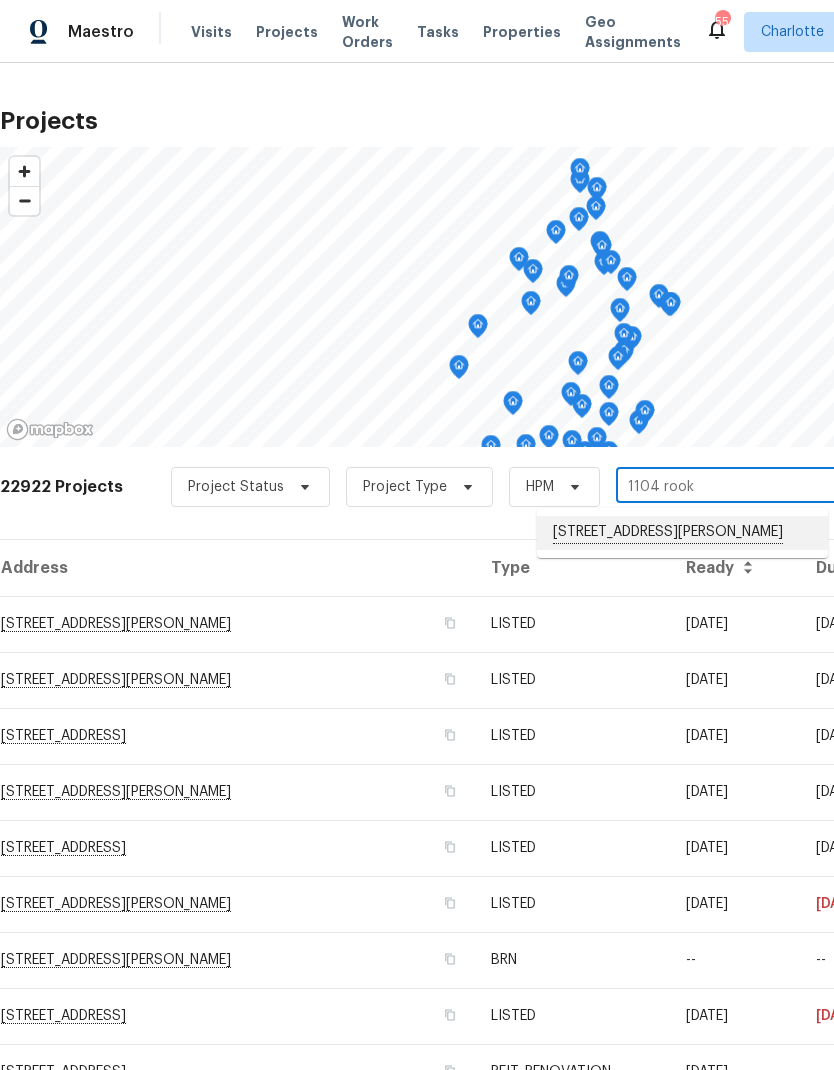 click on "1104 Rook Rd, Charlotte, NC 28216" at bounding box center (682, 533) 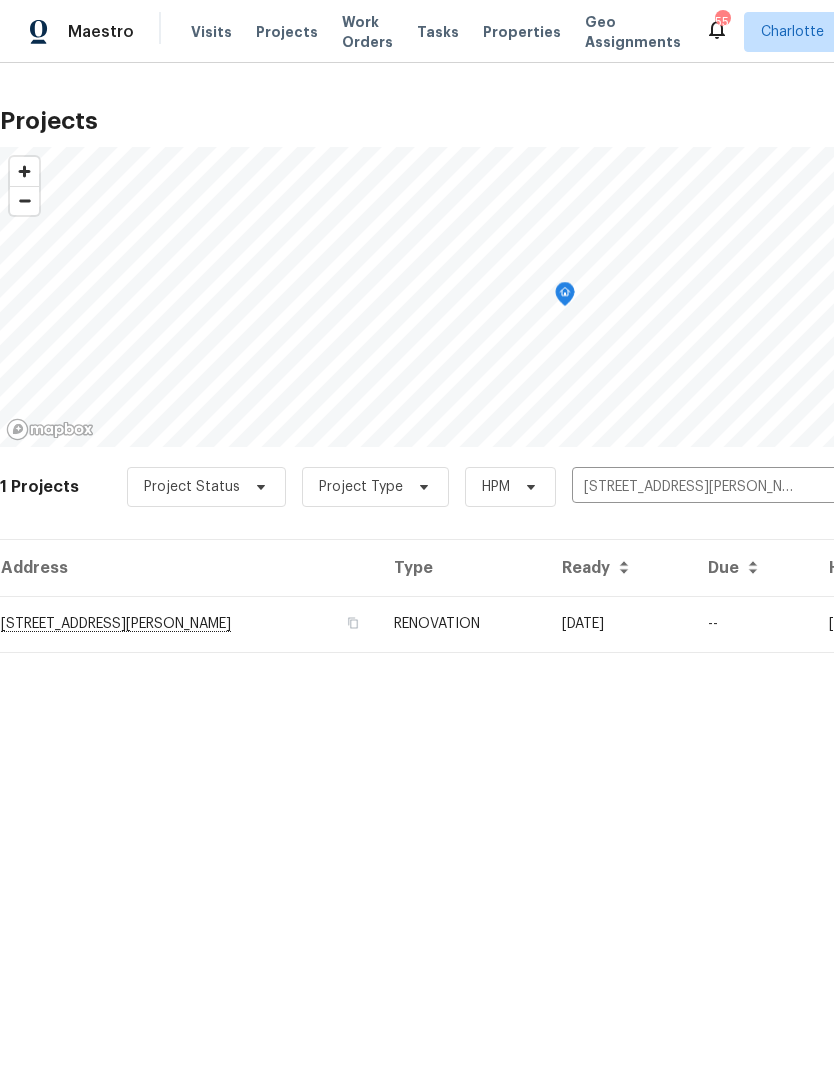 click on "[DATE]" at bounding box center [619, 624] 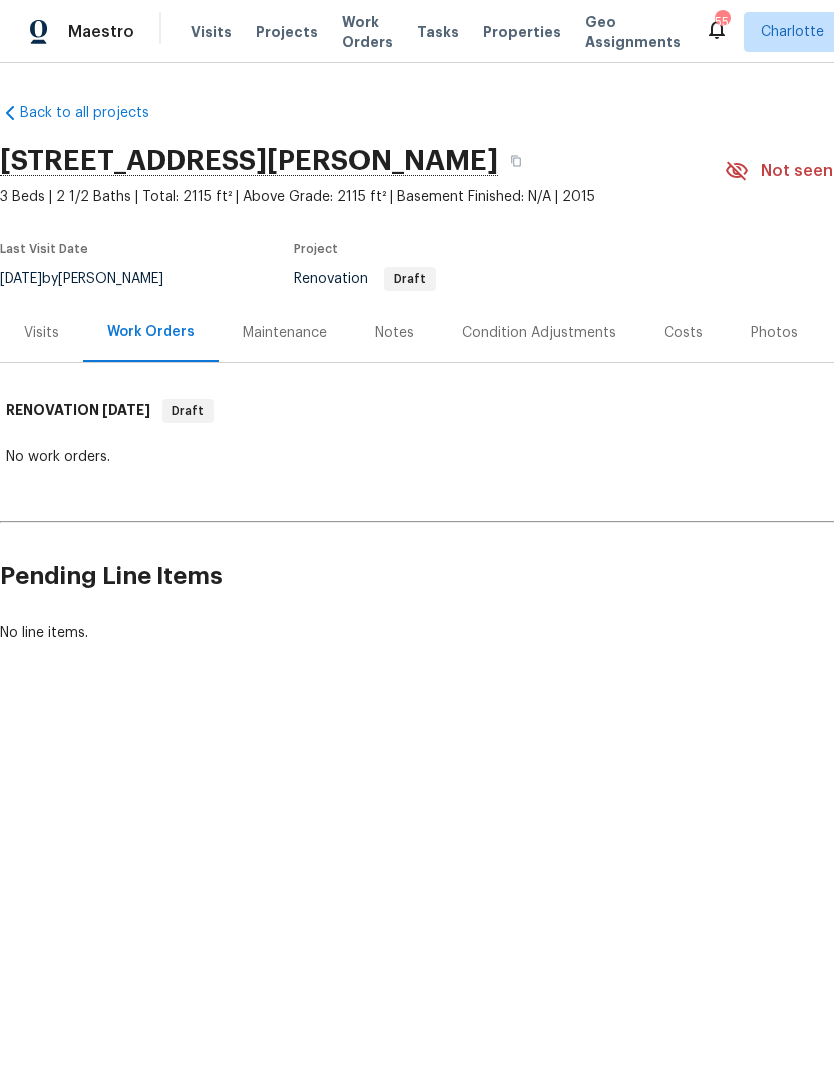 click on "Notes" at bounding box center (394, 333) 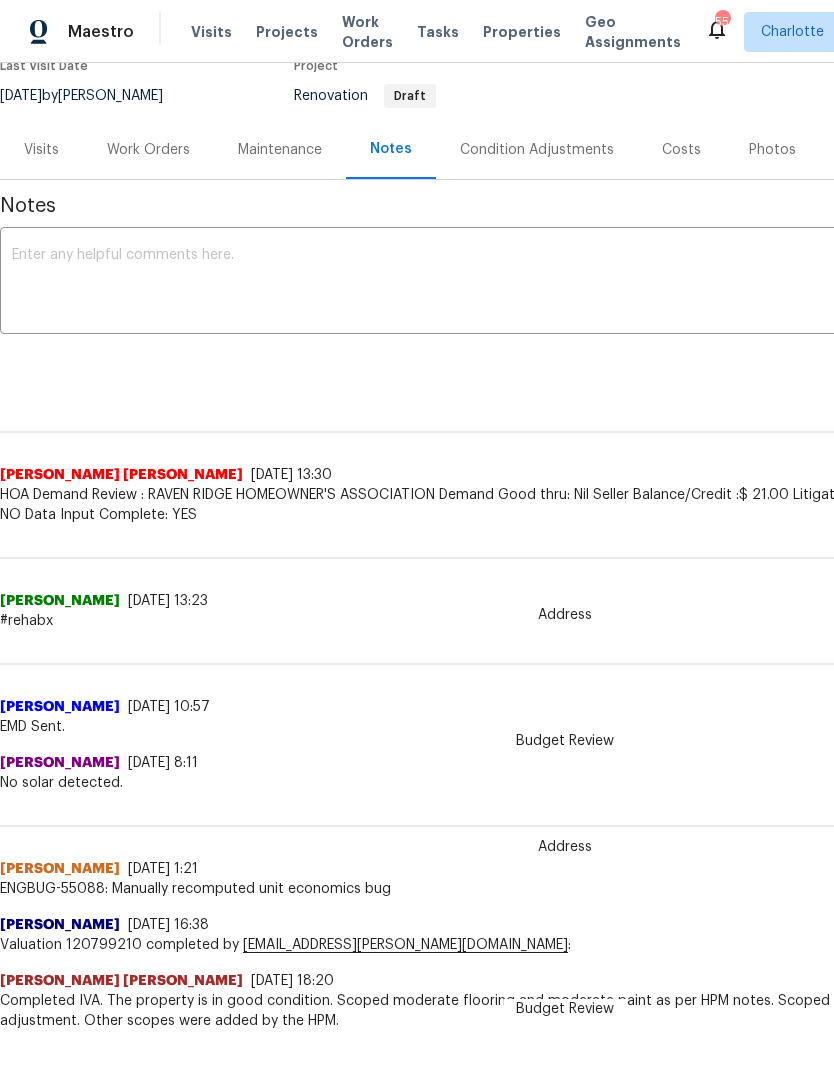 scroll, scrollTop: 183, scrollLeft: 0, axis: vertical 